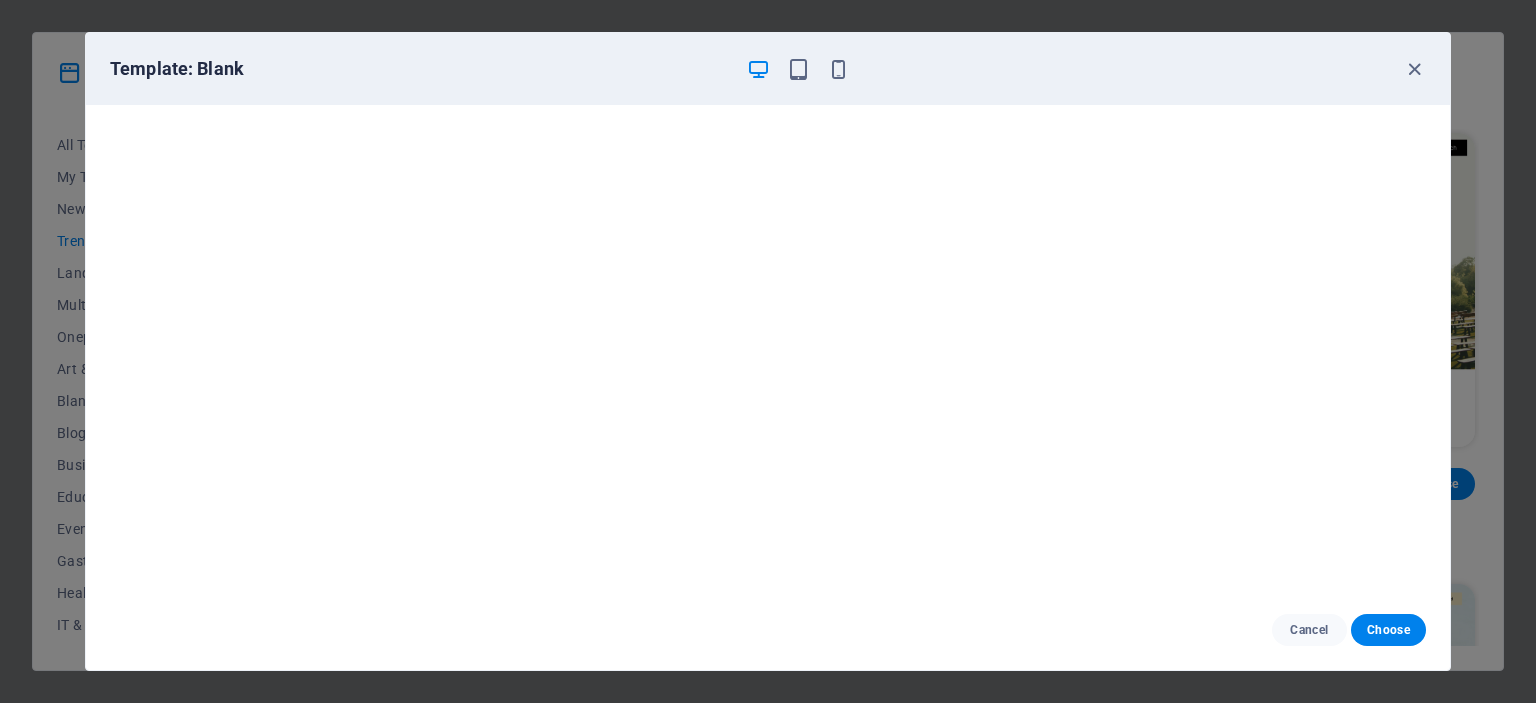 scroll, scrollTop: 0, scrollLeft: 0, axis: both 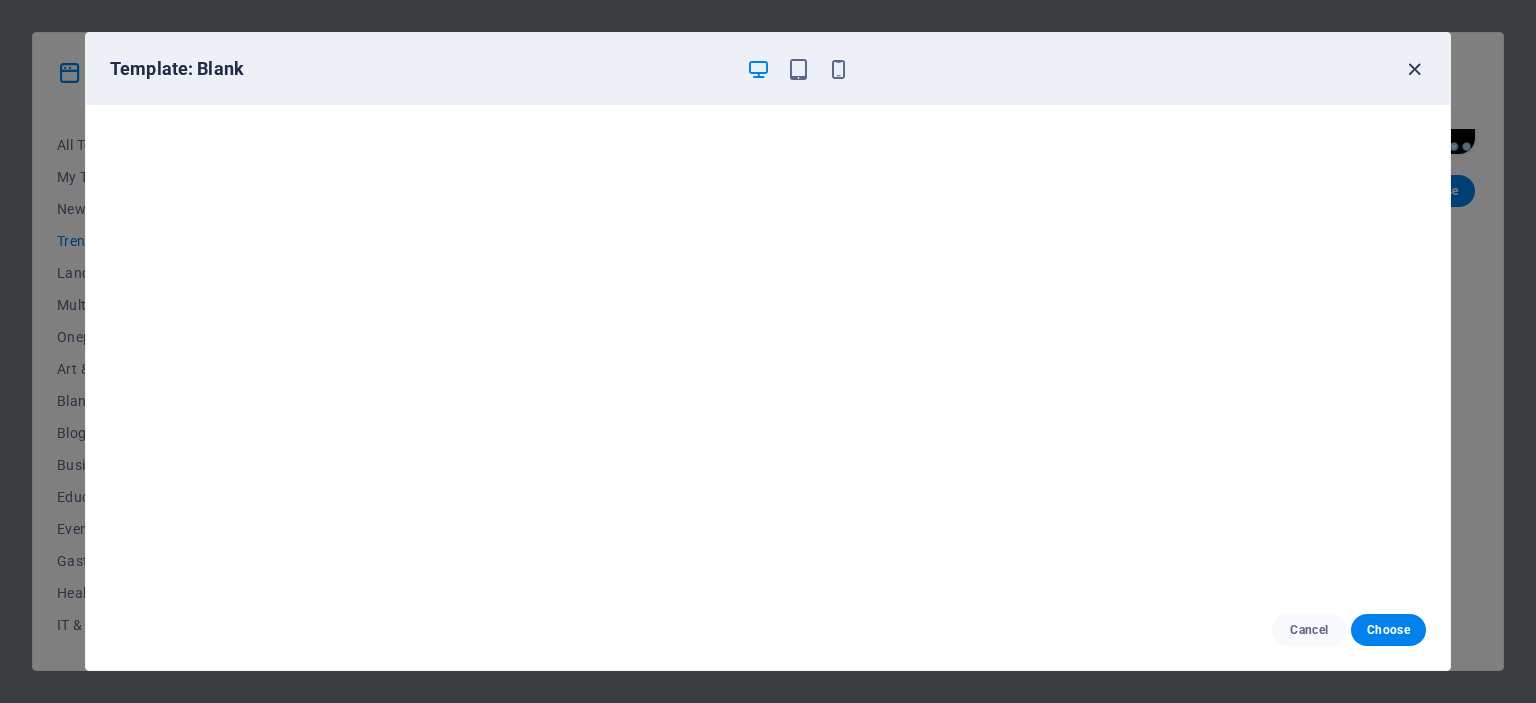 click at bounding box center [1414, 69] 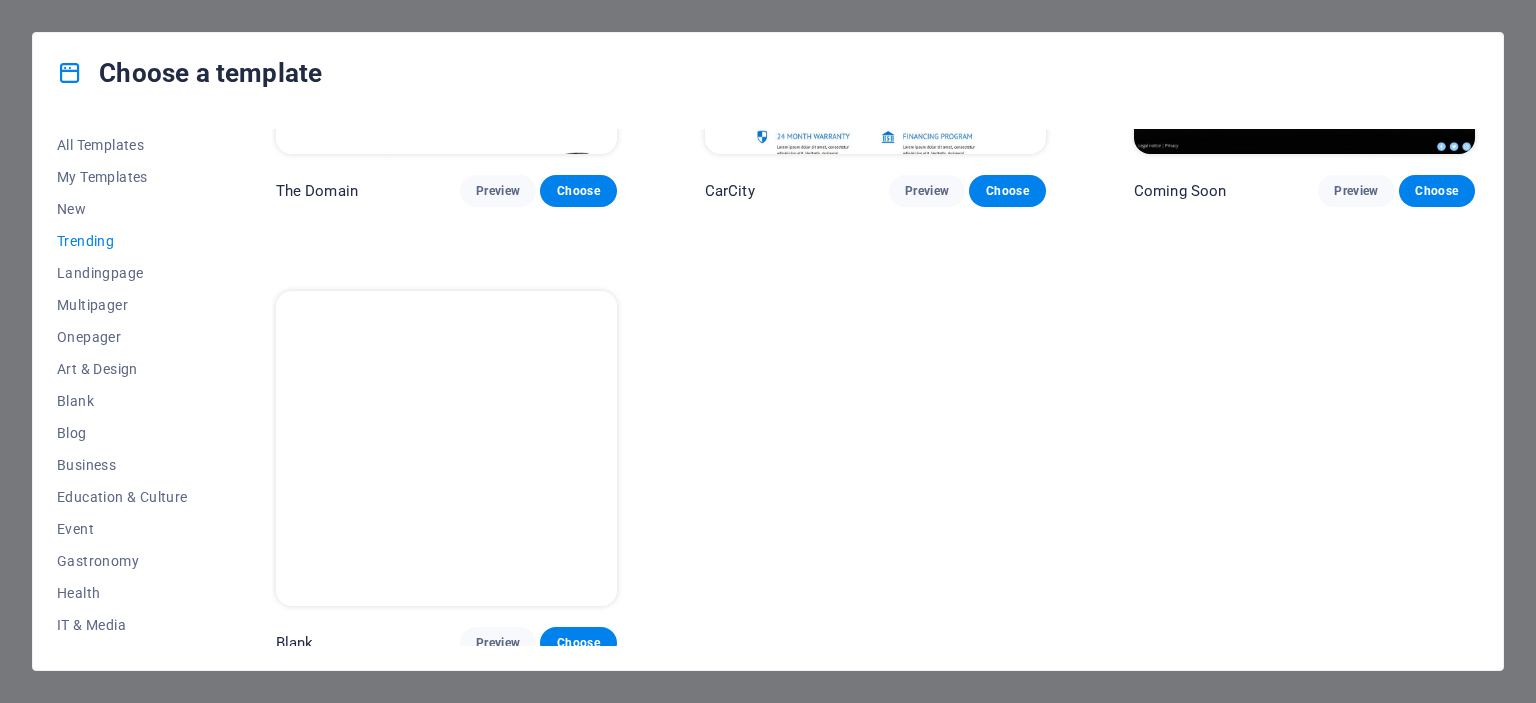 click on "Choose a template All Templates My Templates New Trending Landingpage Multipager Onepager Art & Design Blank Blog Business Education & Culture Event Gastronomy Health IT & Media Legal & Finance Non-Profit Performance Portfolio Services Sports & Beauty Trades Travel Wireframe Peoneera Preview Choose Art Museum Preview Choose Wonder Planner Preview Choose Transportable Preview Choose WePaint Preview Choose Eco-Con Preview Choose Academix Preview Choose Green Change Preview Choose Drive Preview Choose Gadgets Preview Choose Wireframe One Preview Choose Genius Preview Choose The Domain Preview Choose CarCity Preview Choose Coming Soon Preview Choose Blank Preview Choose" at bounding box center [768, 351] 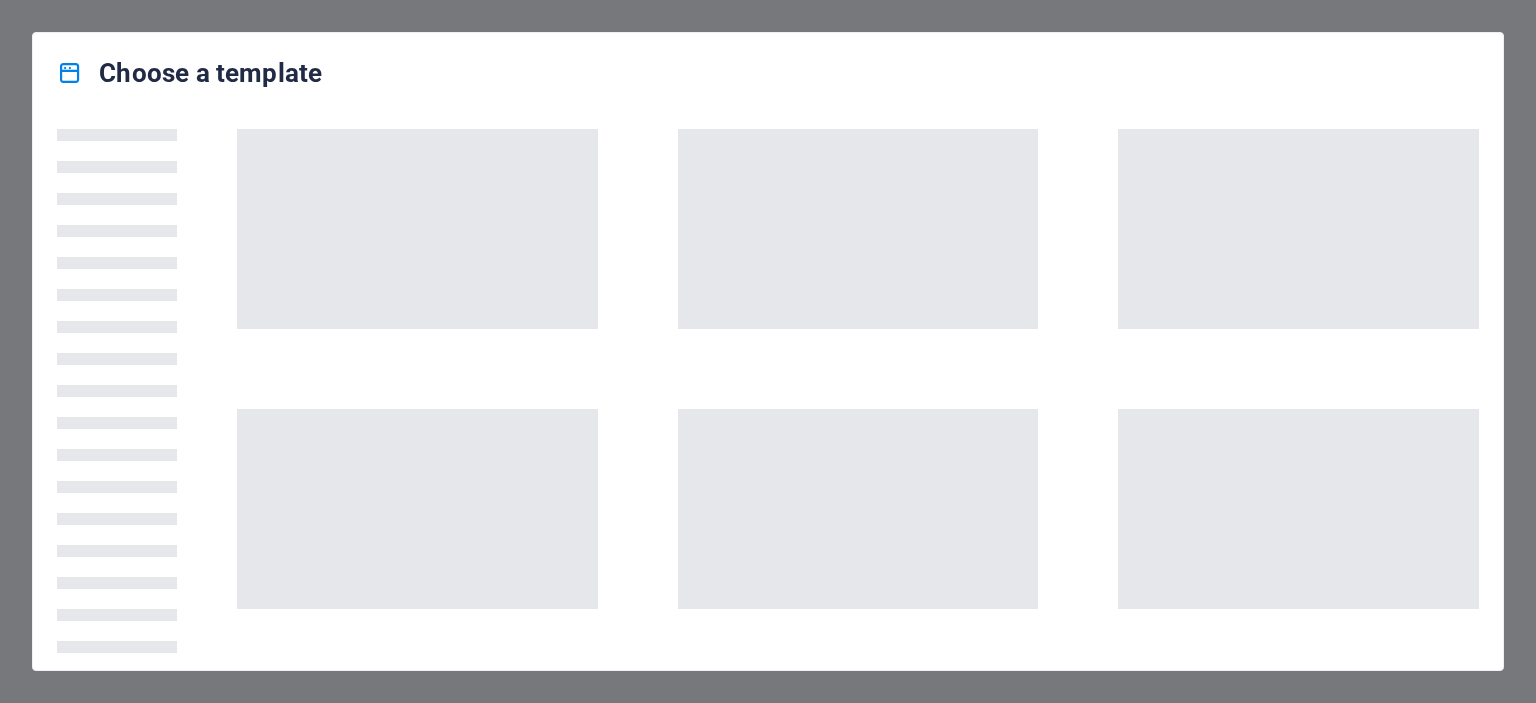 scroll, scrollTop: 0, scrollLeft: 0, axis: both 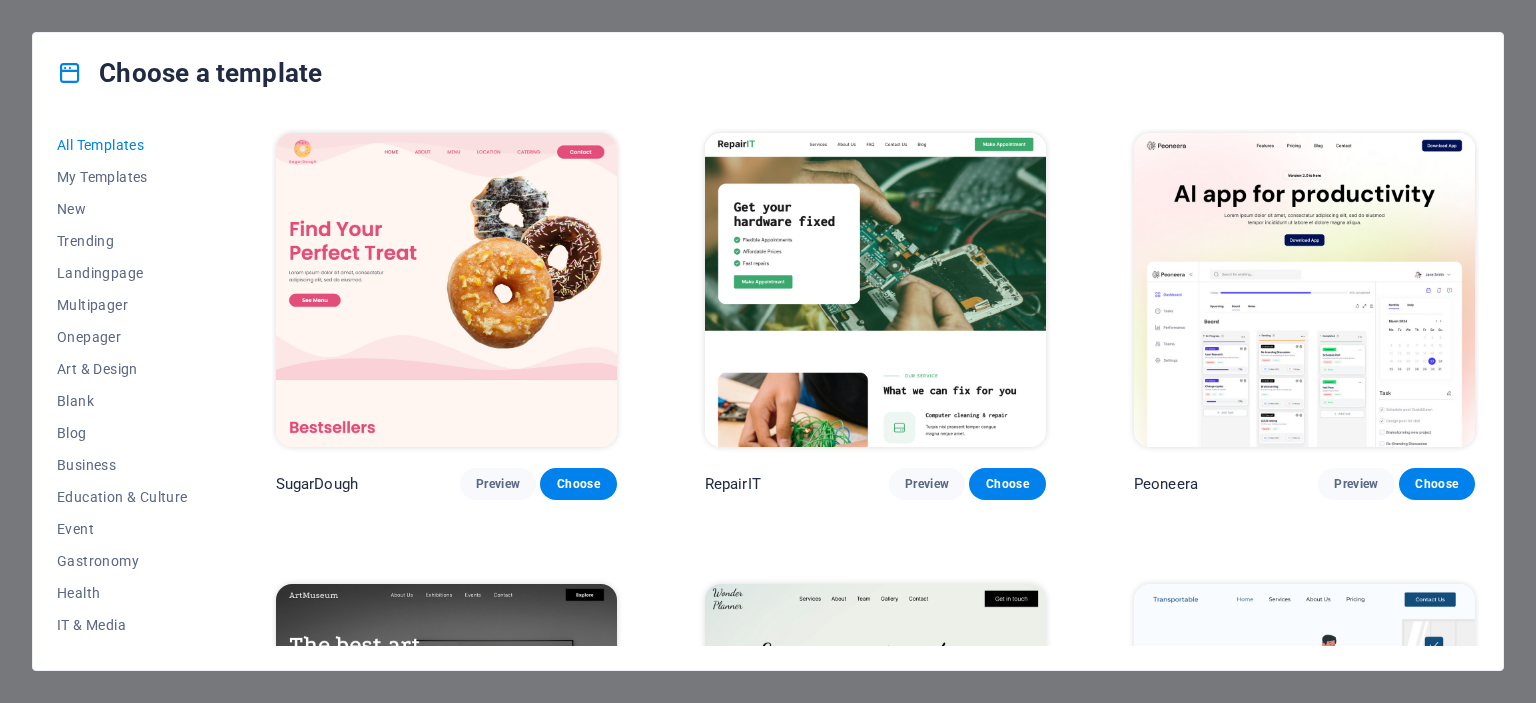 click on "Choose a template All Templates My Templates New Trending Landingpage Multipager Onepager Art & Design Blank Blog Business Education & Culture Event Gastronomy Health IT & Media Legal & Finance Non-Profit Performance Portfolio Services Sports & Beauty Trades Travel Wireframe SugarDough Preview Choose RepairIT Preview Choose Peoneera Preview Choose Art Museum Preview Choose Wonder Planner Preview Choose Transportable Preview Choose S&L Preview Choose WePaint Preview Choose Eco-Con Preview Choose MeetUp Preview Choose Help & Care Preview Choose Podcaster Preview Choose Academix Preview Choose BIG Barber Shop Preview Choose Health & Food Preview Choose UrbanNest Interiors Preview Choose Green Change Preview Choose The Beauty Temple Preview Choose WeTrain Preview Choose Cleaner Preview Choose Johanna James Preview Choose Delicioso Preview Choose Dream Garden Preview Choose LumeDeAqua Preview Choose Pets Care Preview Choose SafeSpace Preview Choose Midnight Rain Bar Preview Choose Drive Preview Choose Estator Yoga" at bounding box center [768, 351] 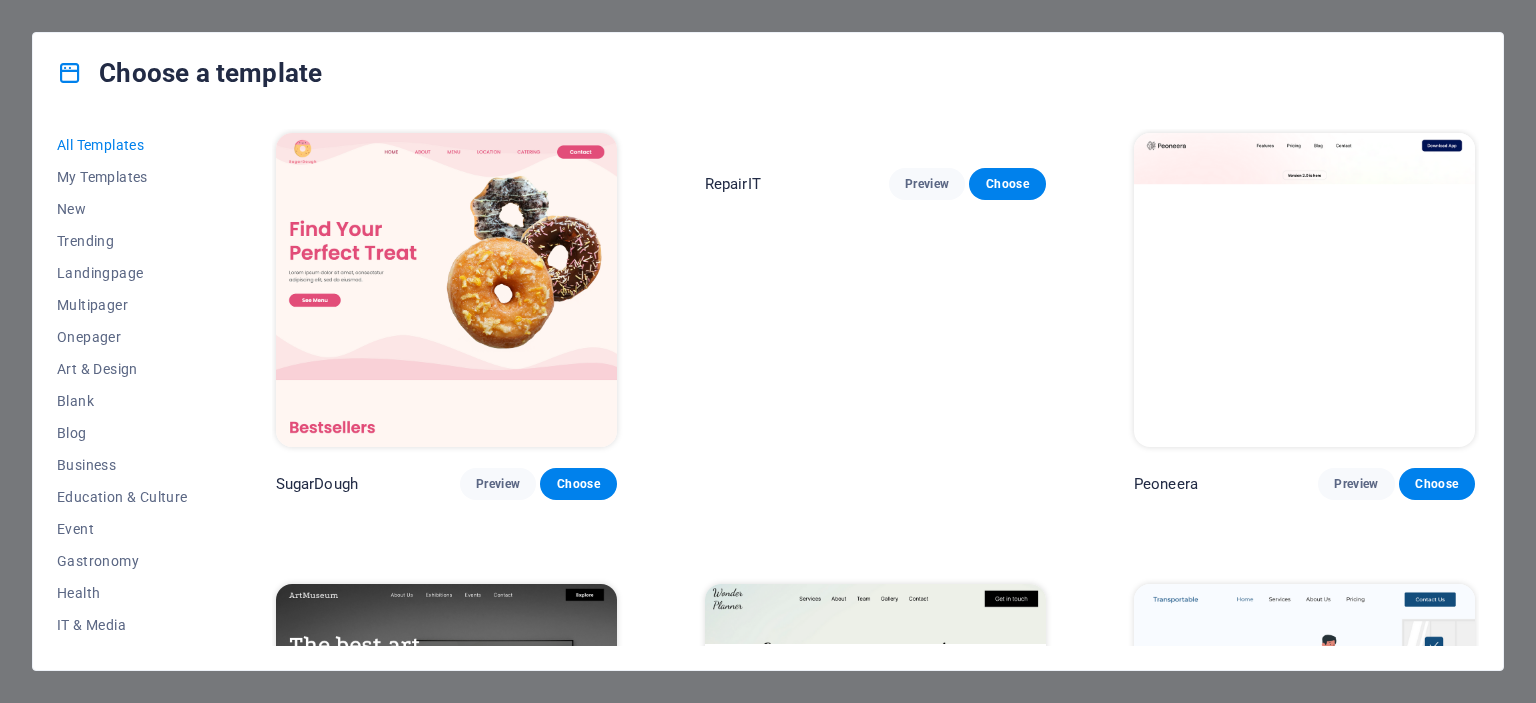 scroll, scrollTop: 0, scrollLeft: 0, axis: both 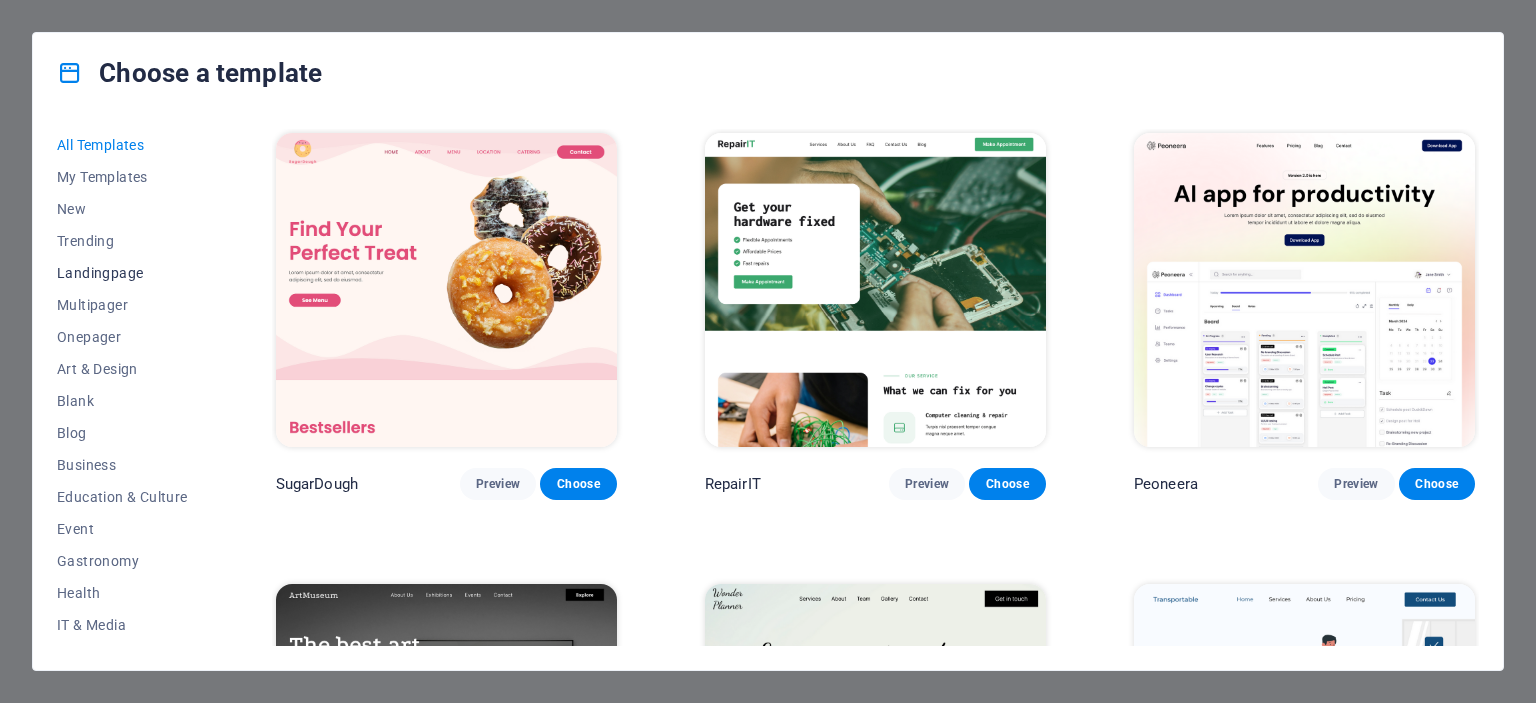 click on "Landingpage" at bounding box center (122, 273) 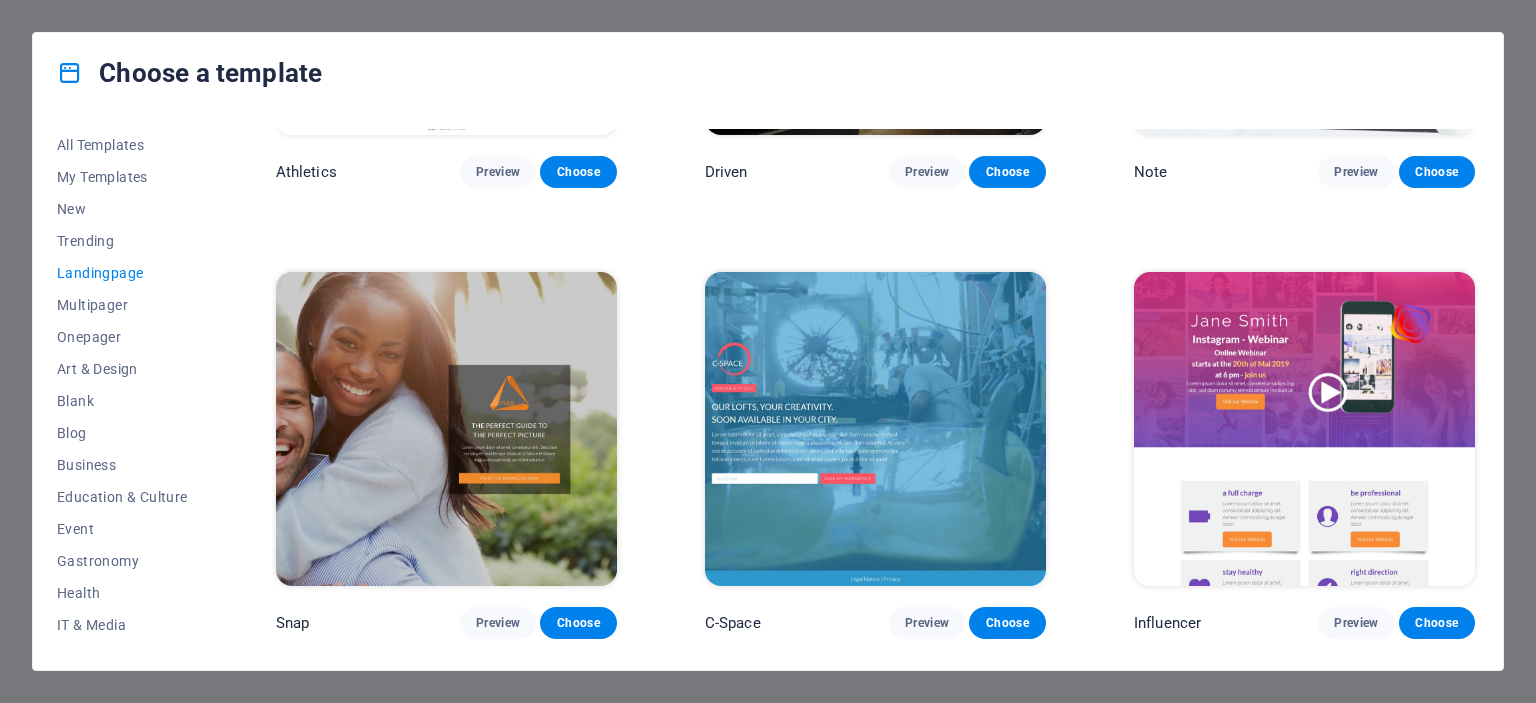 scroll, scrollTop: 2000, scrollLeft: 0, axis: vertical 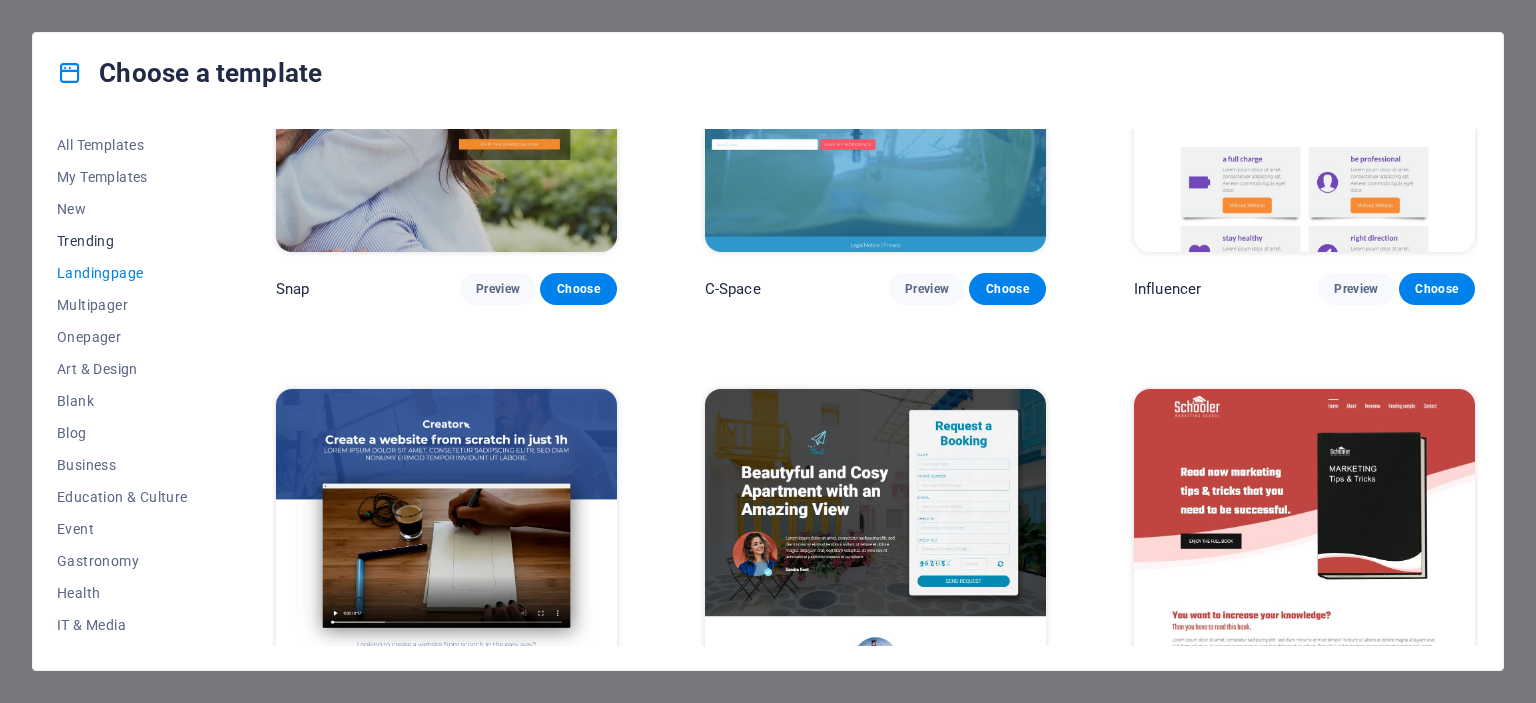click on "Trending" at bounding box center (122, 241) 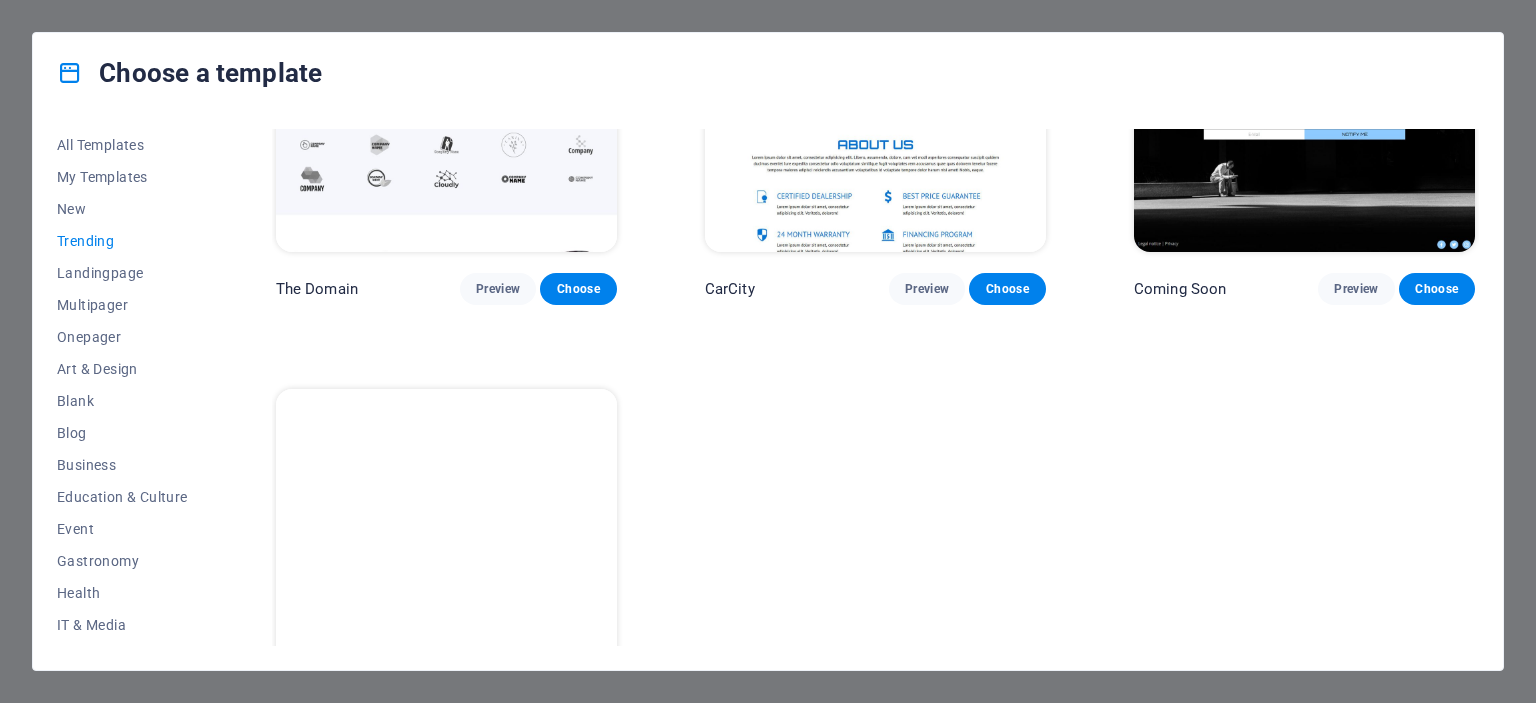 scroll, scrollTop: 1666, scrollLeft: 0, axis: vertical 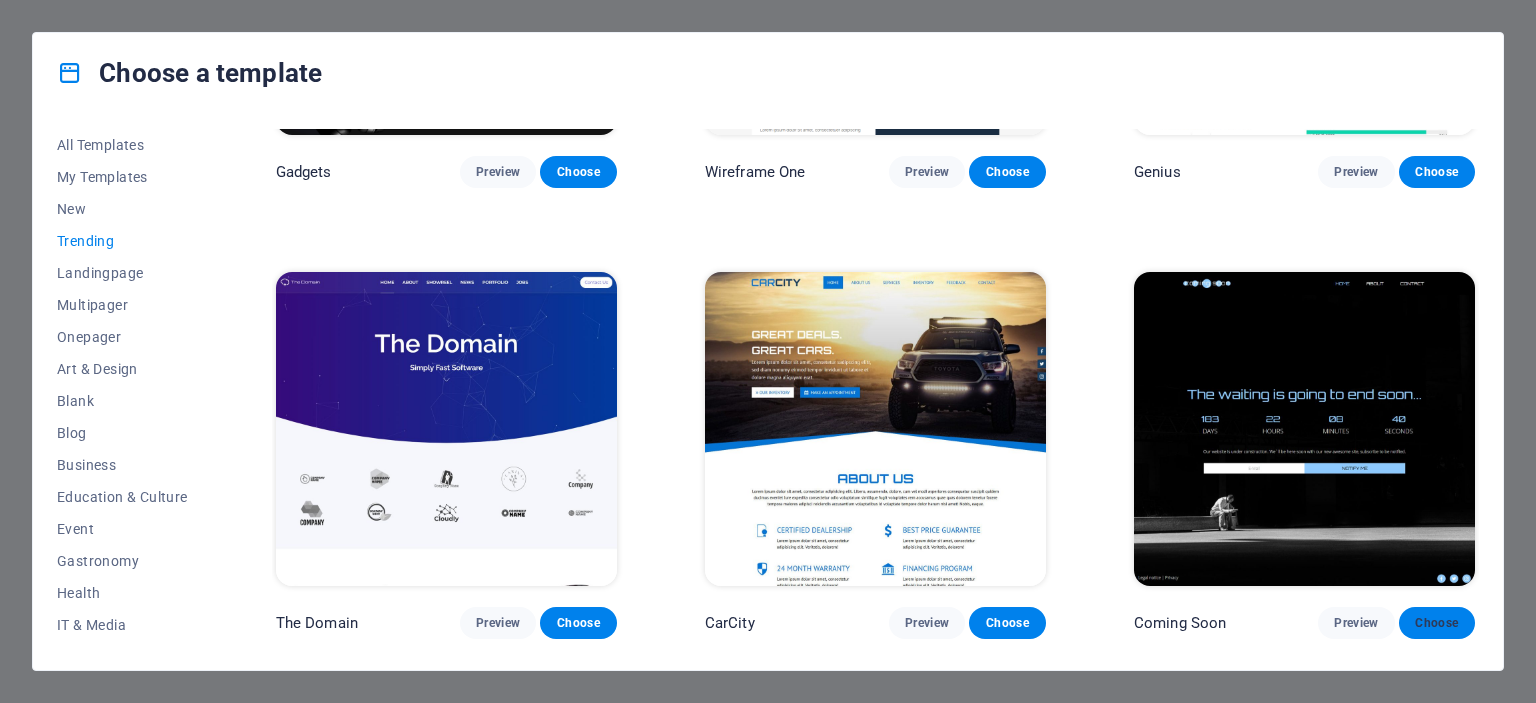 click on "Choose" at bounding box center [1437, 623] 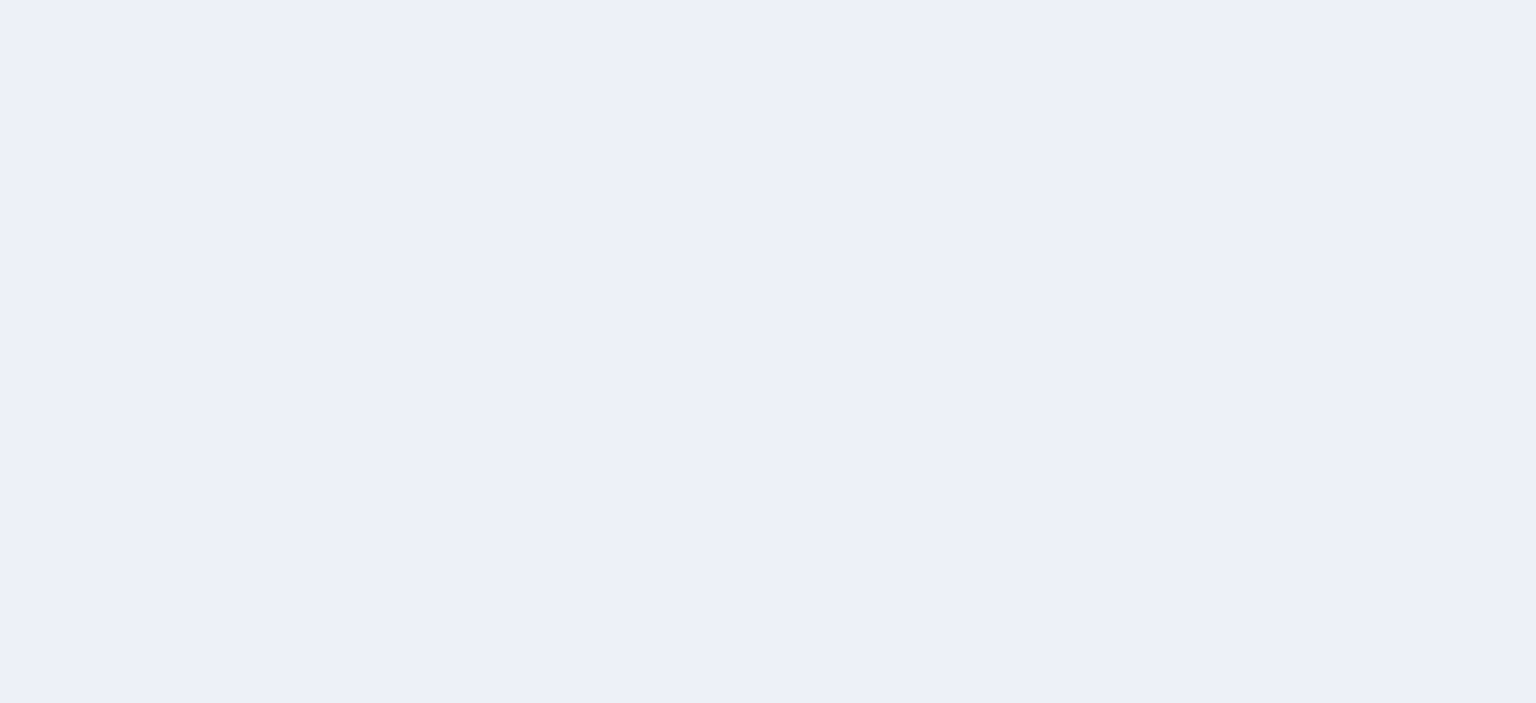 scroll, scrollTop: 0, scrollLeft: 0, axis: both 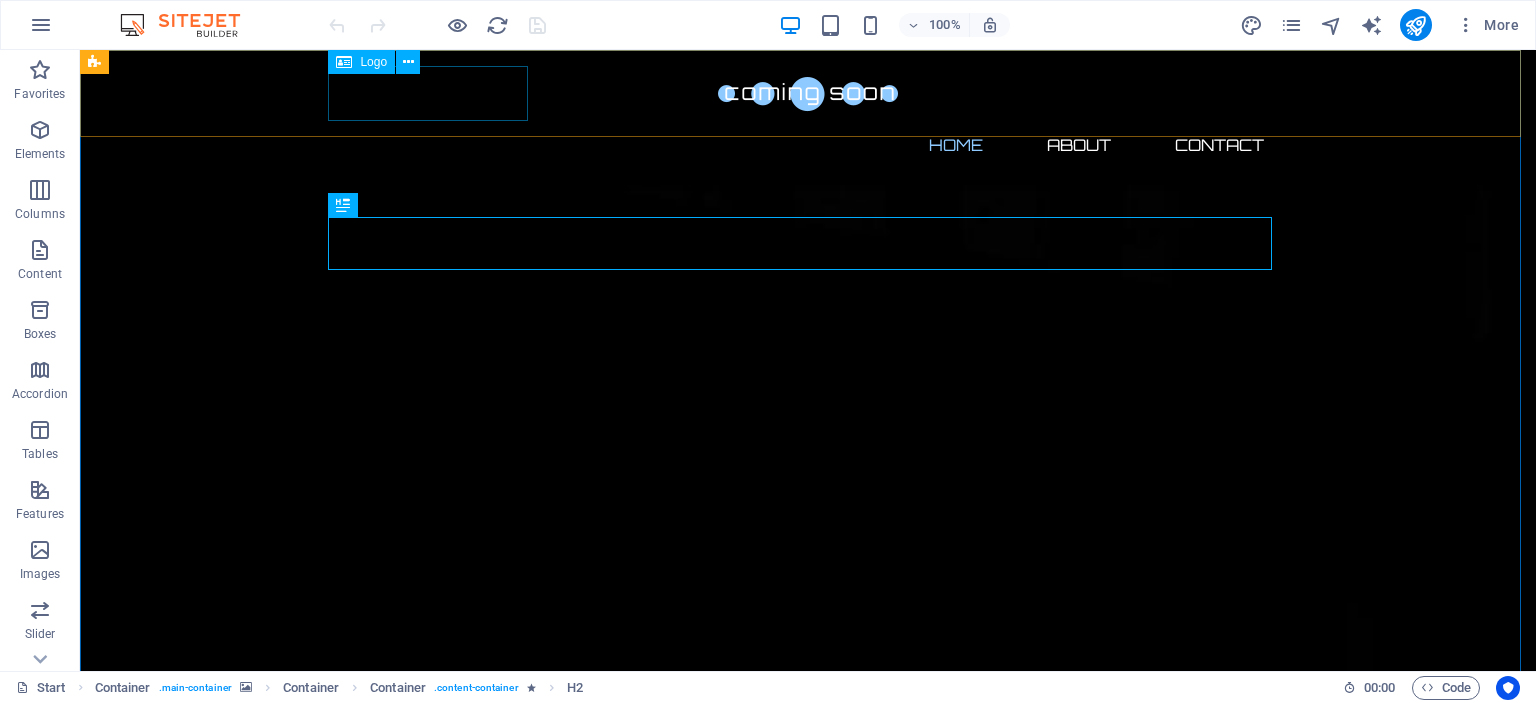 click on "Logo" at bounding box center [373, 62] 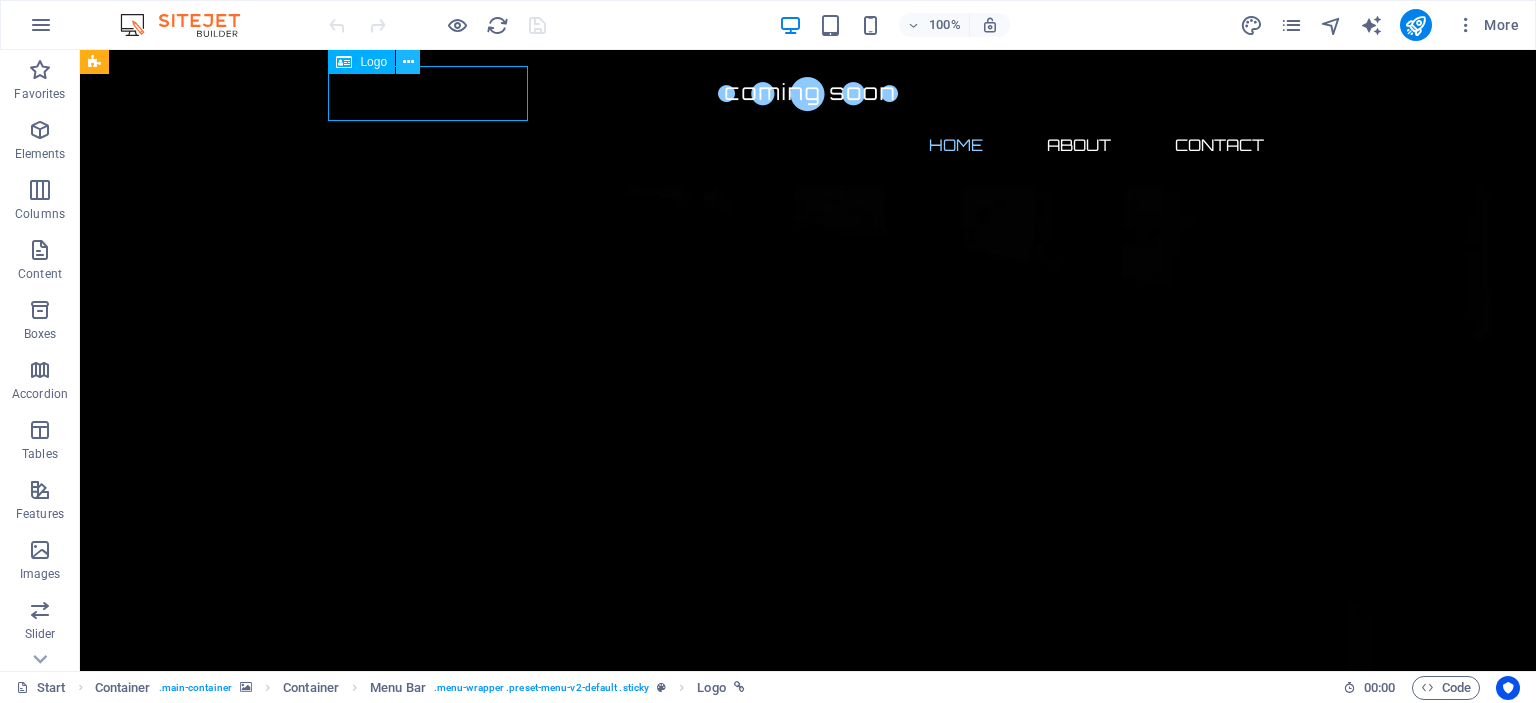 click at bounding box center (408, 62) 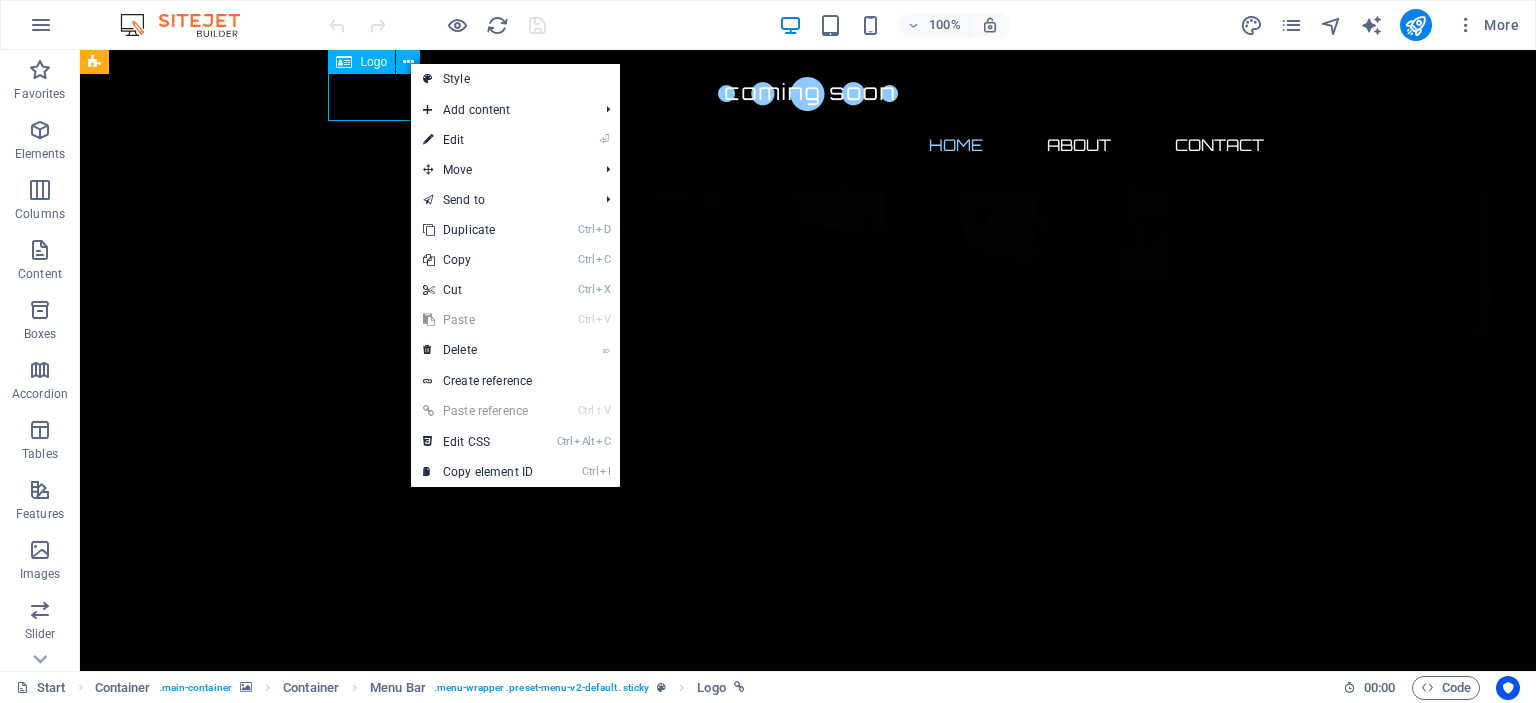 click at bounding box center [344, 62] 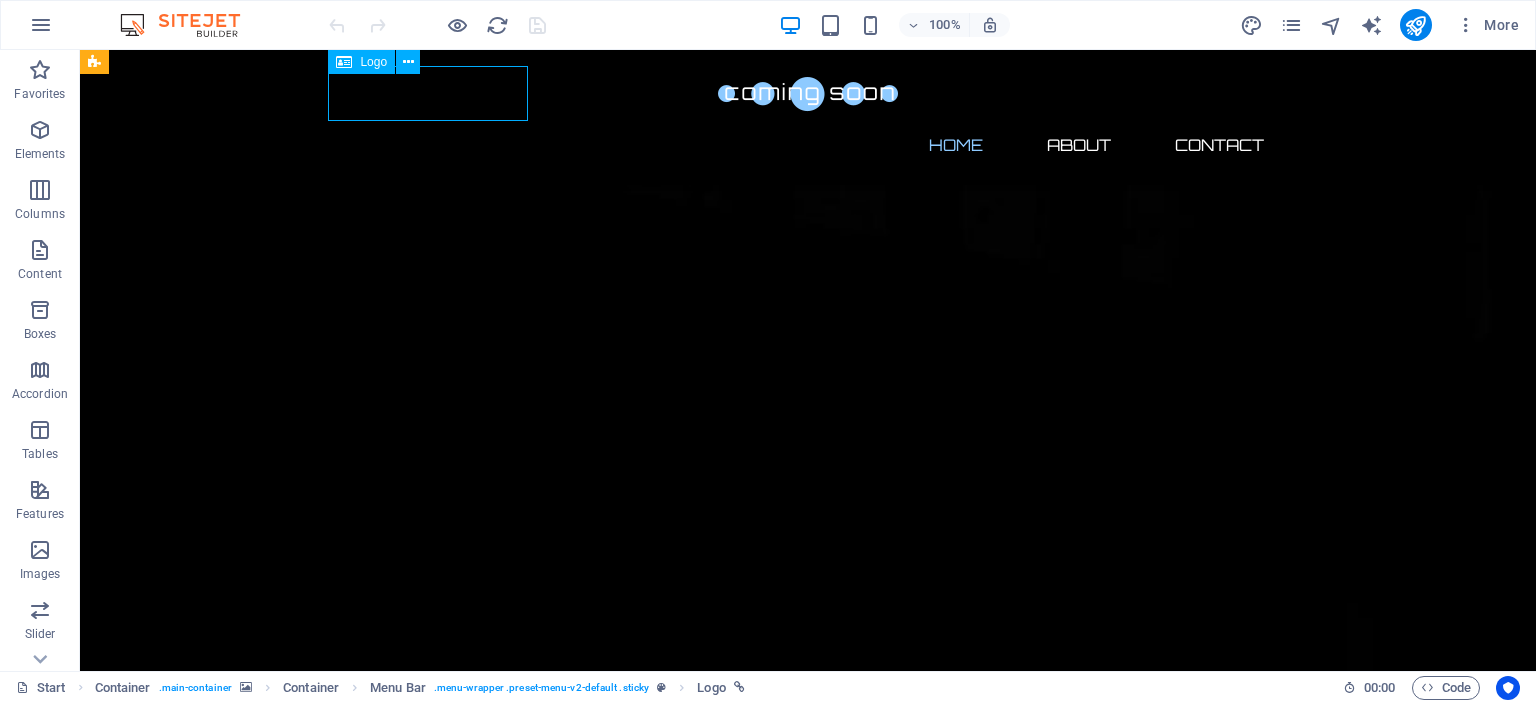 click at bounding box center [344, 62] 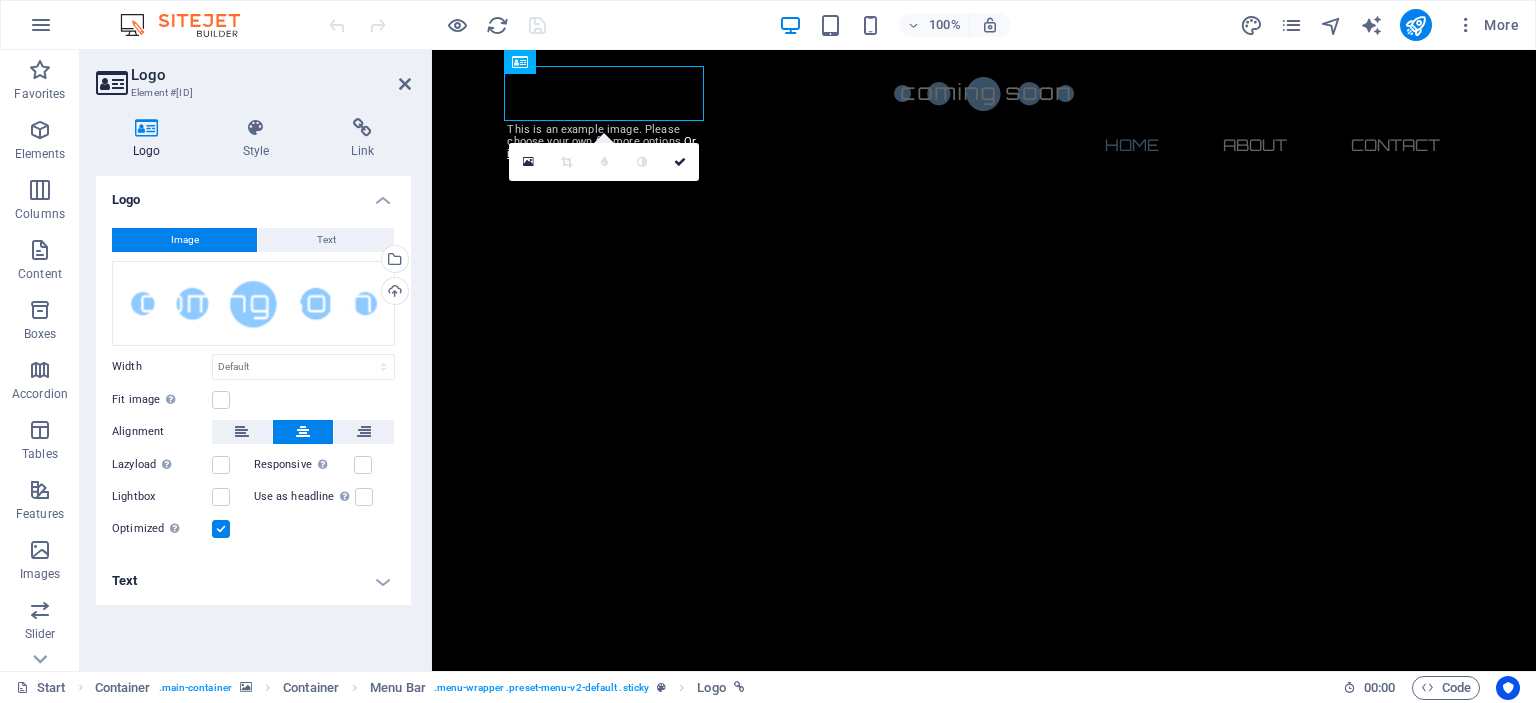 click on "Logo" at bounding box center (151, 139) 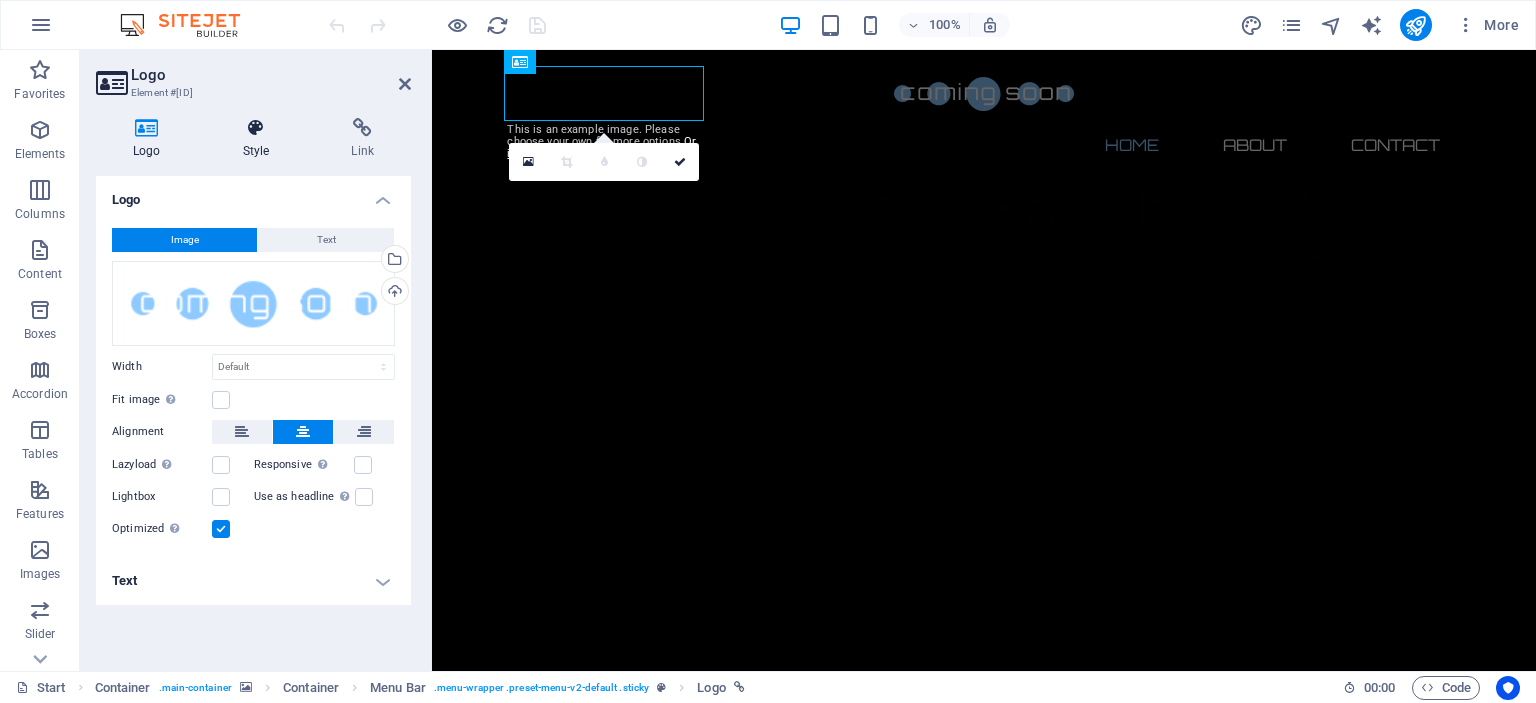 click at bounding box center [256, 128] 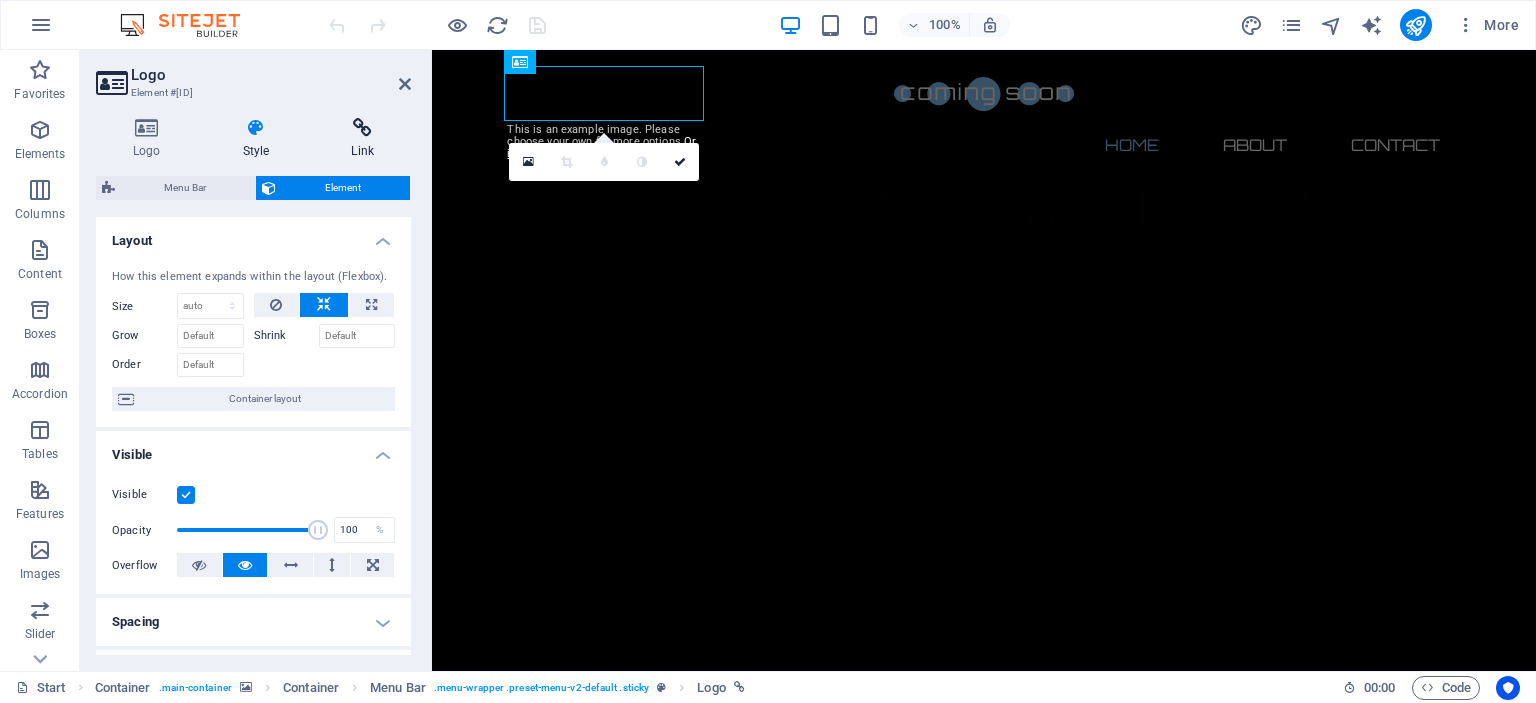 click at bounding box center (362, 128) 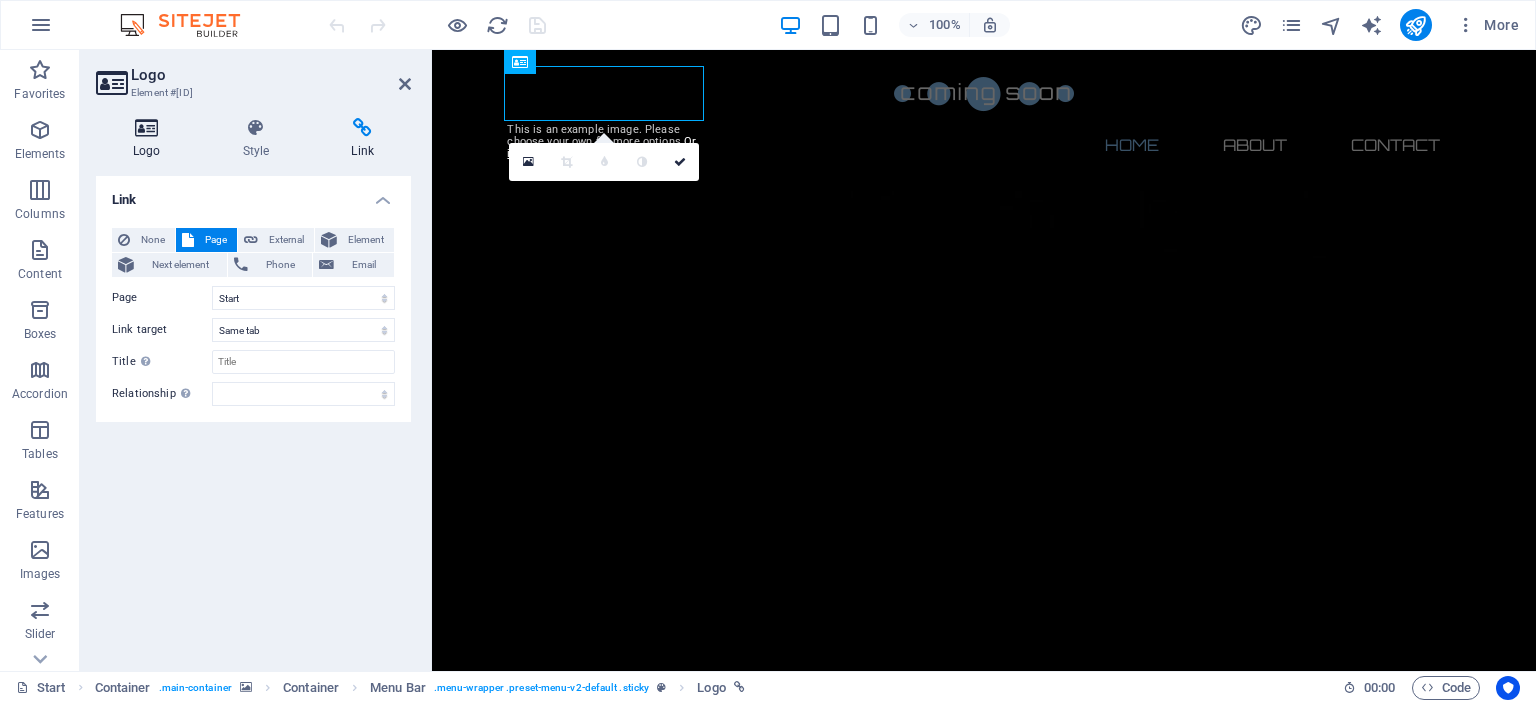 click at bounding box center [147, 128] 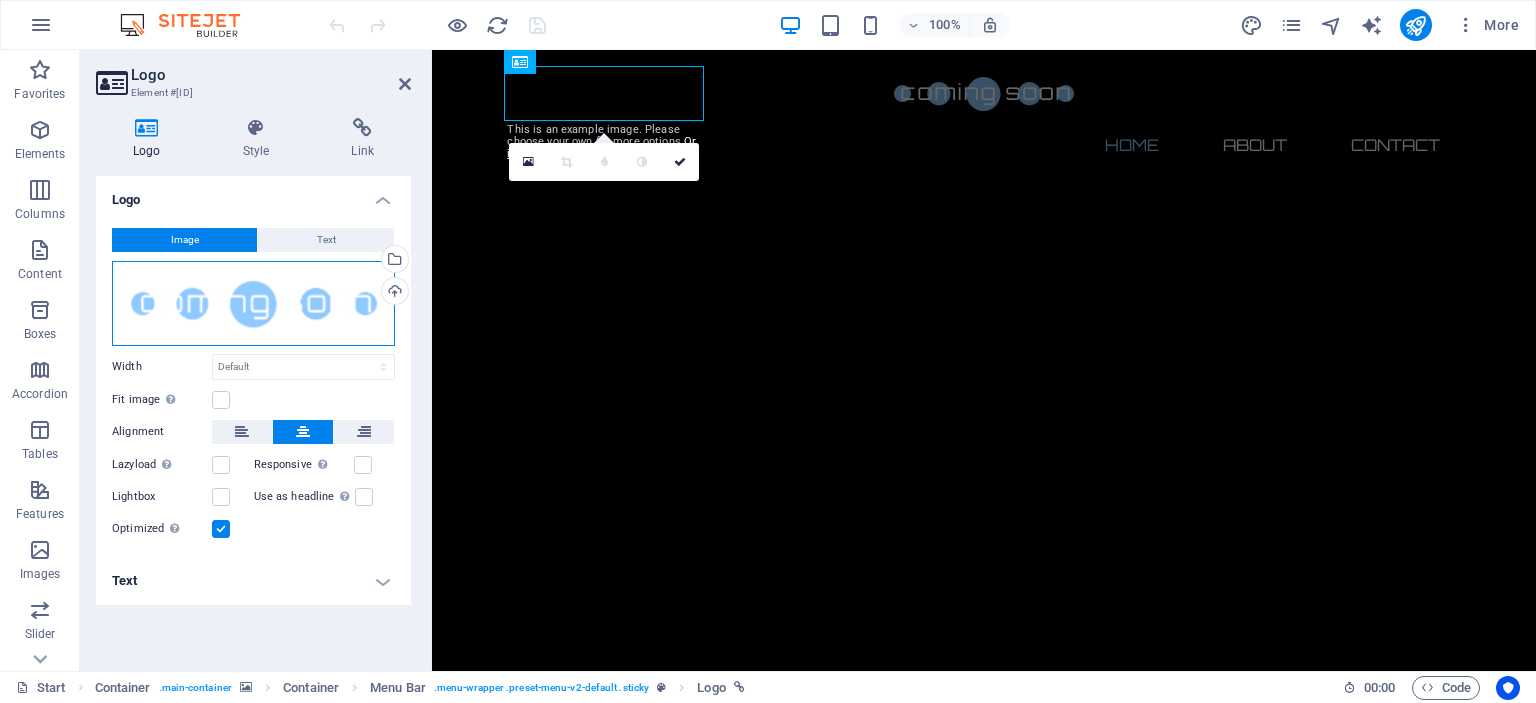 click on "Drag files here, click to choose files or select files from Files or our free stock photos & videos" at bounding box center [253, 303] 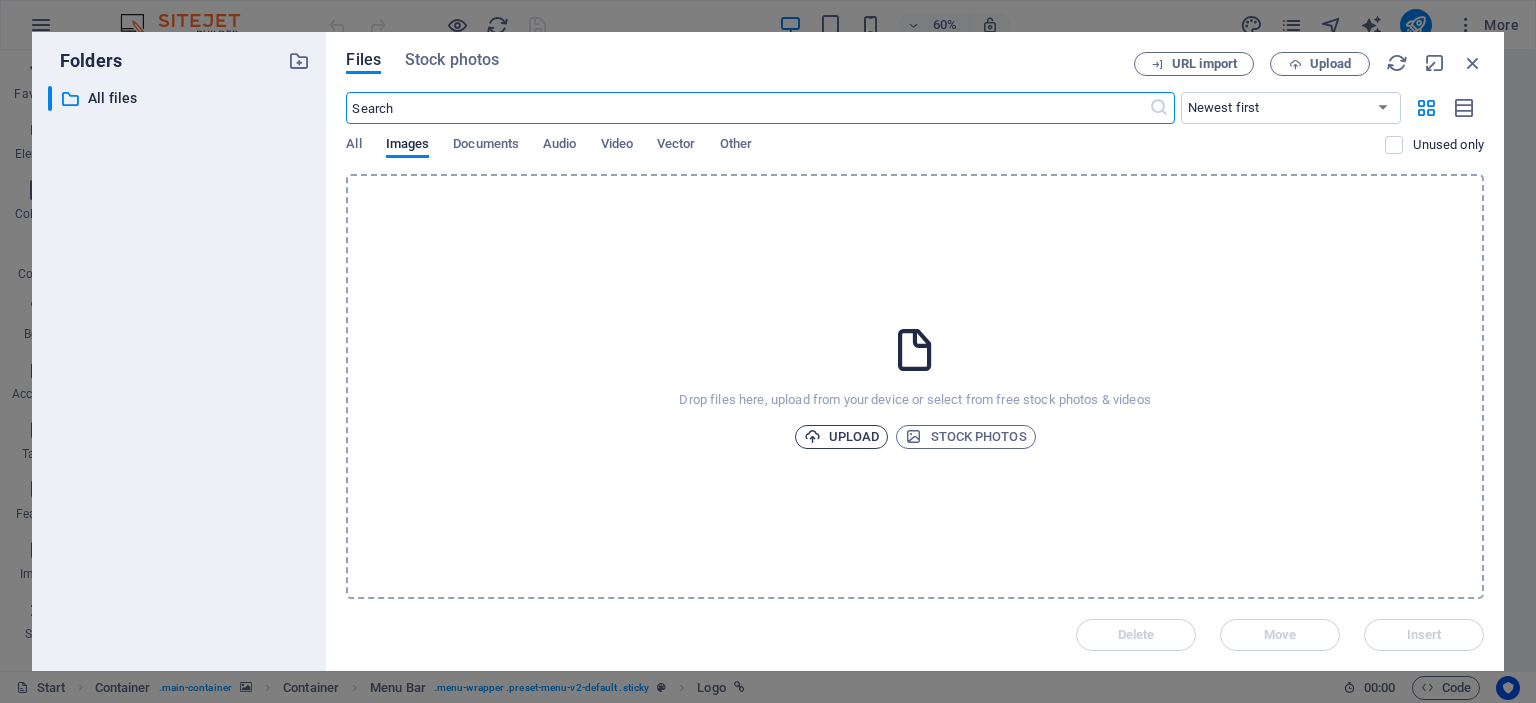 click on "Upload" at bounding box center (842, 437) 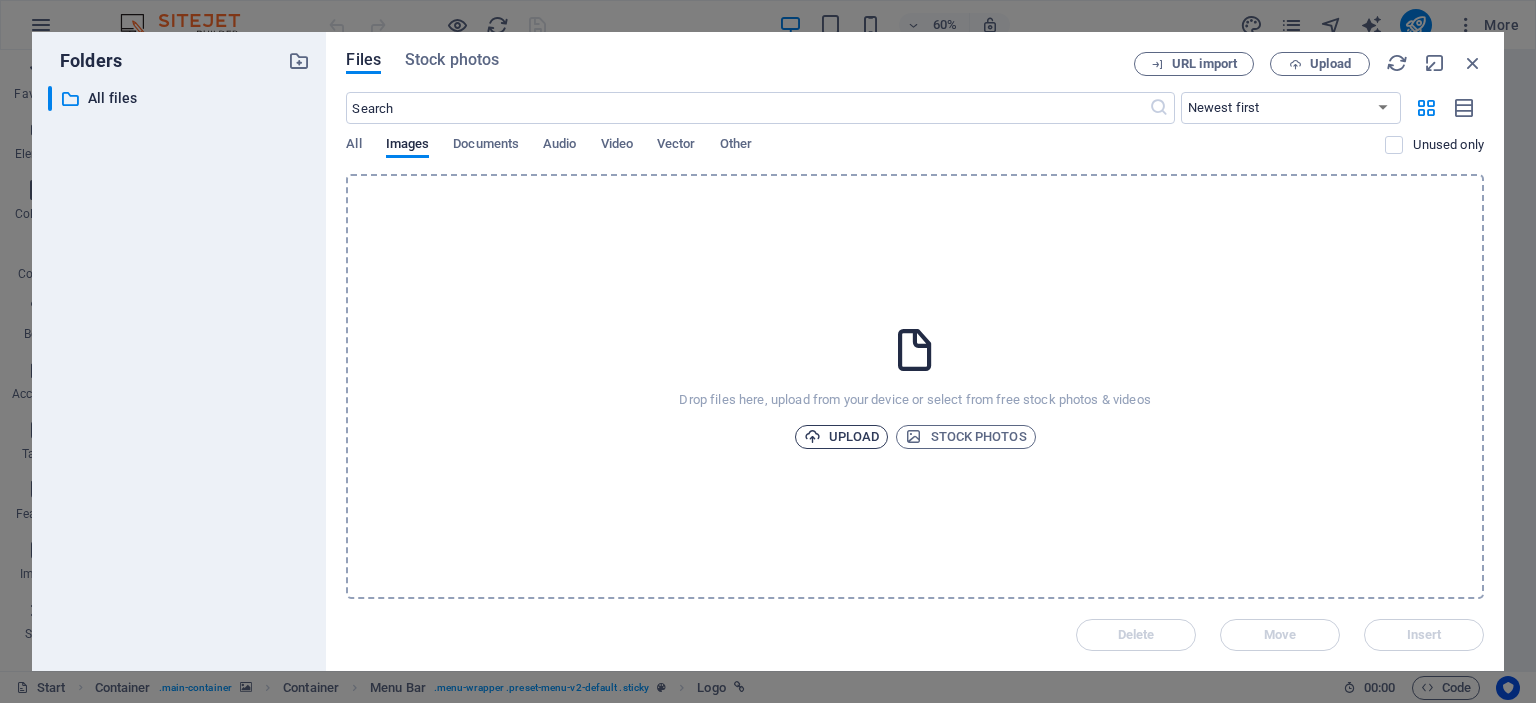 click on "Upload" at bounding box center [842, 437] 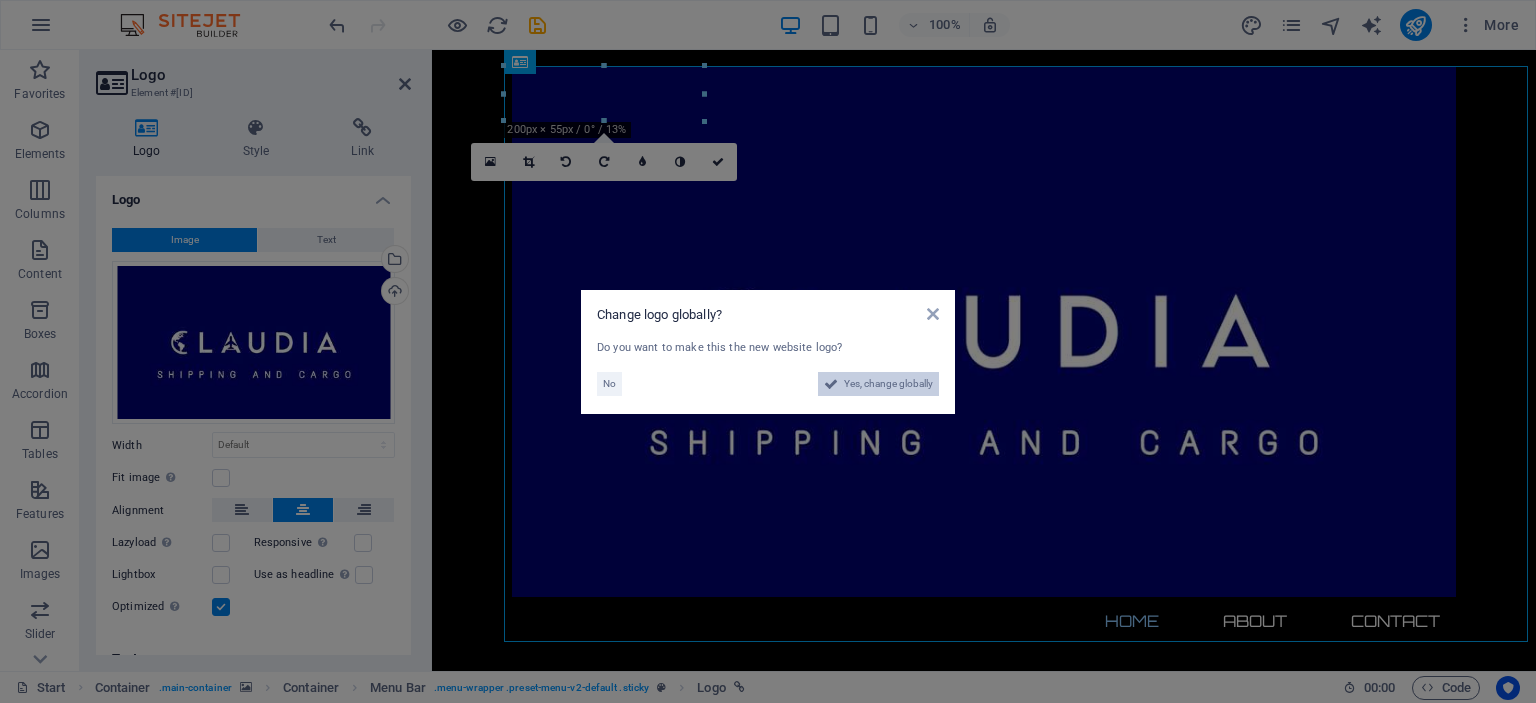 click on "Yes, change globally" at bounding box center (888, 384) 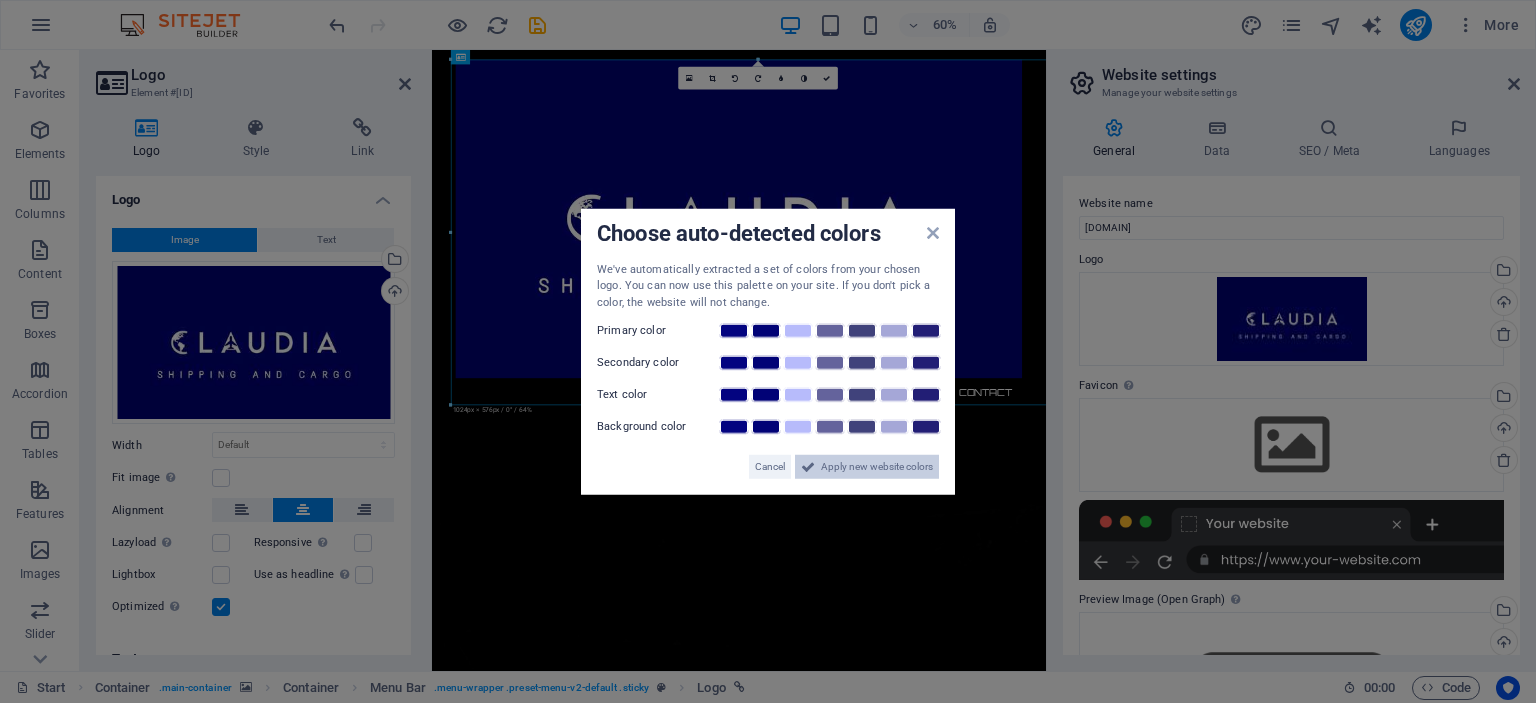 click on "Apply new website colors" at bounding box center (877, 467) 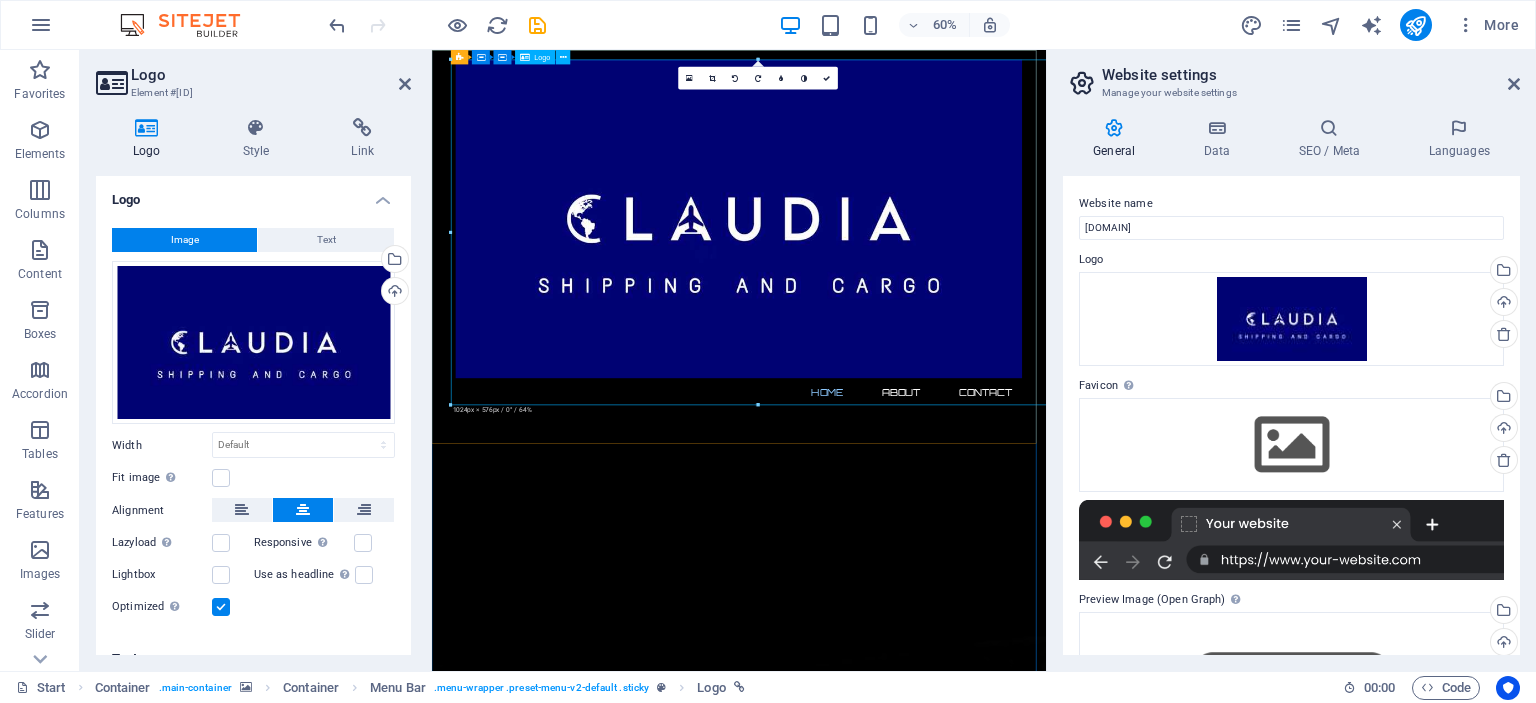 click at bounding box center (944, 331) 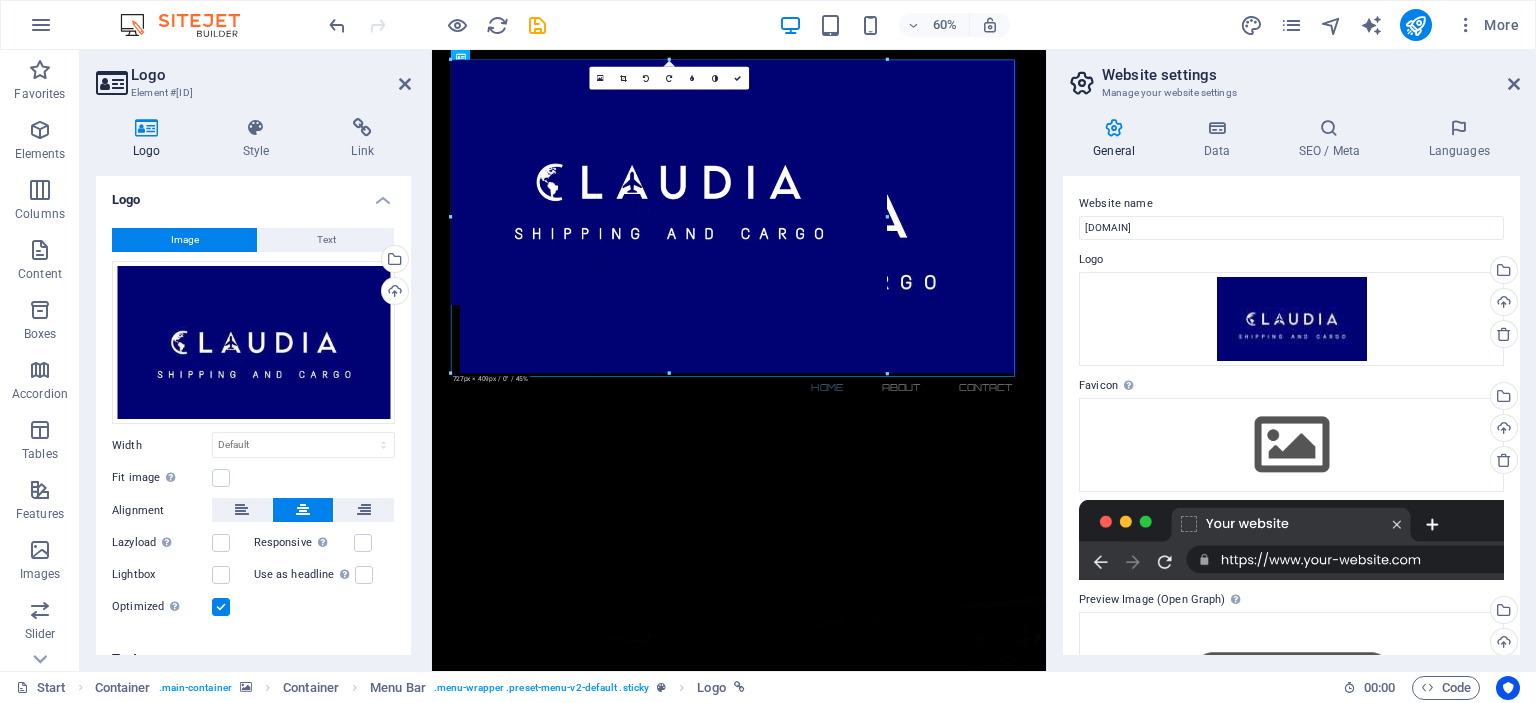 drag, startPoint x: 26, startPoint y: 584, endPoint x: 544, endPoint y: 227, distance: 629.1049 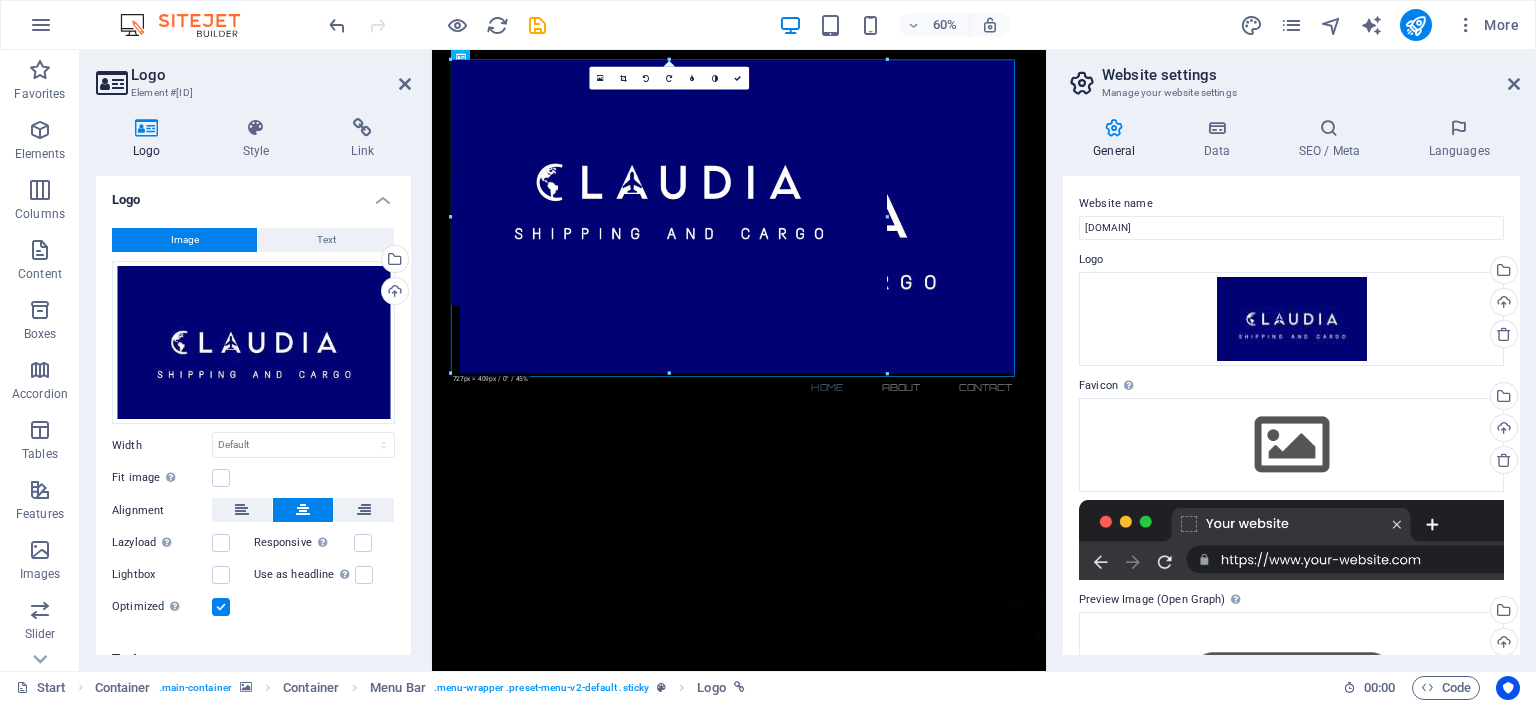 type on "865" 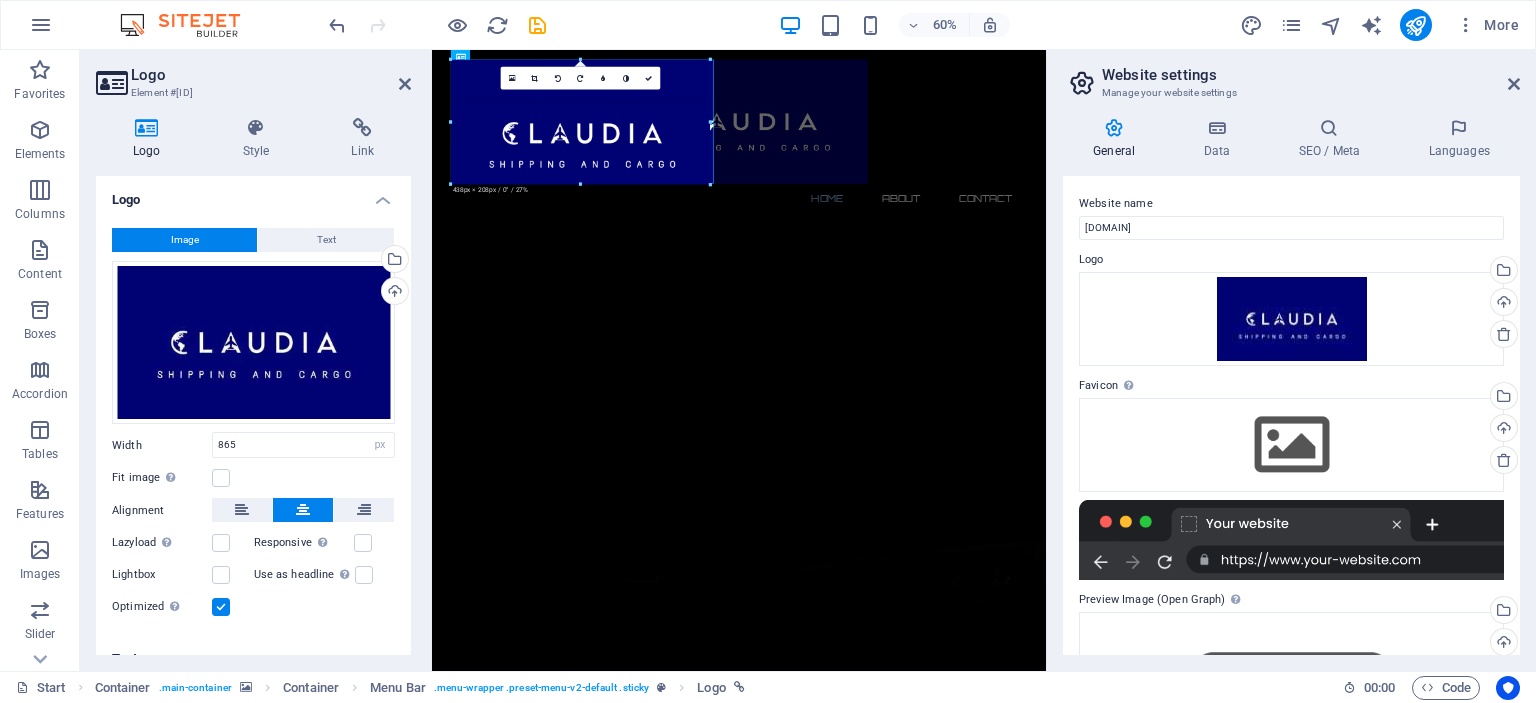drag, startPoint x: 970, startPoint y: 351, endPoint x: 464, endPoint y: 71, distance: 578.30444 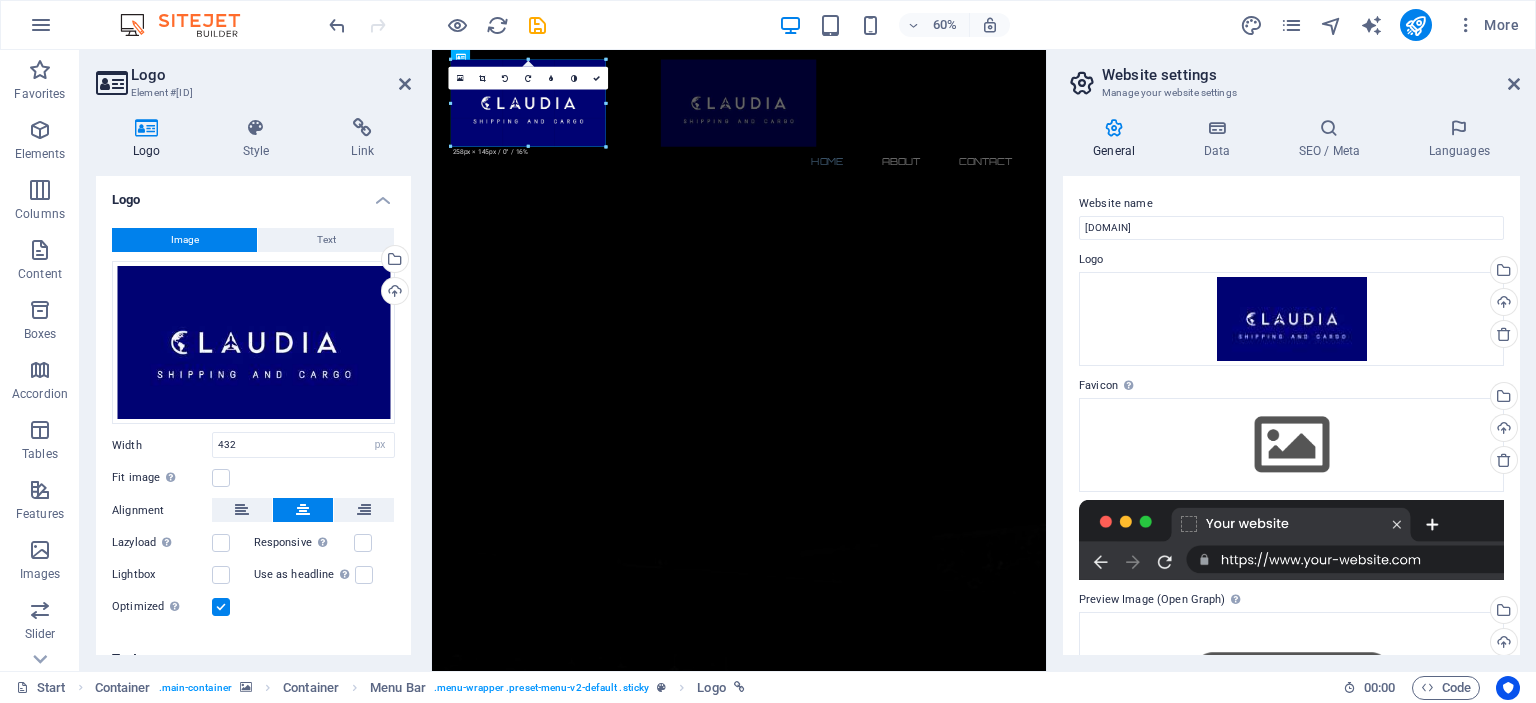 drag, startPoint x: 710, startPoint y: 209, endPoint x: 63, endPoint y: 98, distance: 656.4526 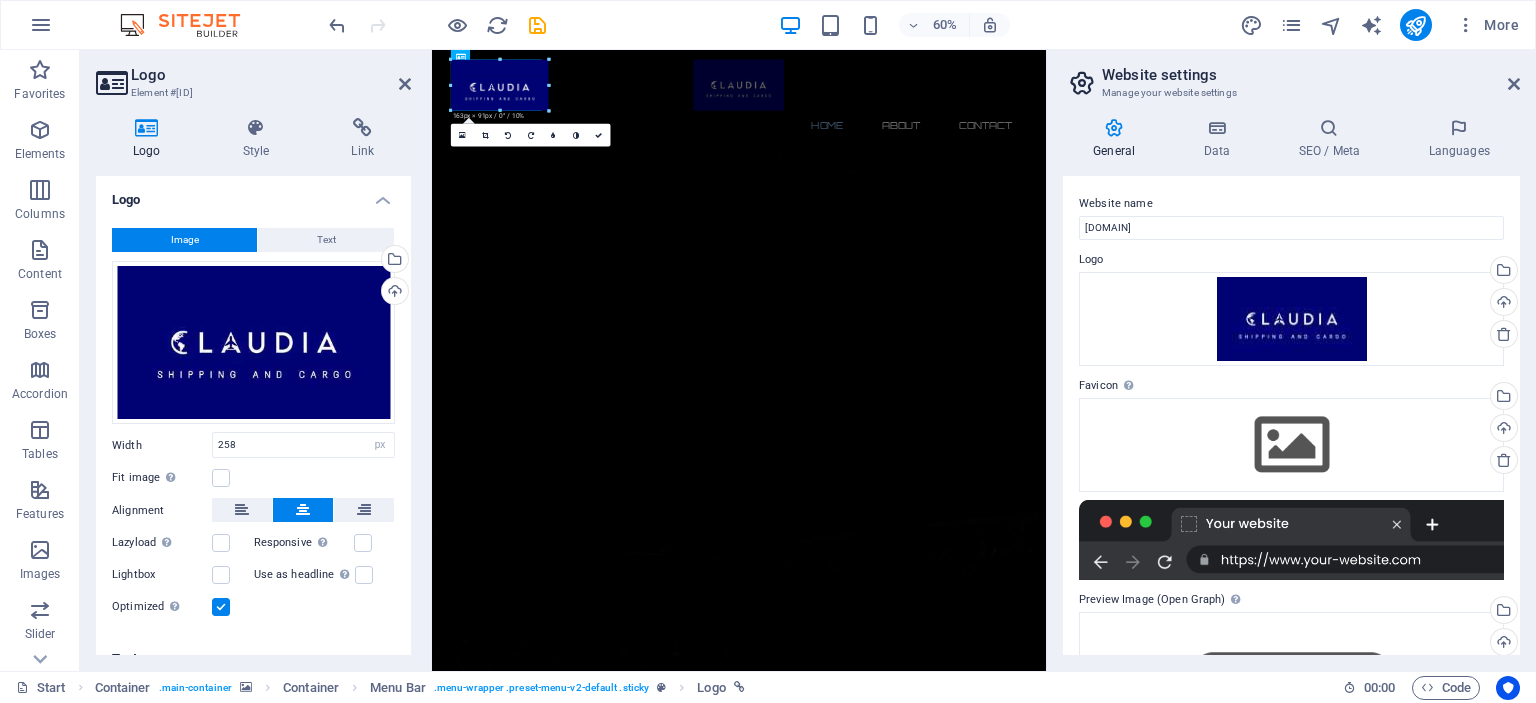 drag, startPoint x: 607, startPoint y: 143, endPoint x: 500, endPoint y: 99, distance: 115.69356 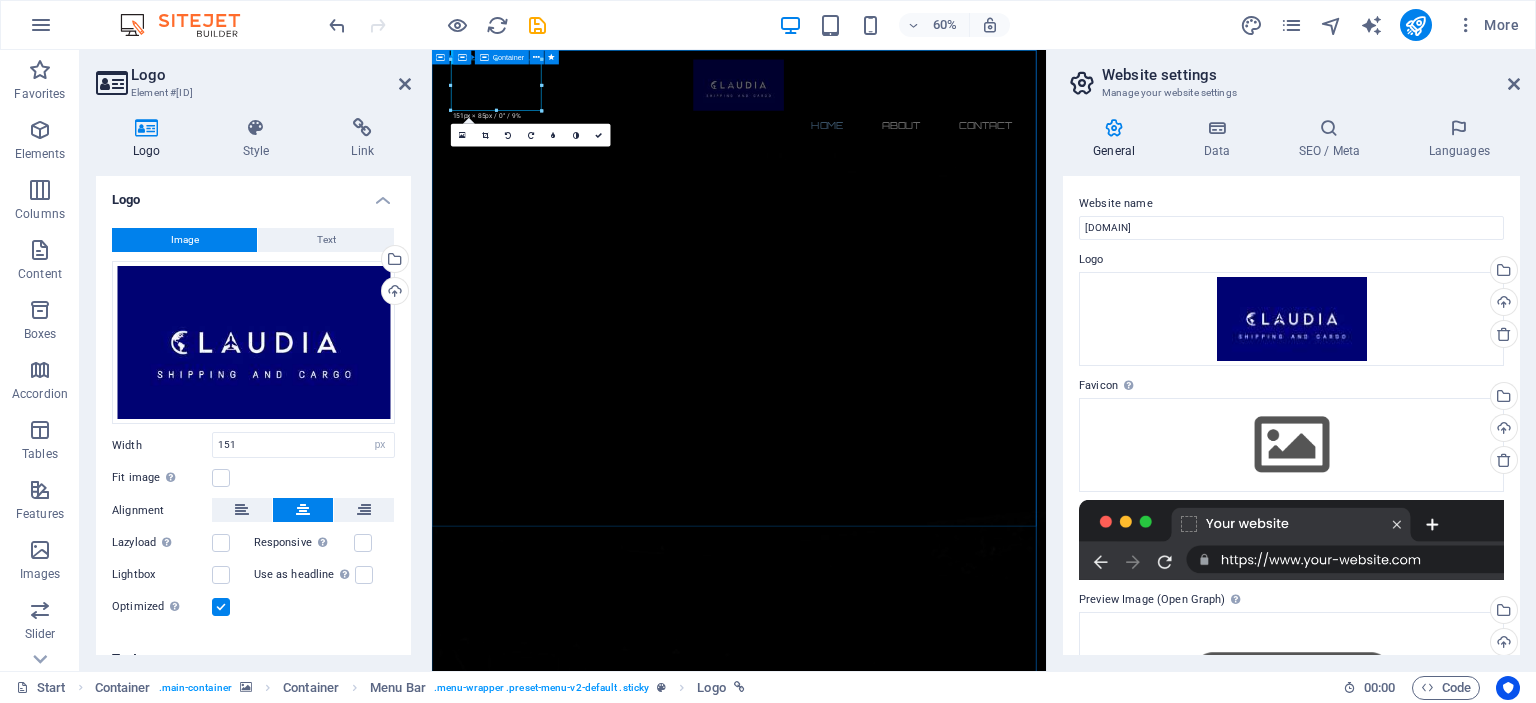 click on "The waiting is going to end soon... 0 Days 0 Hours 0 Minutes 0 Seconds Our website is under construction. We`ll be here soon with our new awesome site, subscribe to be notified.  Notify me   I have read and understand the privacy policy. Unreadable? Load new" at bounding box center (943, 2796) 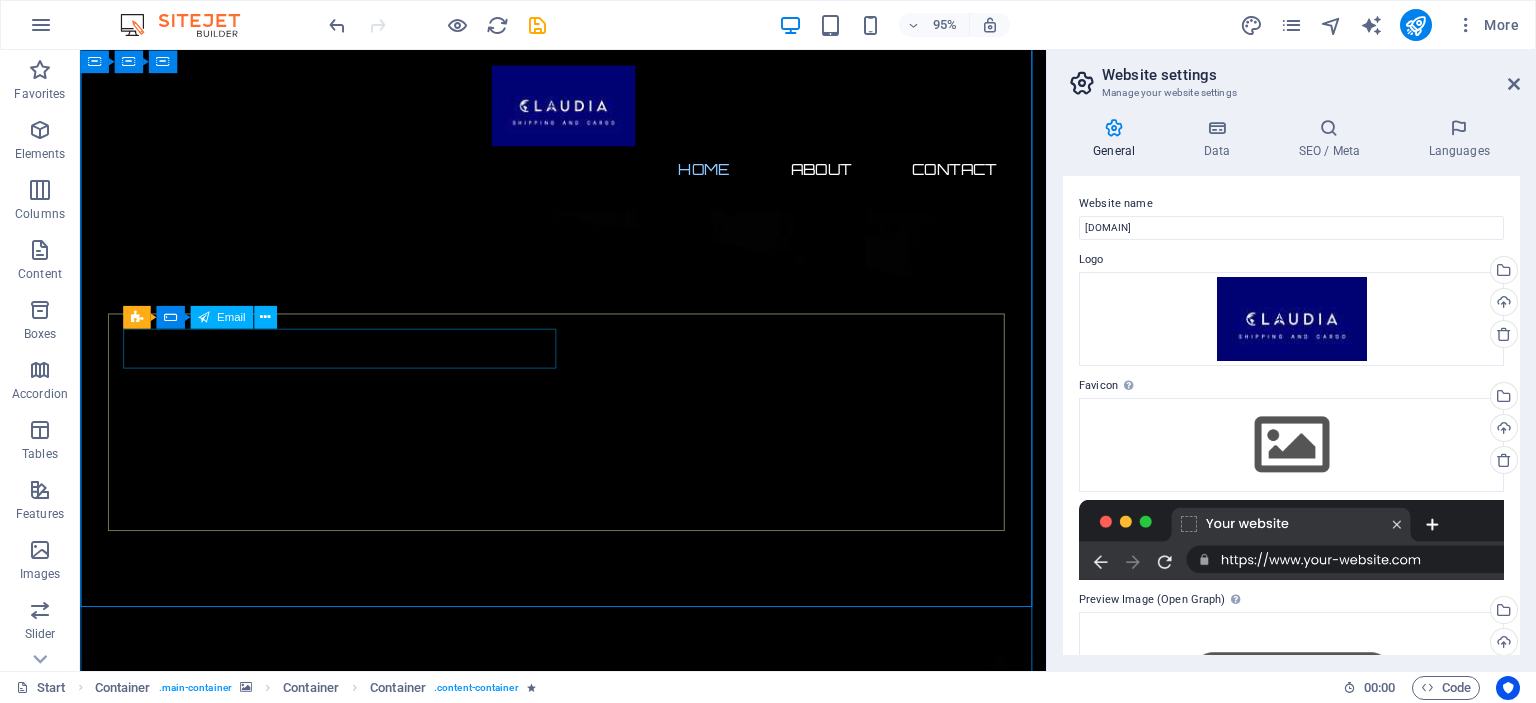 scroll, scrollTop: 333, scrollLeft: 0, axis: vertical 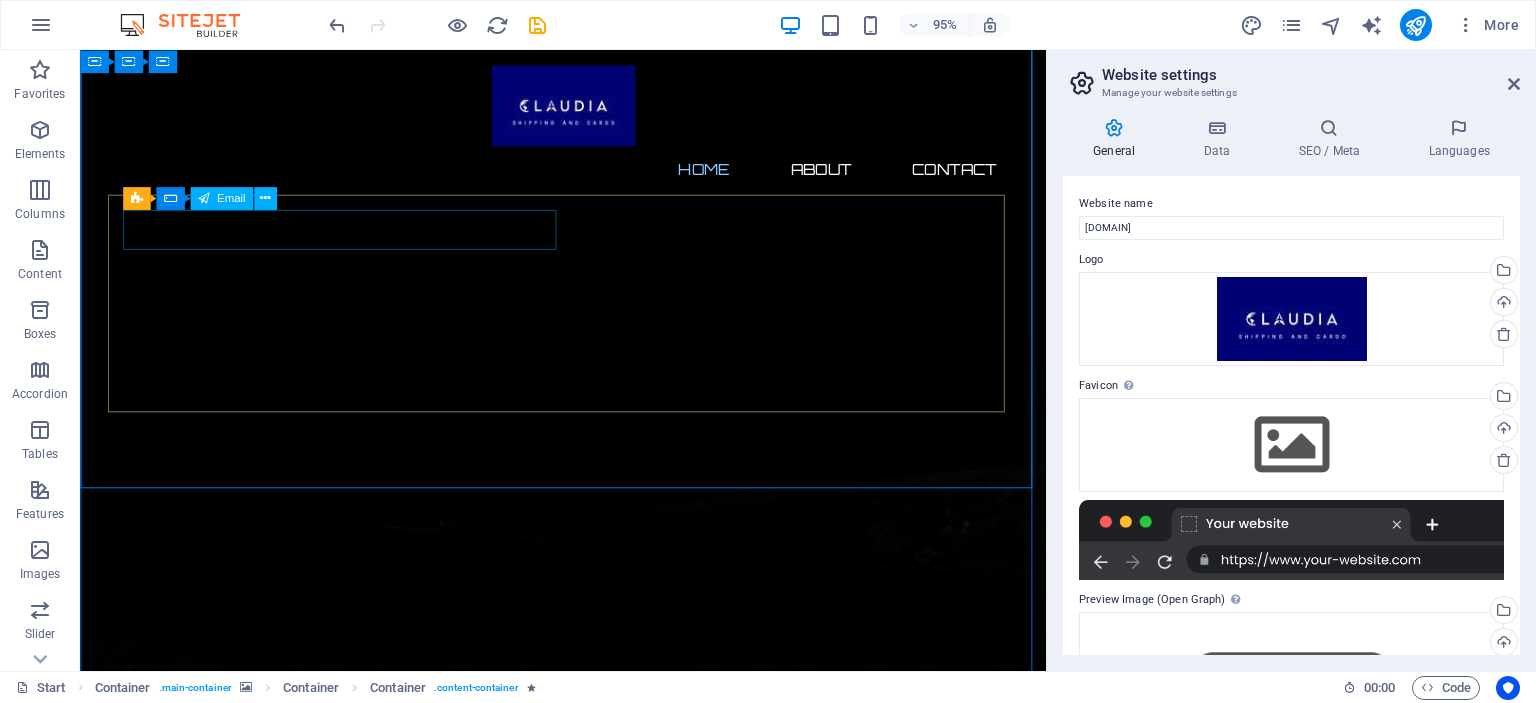 click 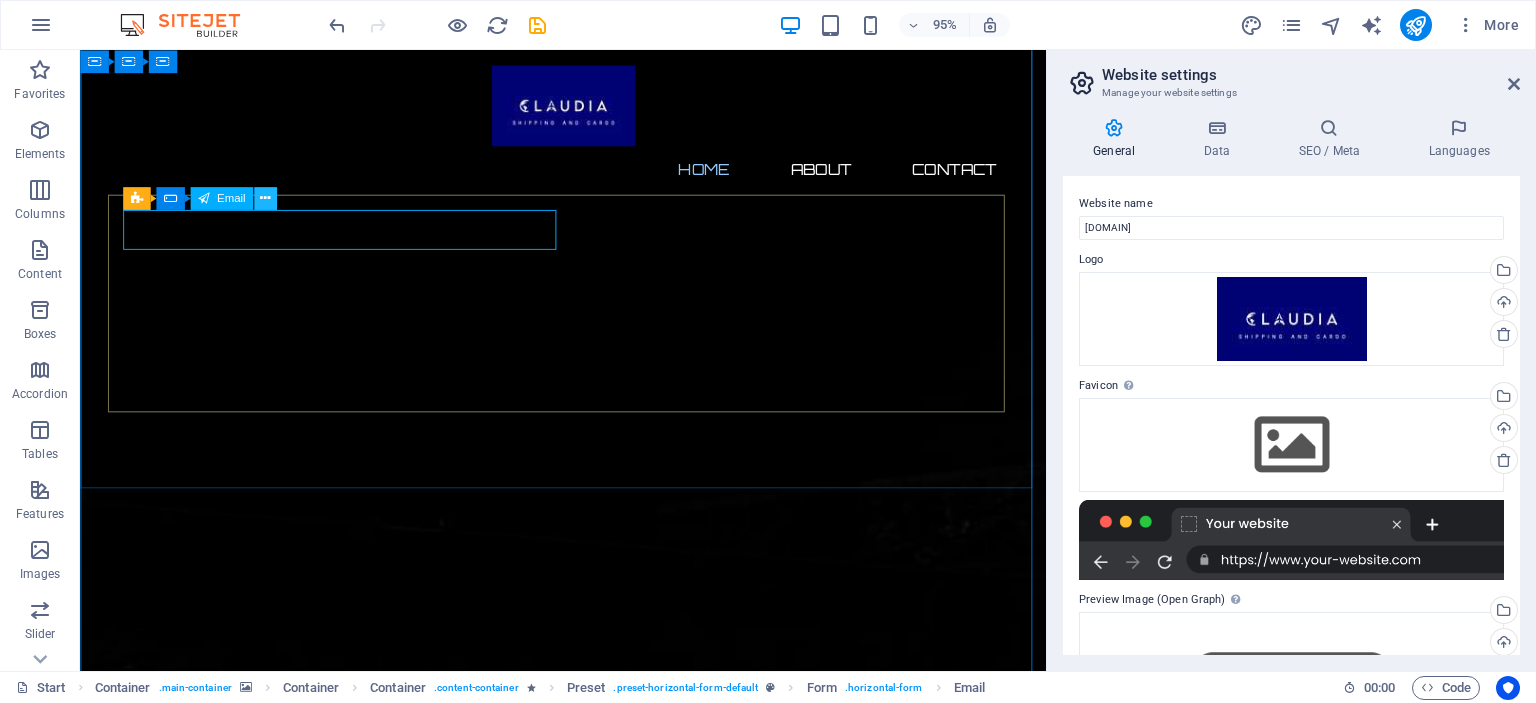 click at bounding box center [265, 198] 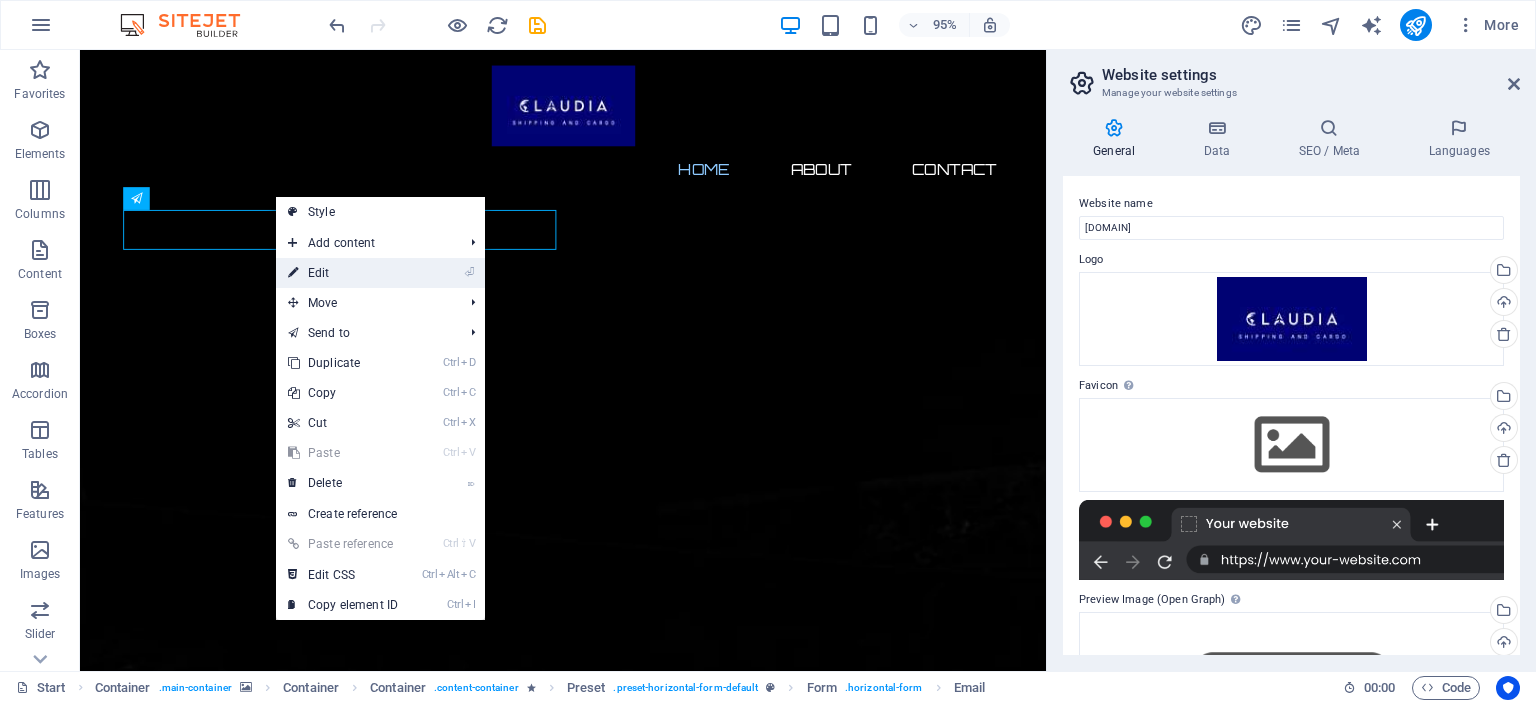 click on "⏎  Edit" at bounding box center [343, 273] 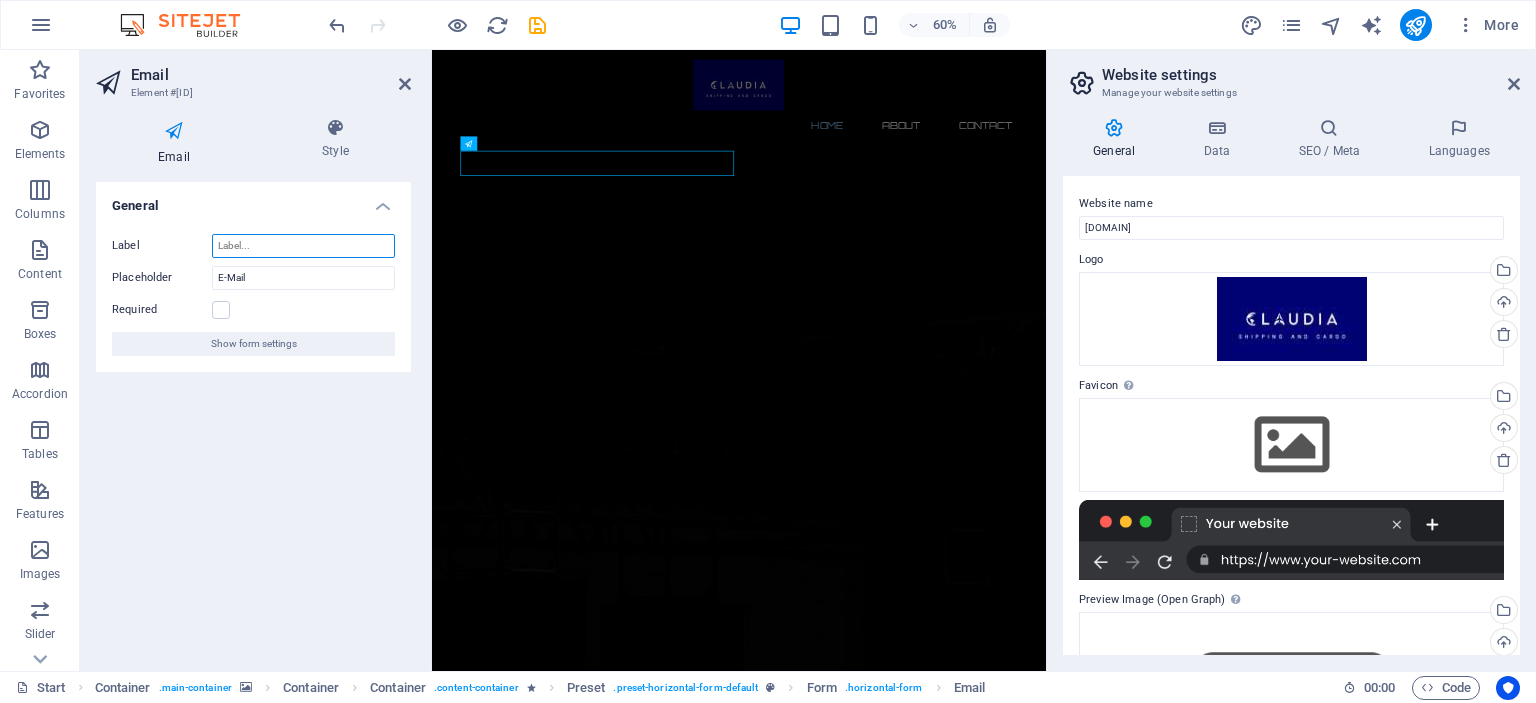 click on "Label" at bounding box center [303, 246] 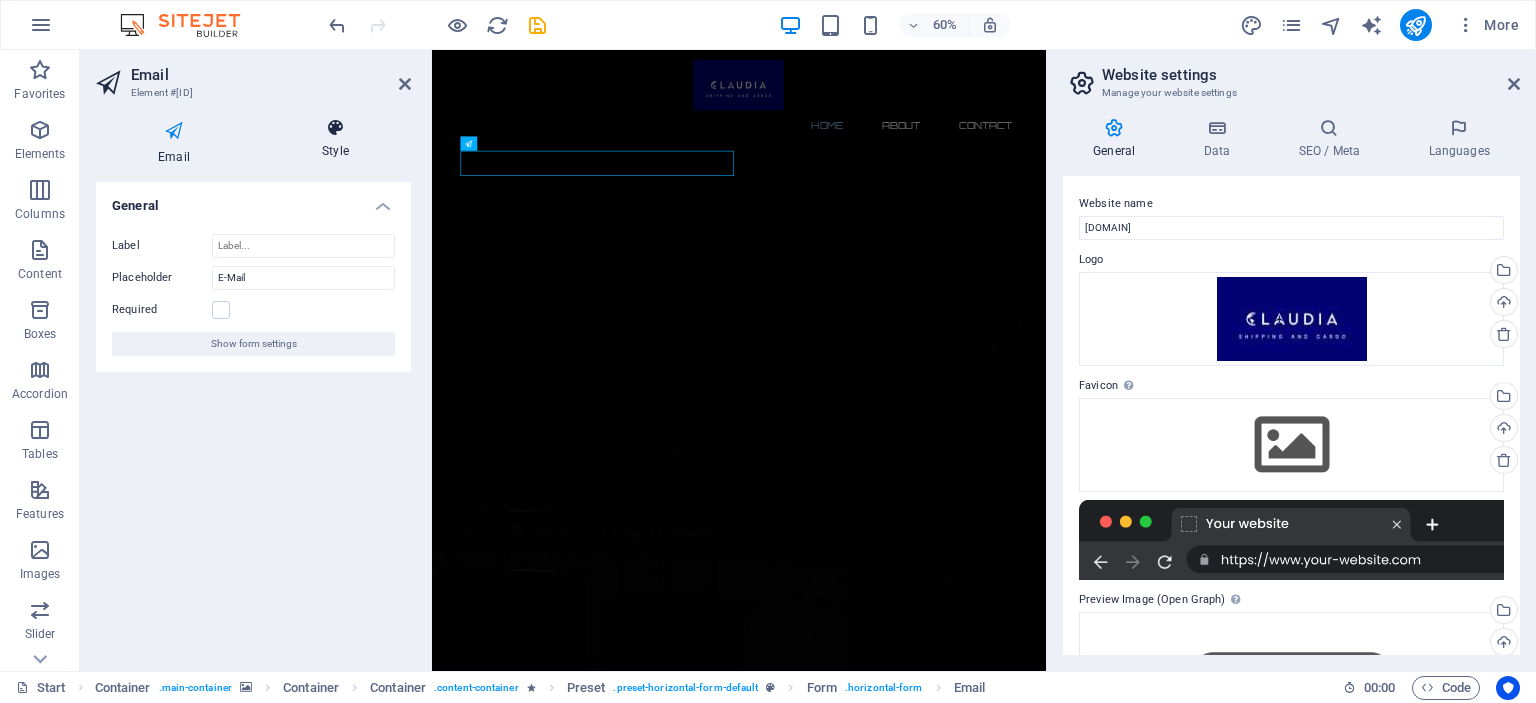 click on "Style" at bounding box center (335, 139) 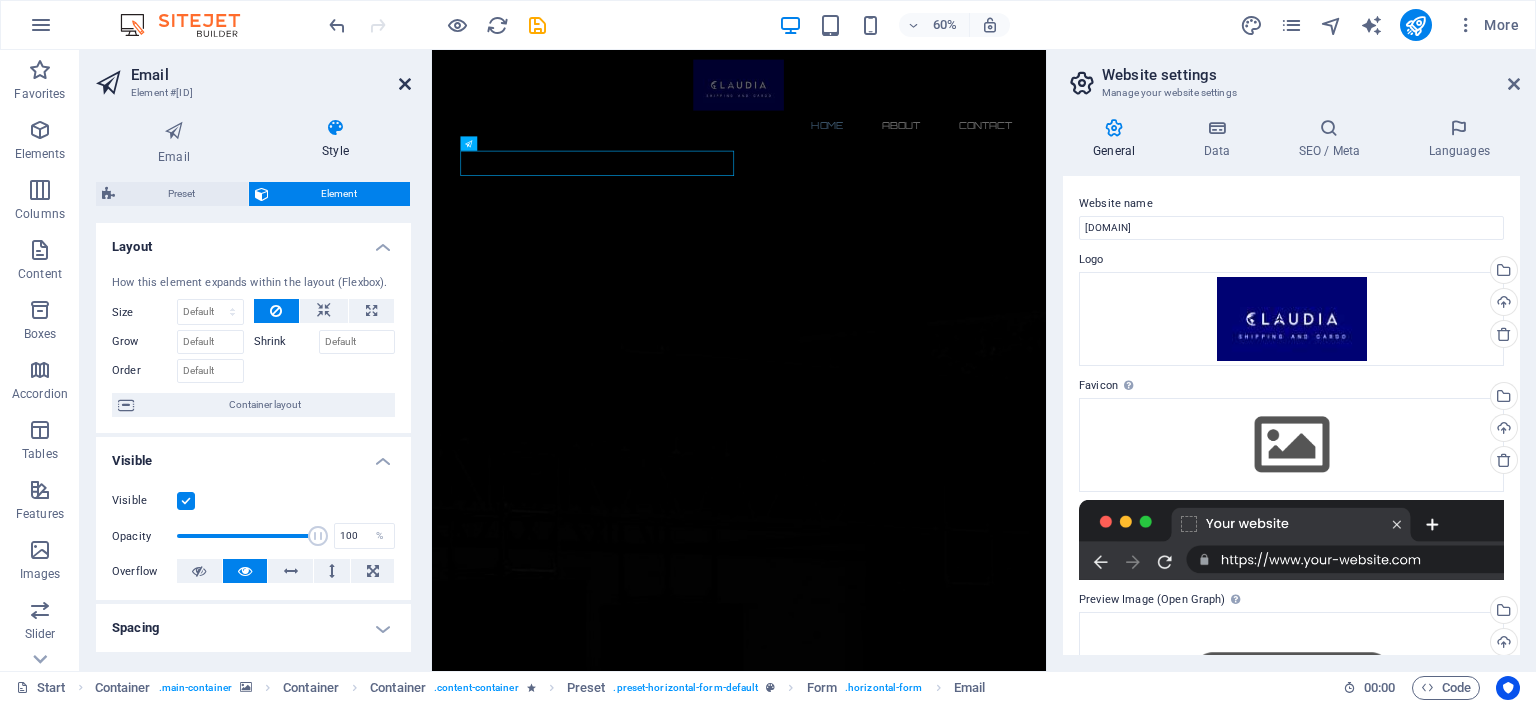 click at bounding box center (405, 84) 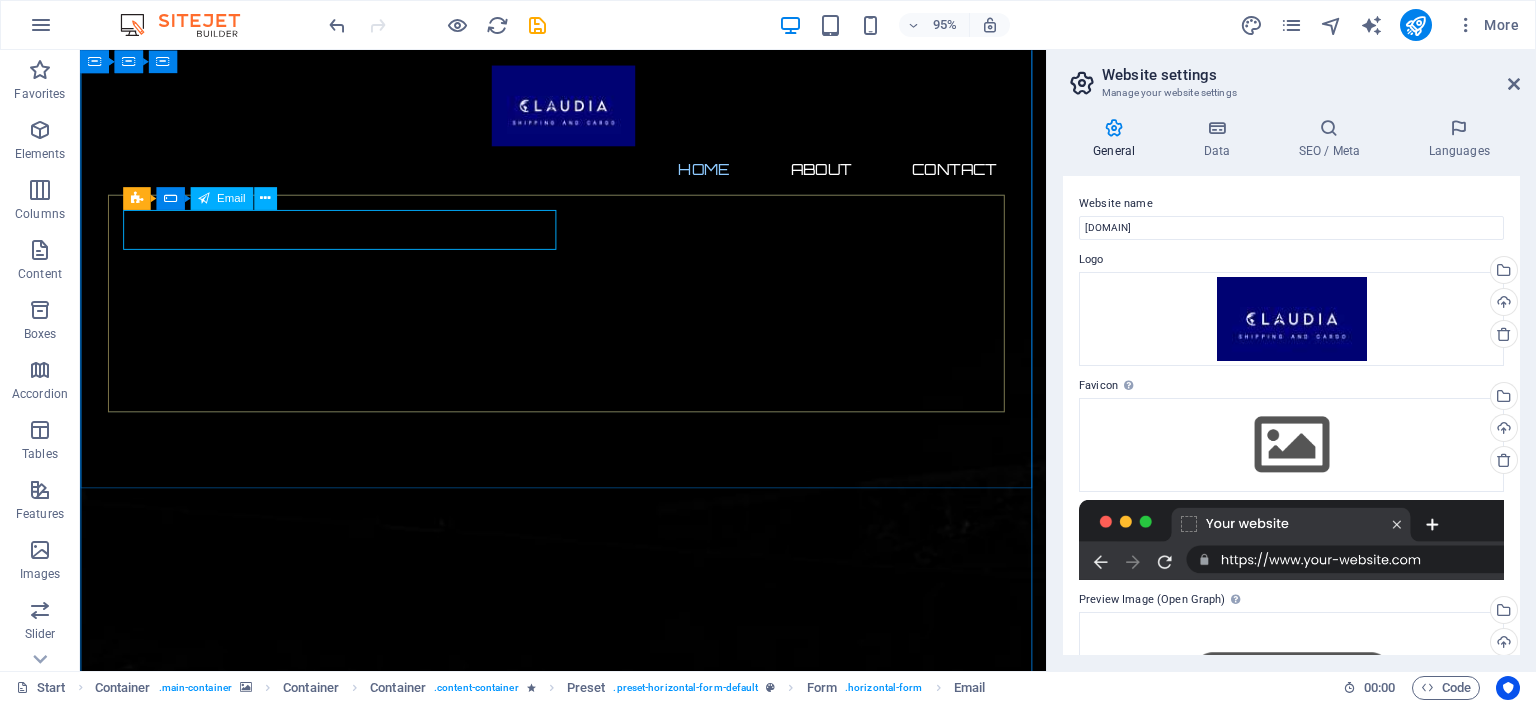 click 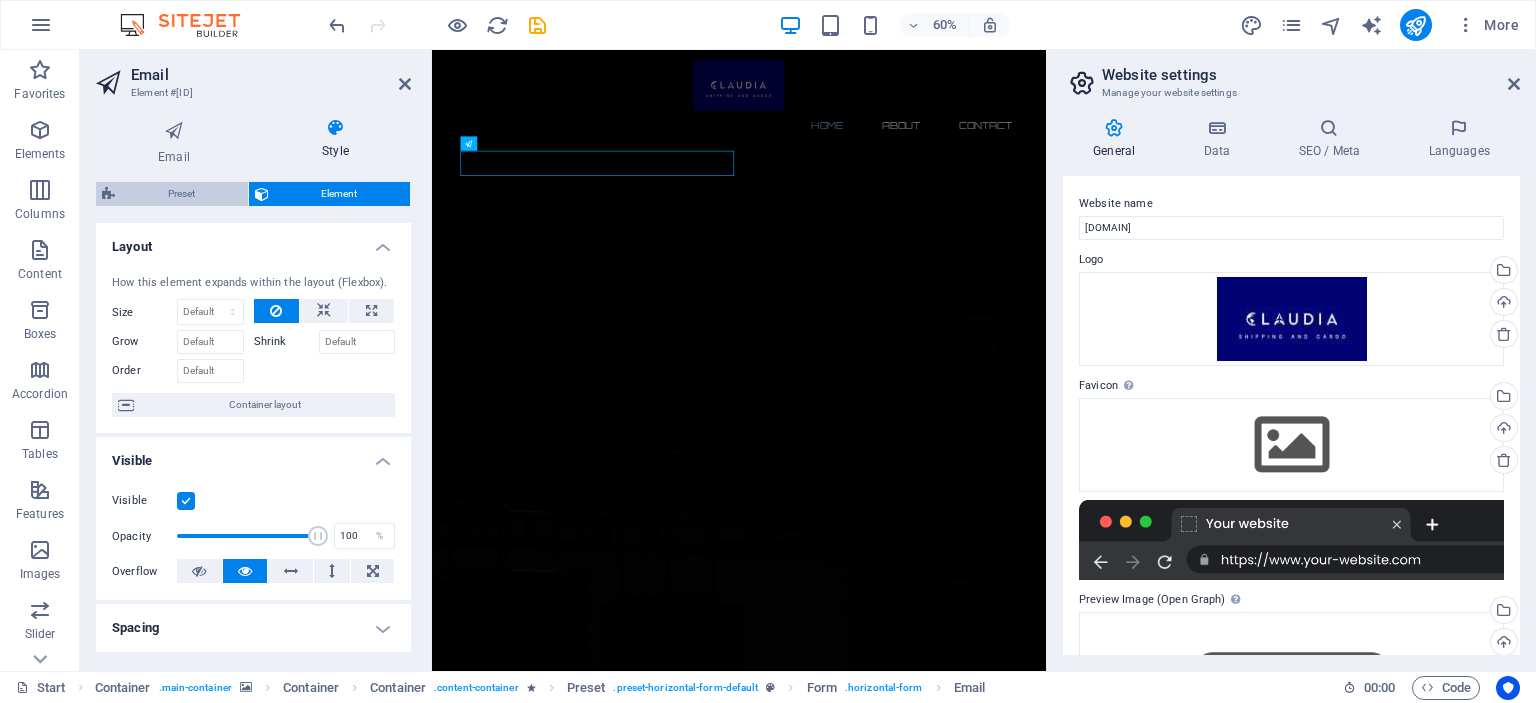 click on "Preset" at bounding box center [181, 194] 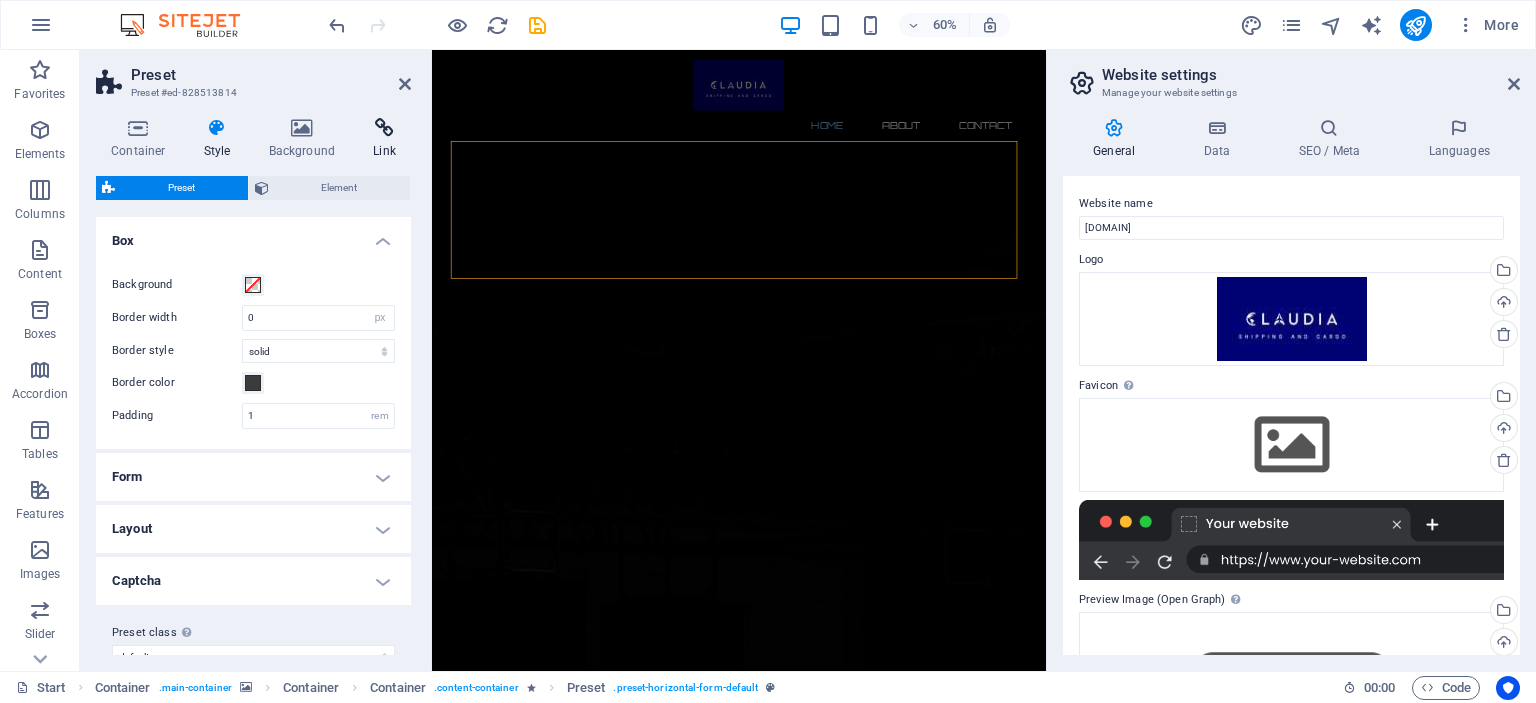 click at bounding box center (384, 128) 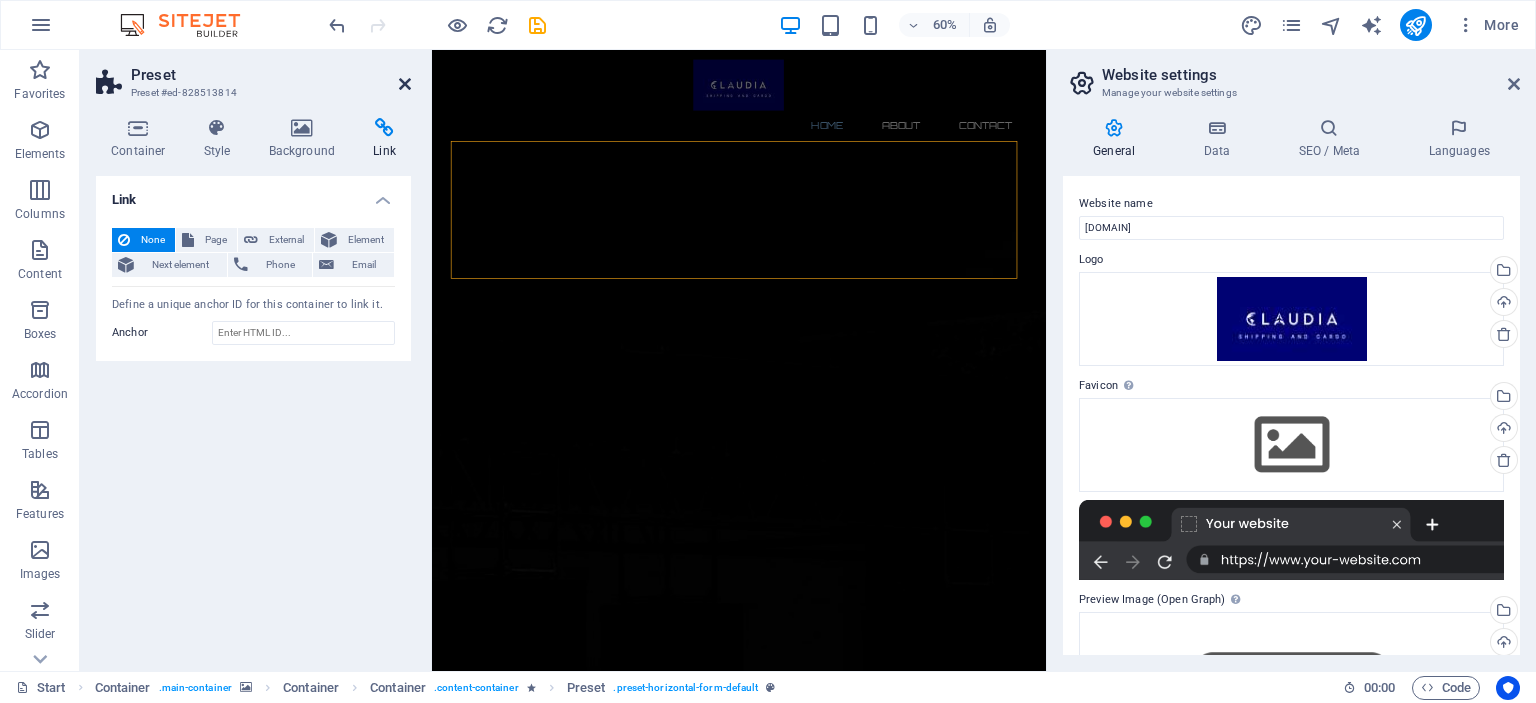 click at bounding box center [405, 84] 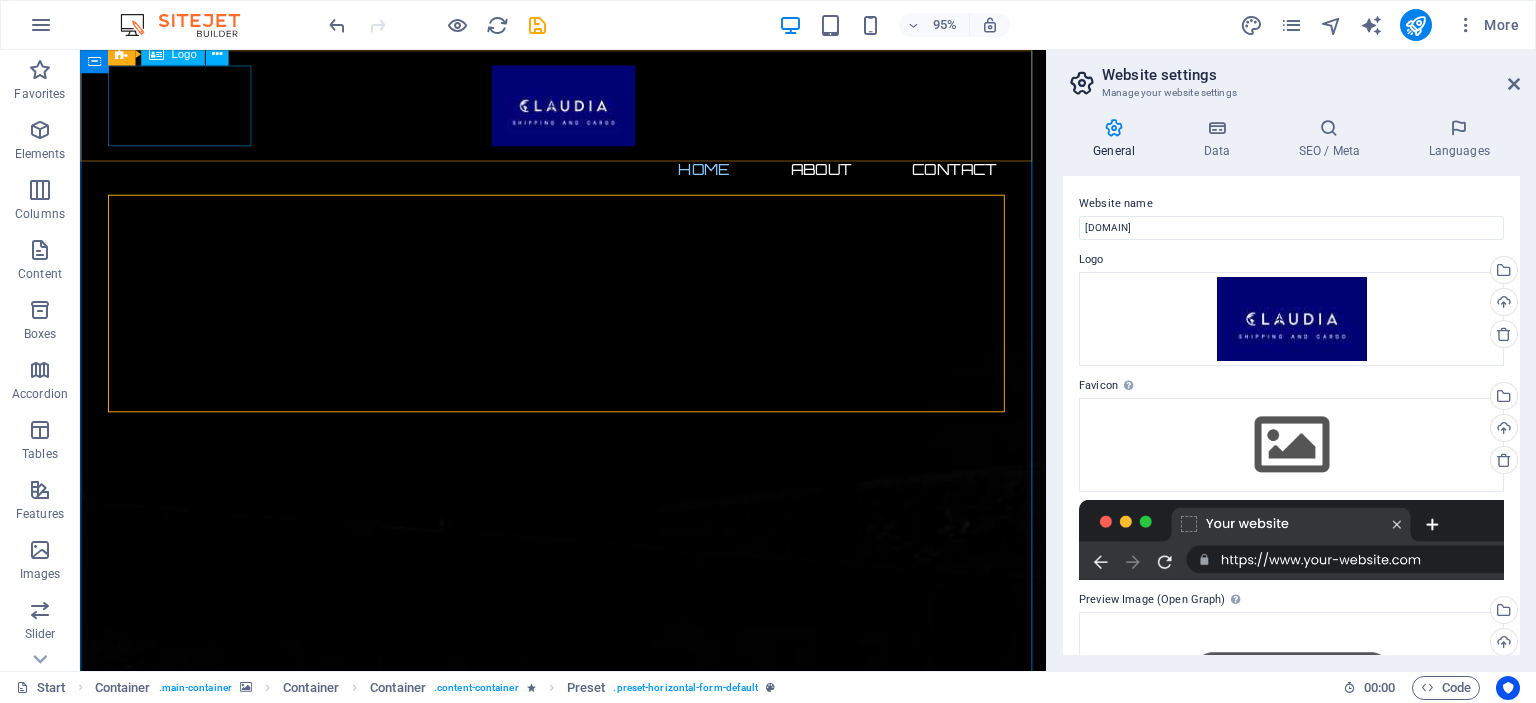 click at bounding box center (589, 108) 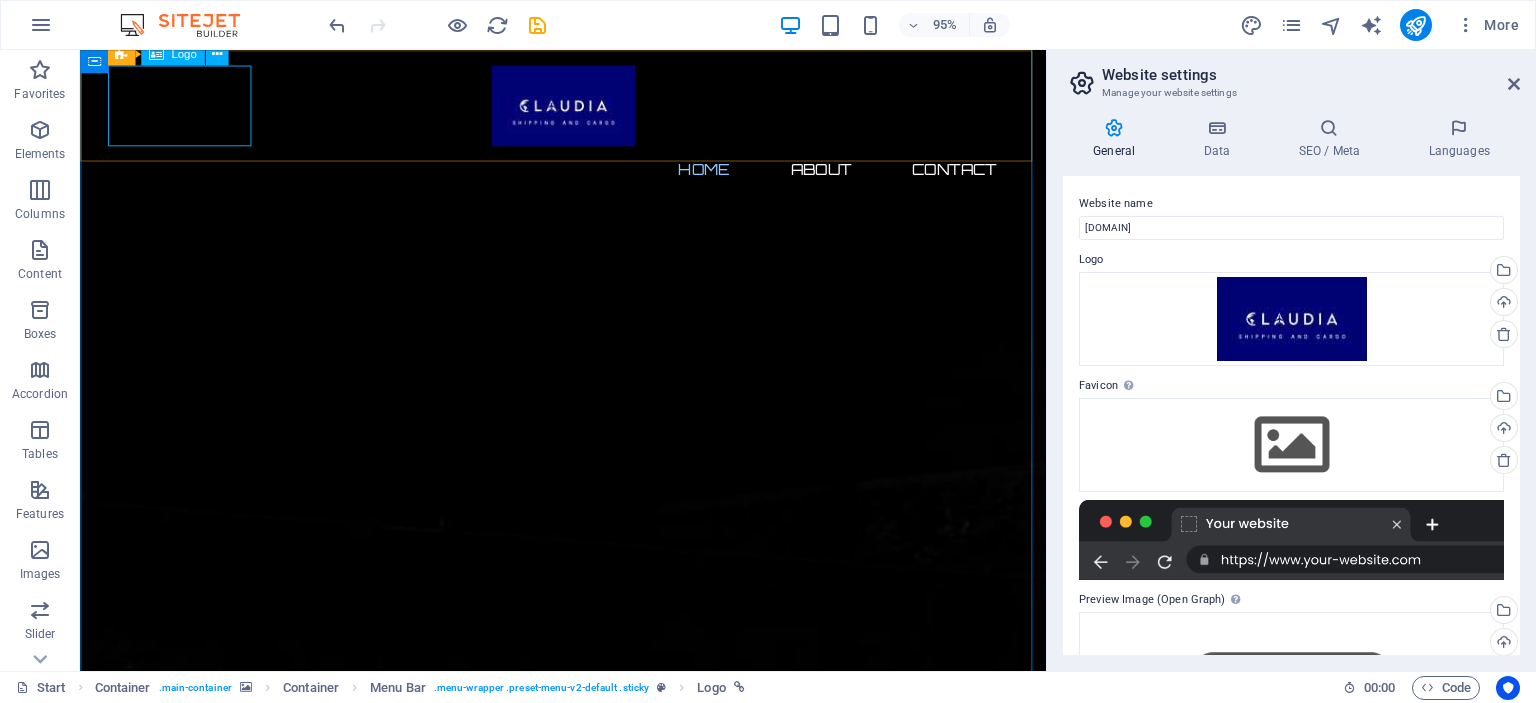 click on "Logo" at bounding box center (183, 53) 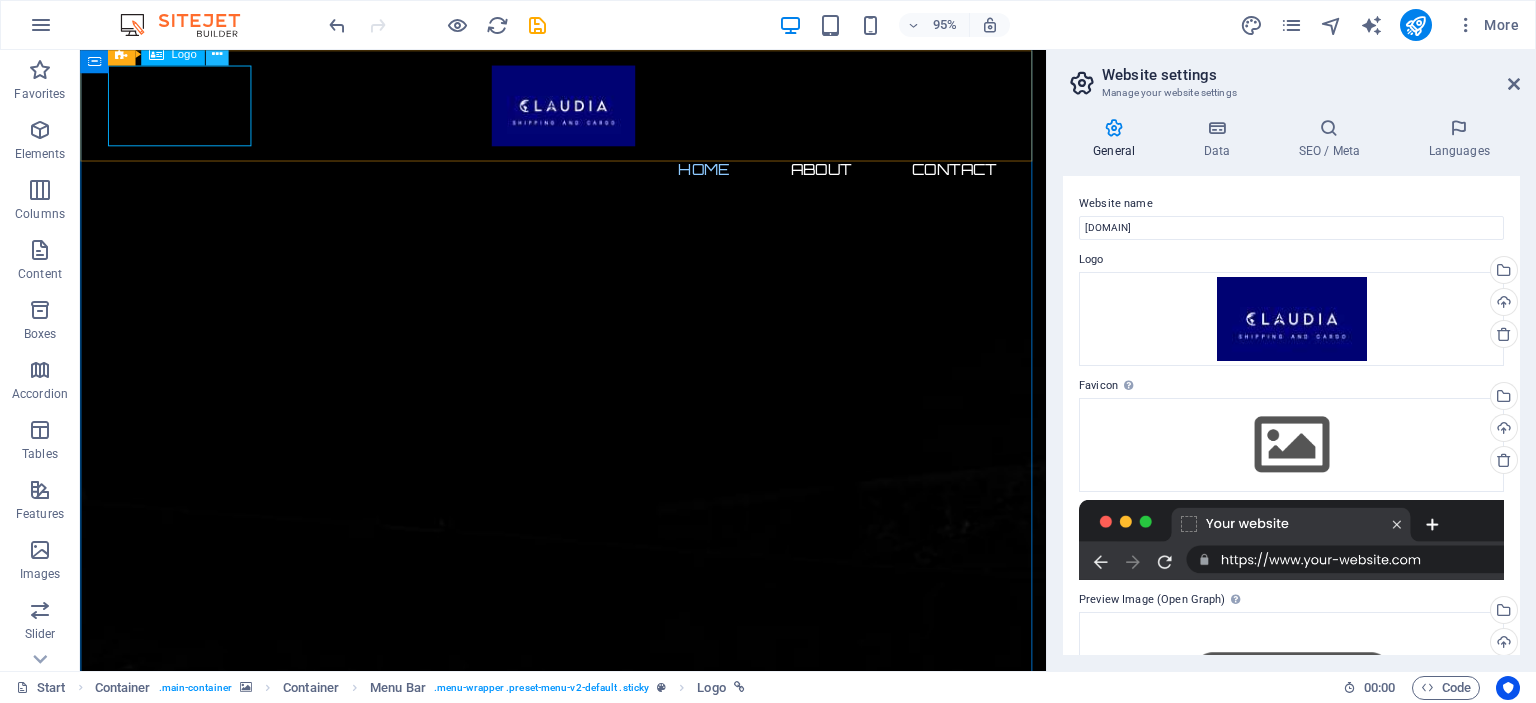 click at bounding box center [216, 54] 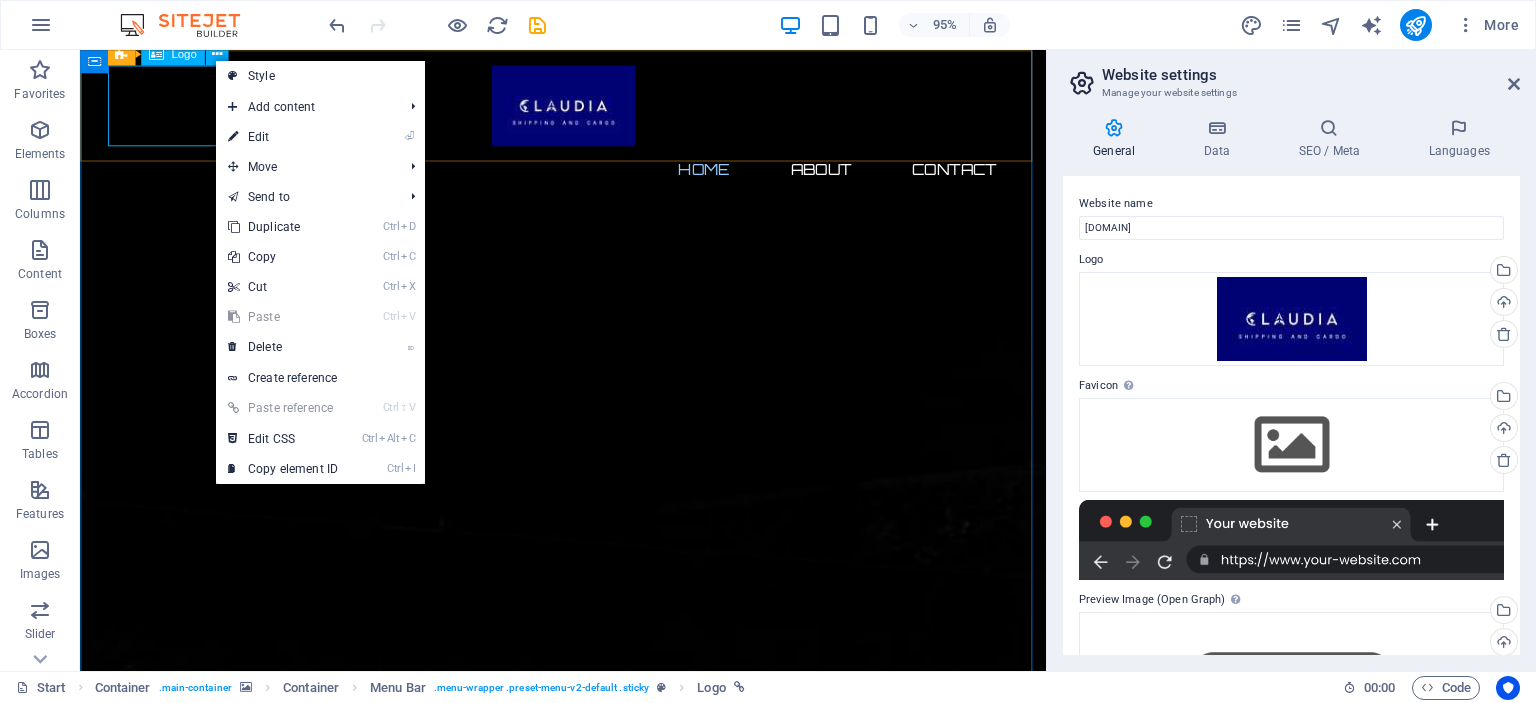 click on "Logo" at bounding box center (183, 53) 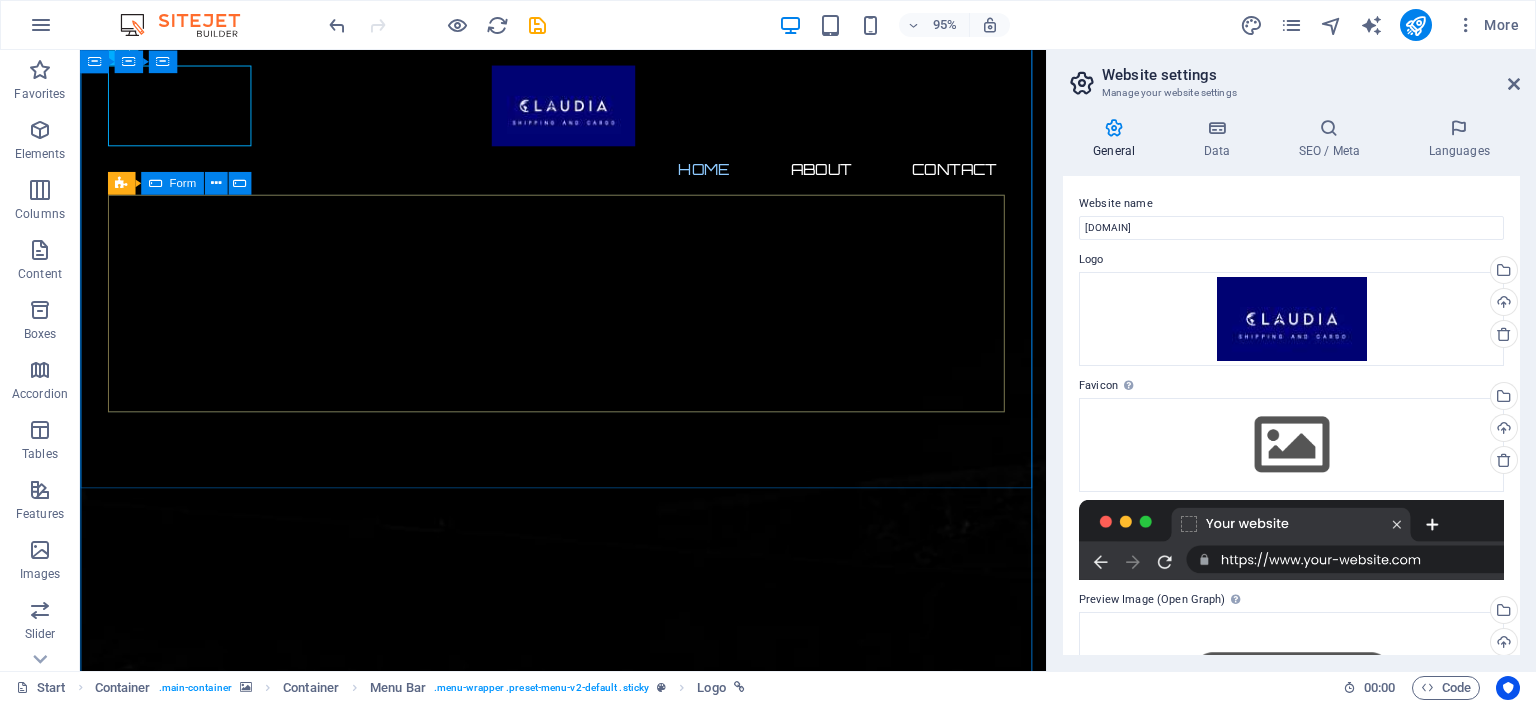 scroll, scrollTop: 0, scrollLeft: 0, axis: both 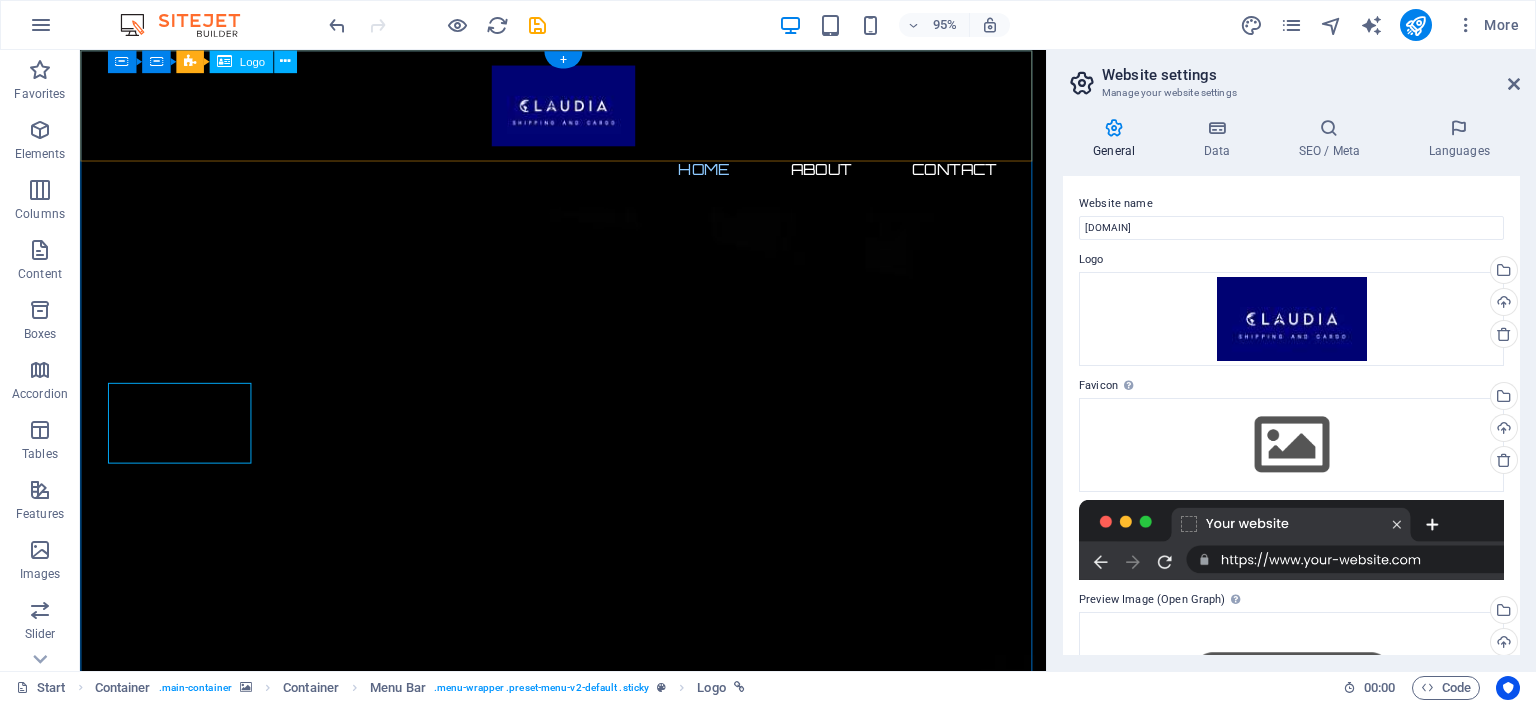 click at bounding box center [589, 108] 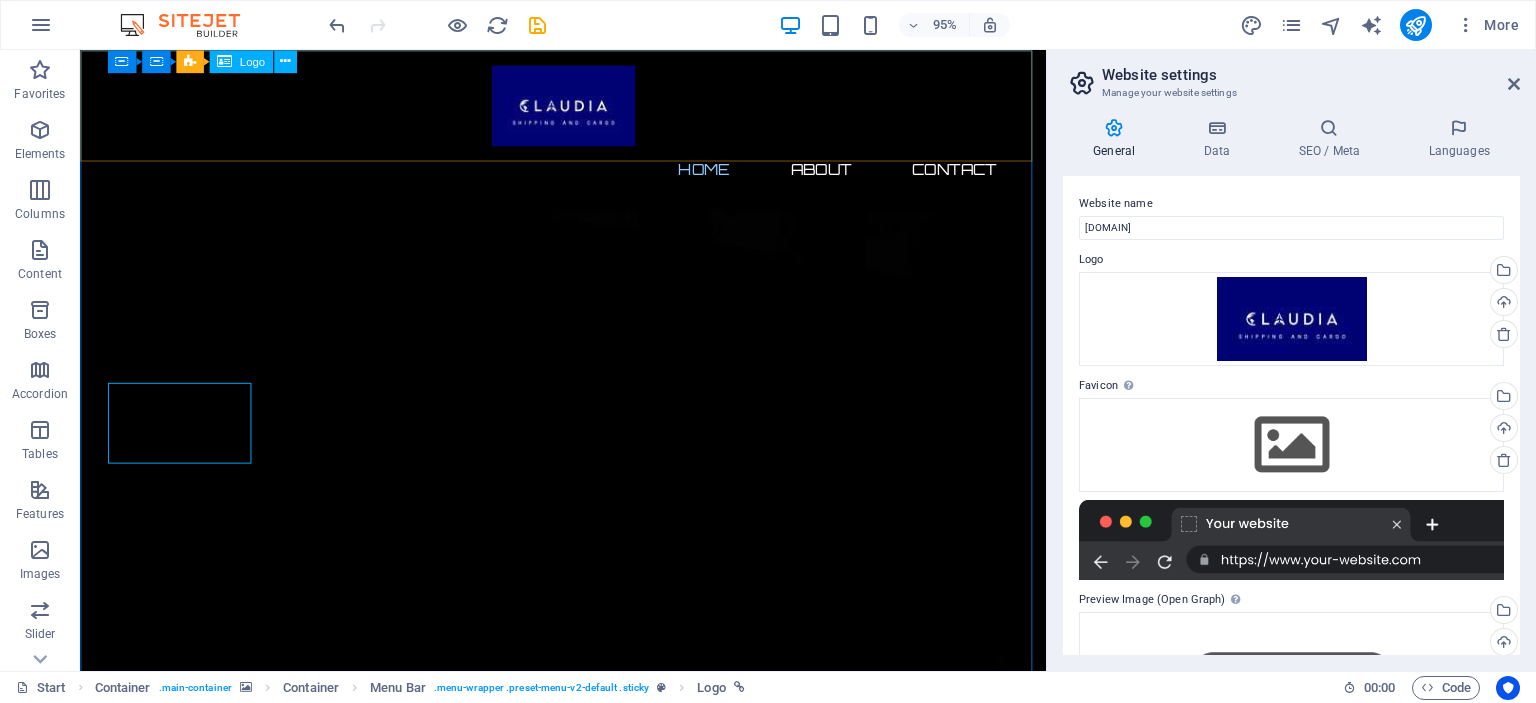 click on "Logo" at bounding box center (240, 61) 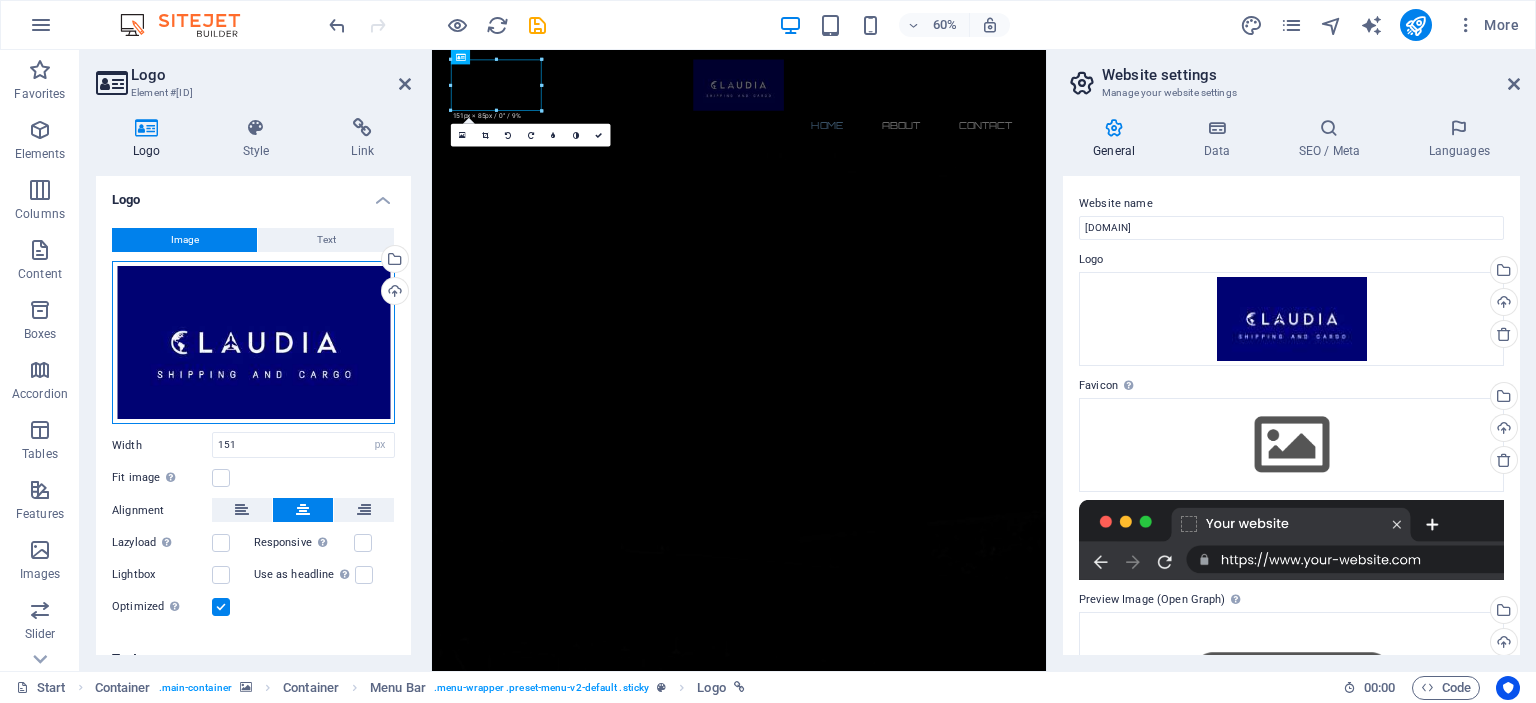 click on "Drag files here, click to choose files or select files from Files or our free stock photos & videos" at bounding box center (253, 343) 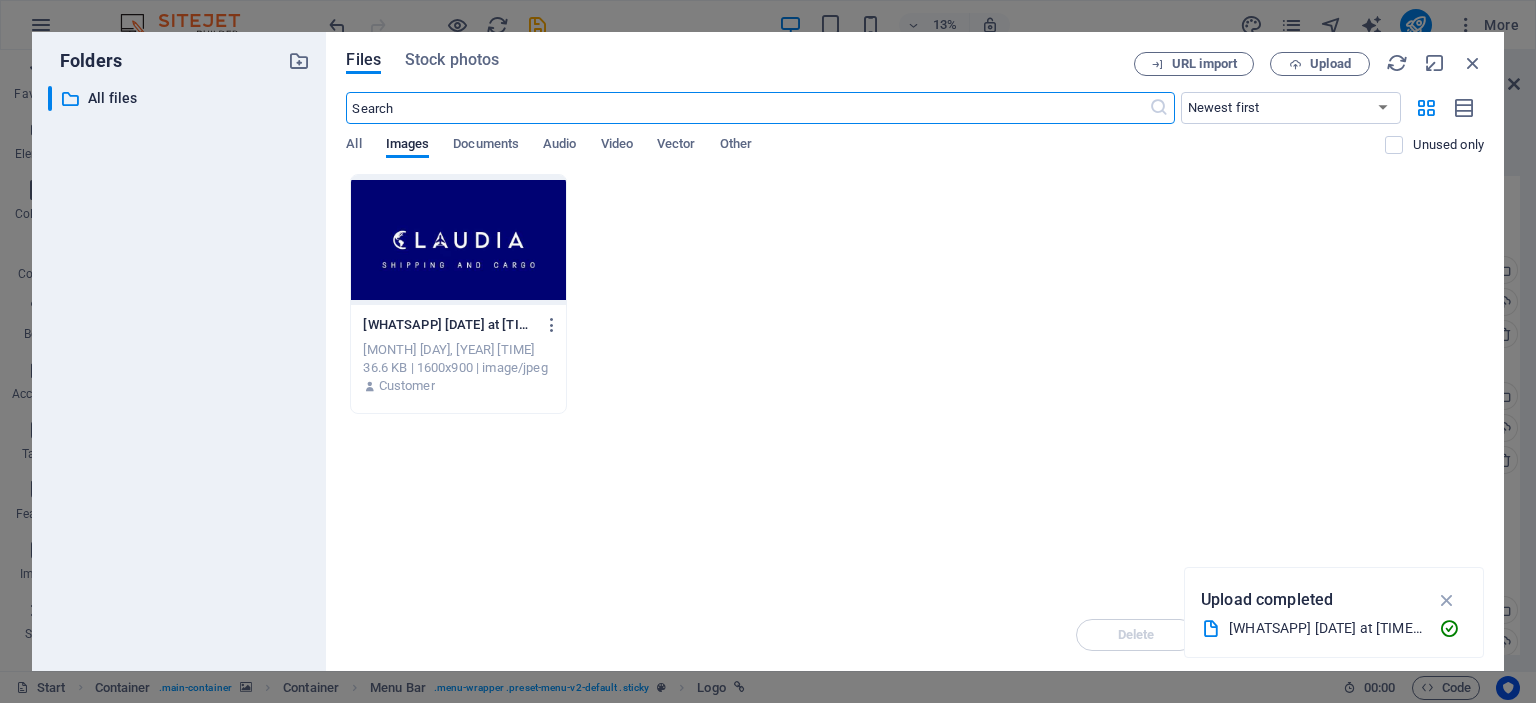 click at bounding box center [458, 240] 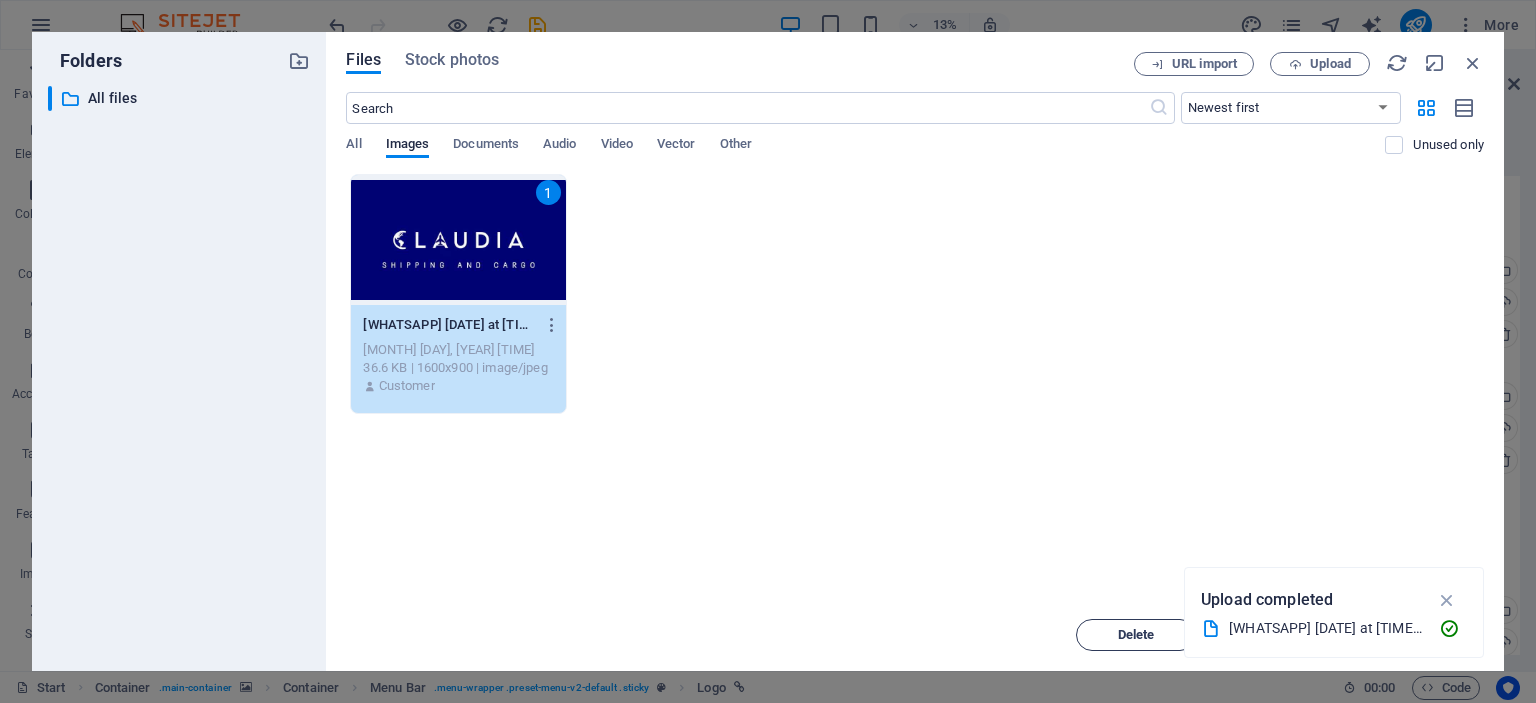 click on "Delete" at bounding box center (1136, 635) 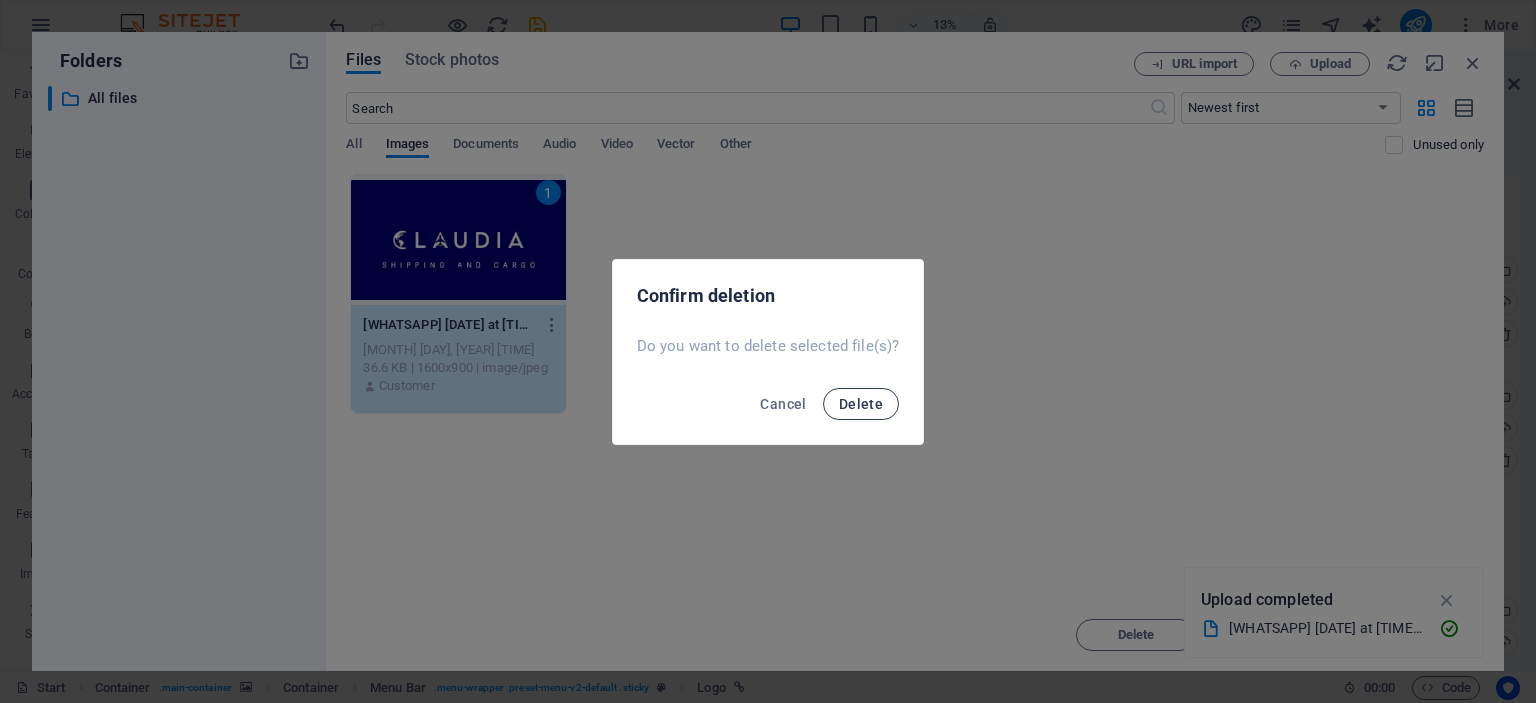 click on "Delete" at bounding box center [861, 404] 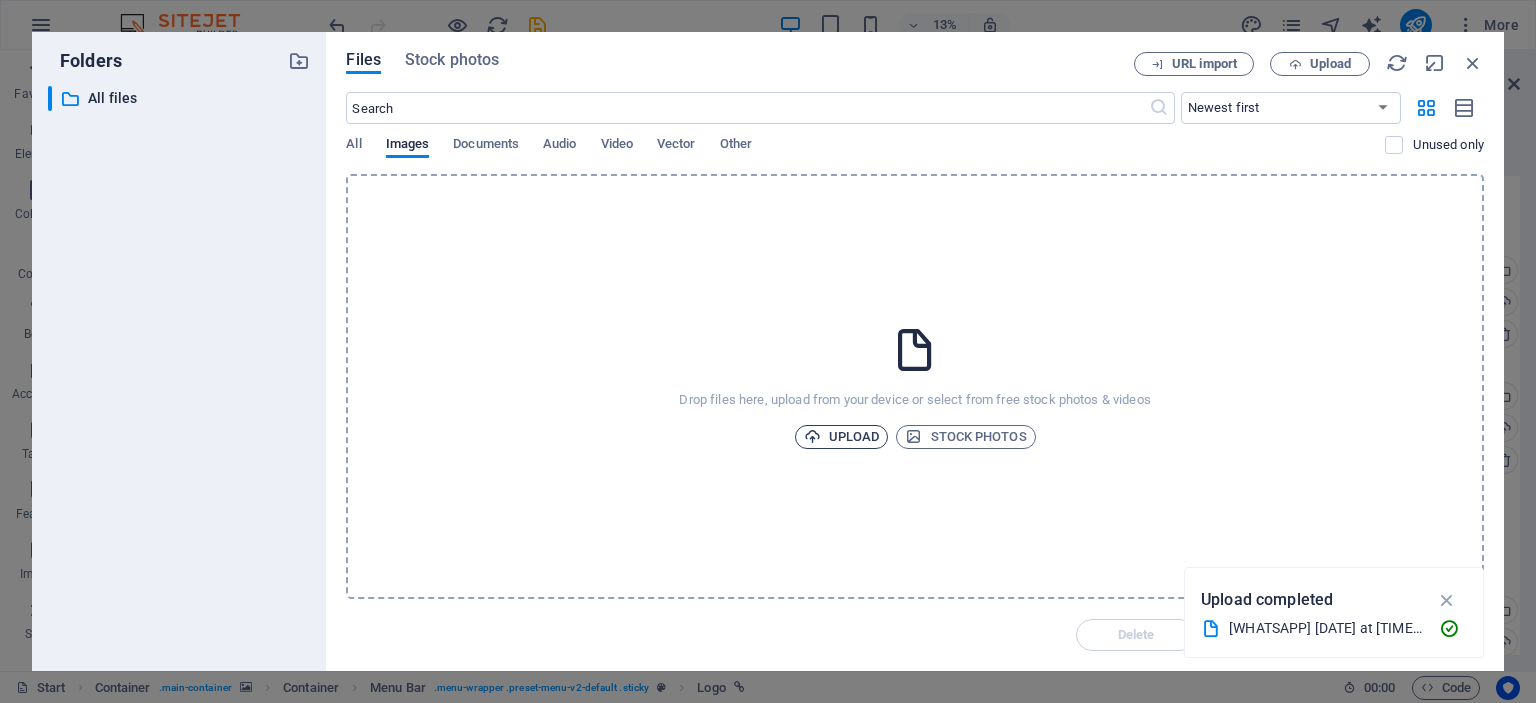 click on "Upload" at bounding box center [842, 437] 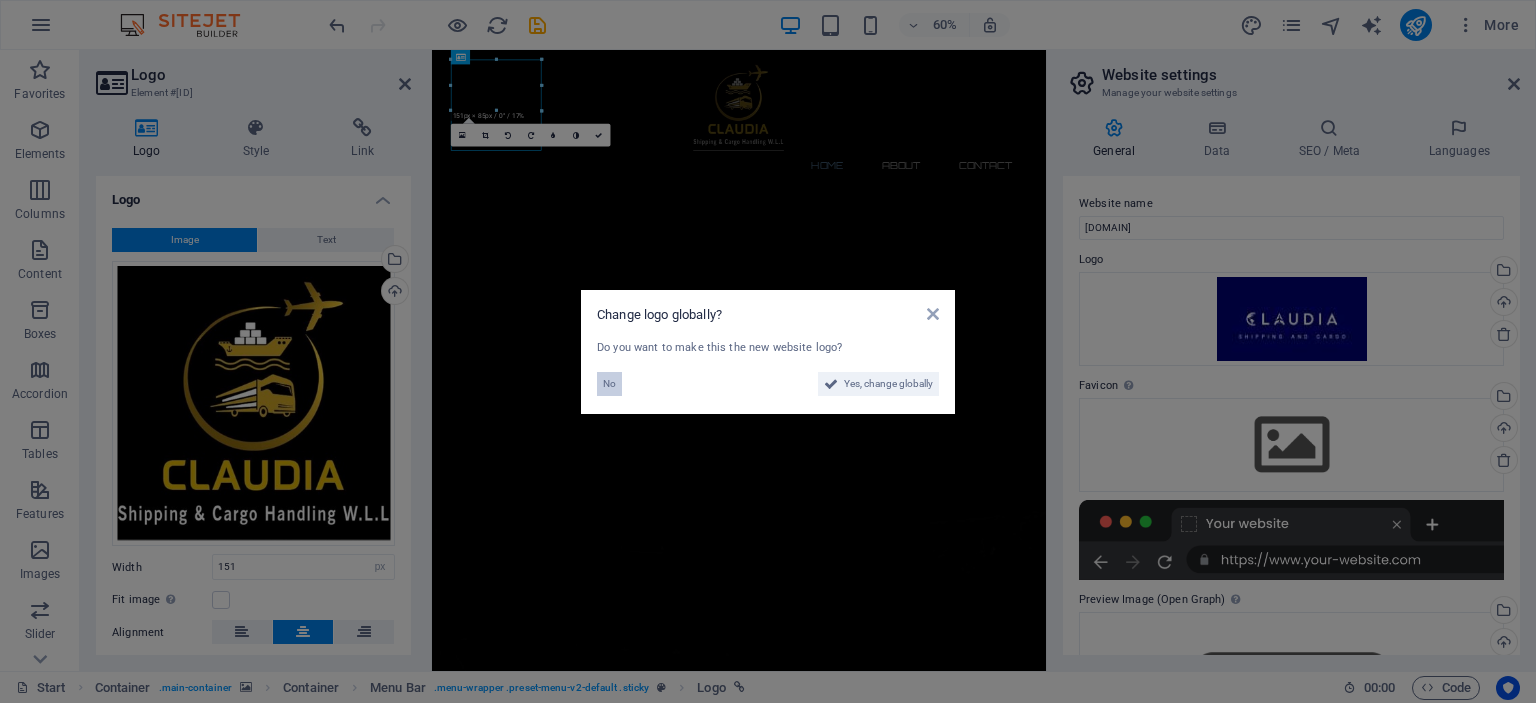 click on "No" at bounding box center (609, 384) 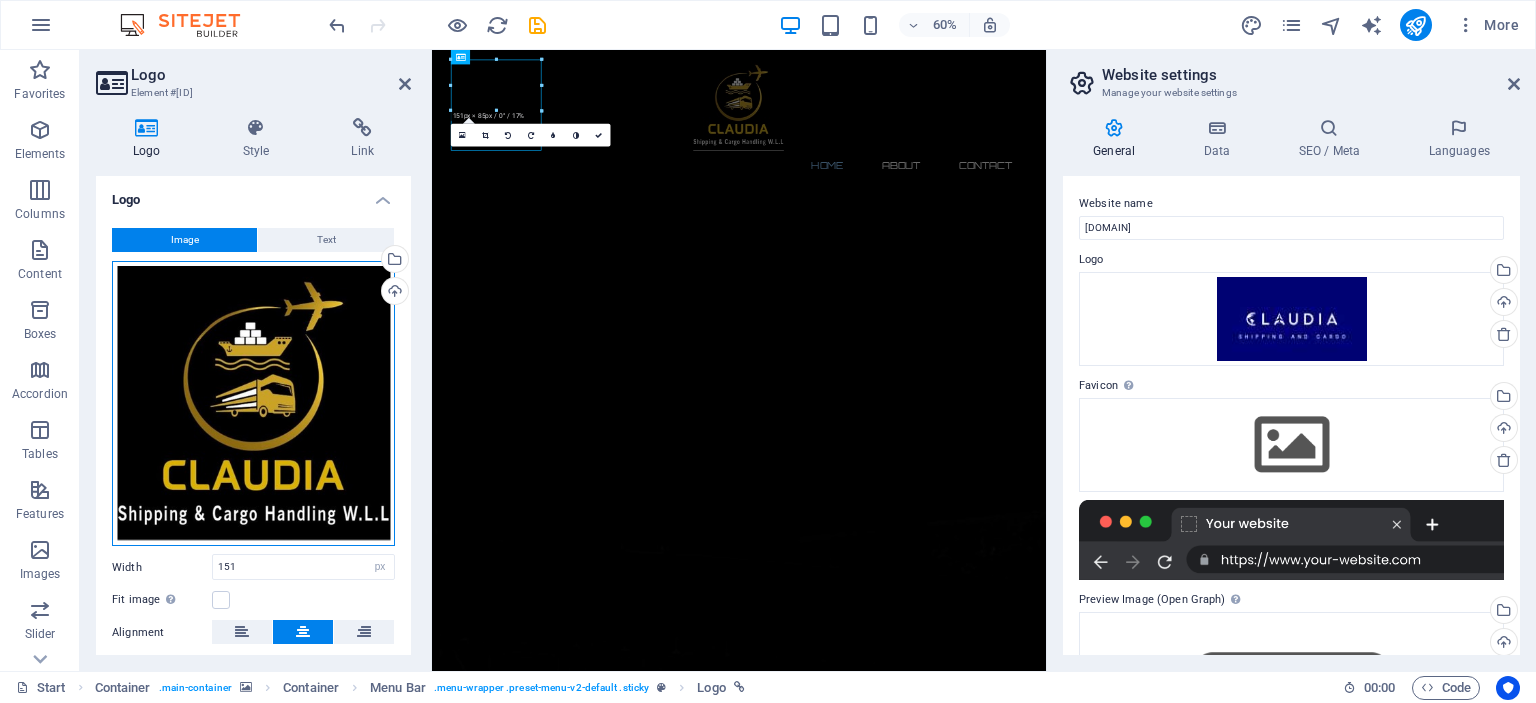 click on "Drag files here, click to choose files or select files from Files or our free stock photos & videos" at bounding box center (253, 404) 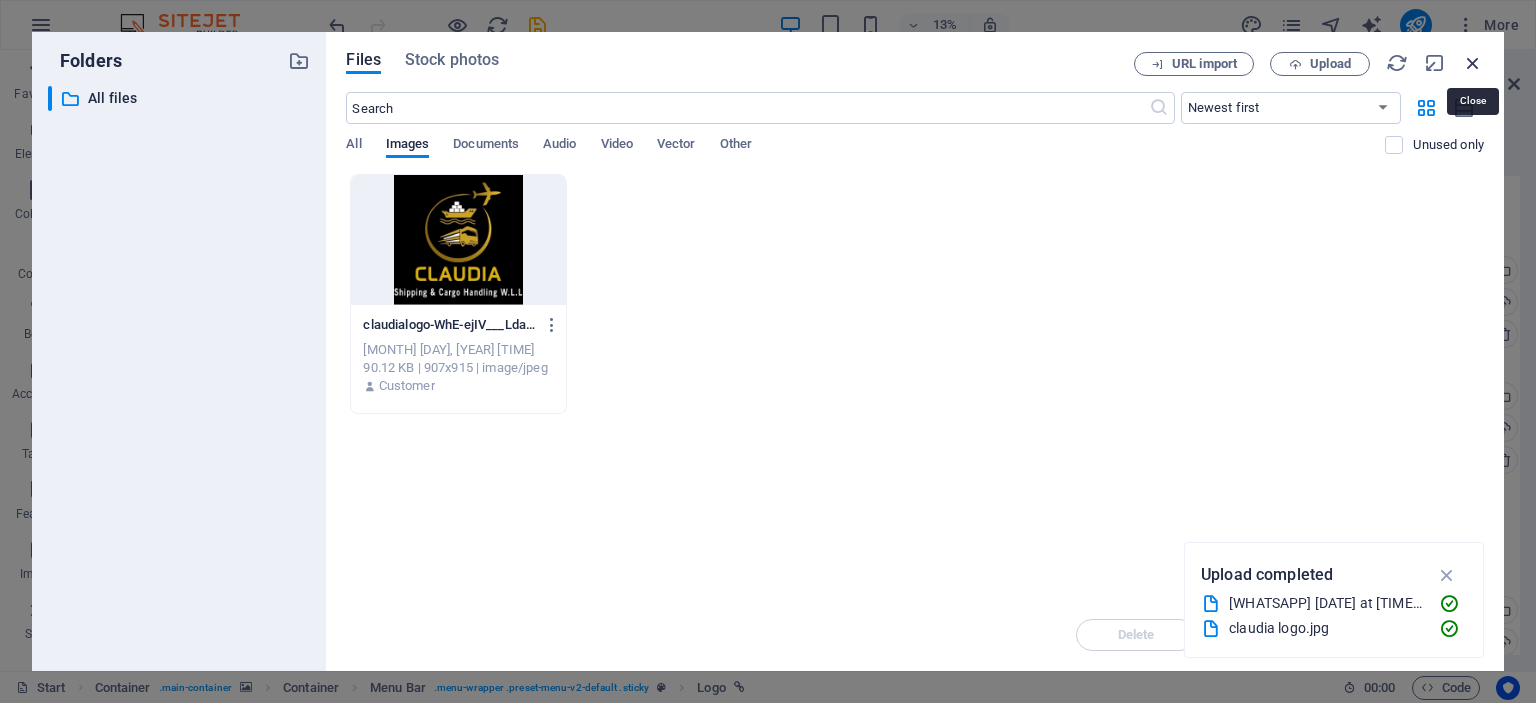 click at bounding box center (1473, 63) 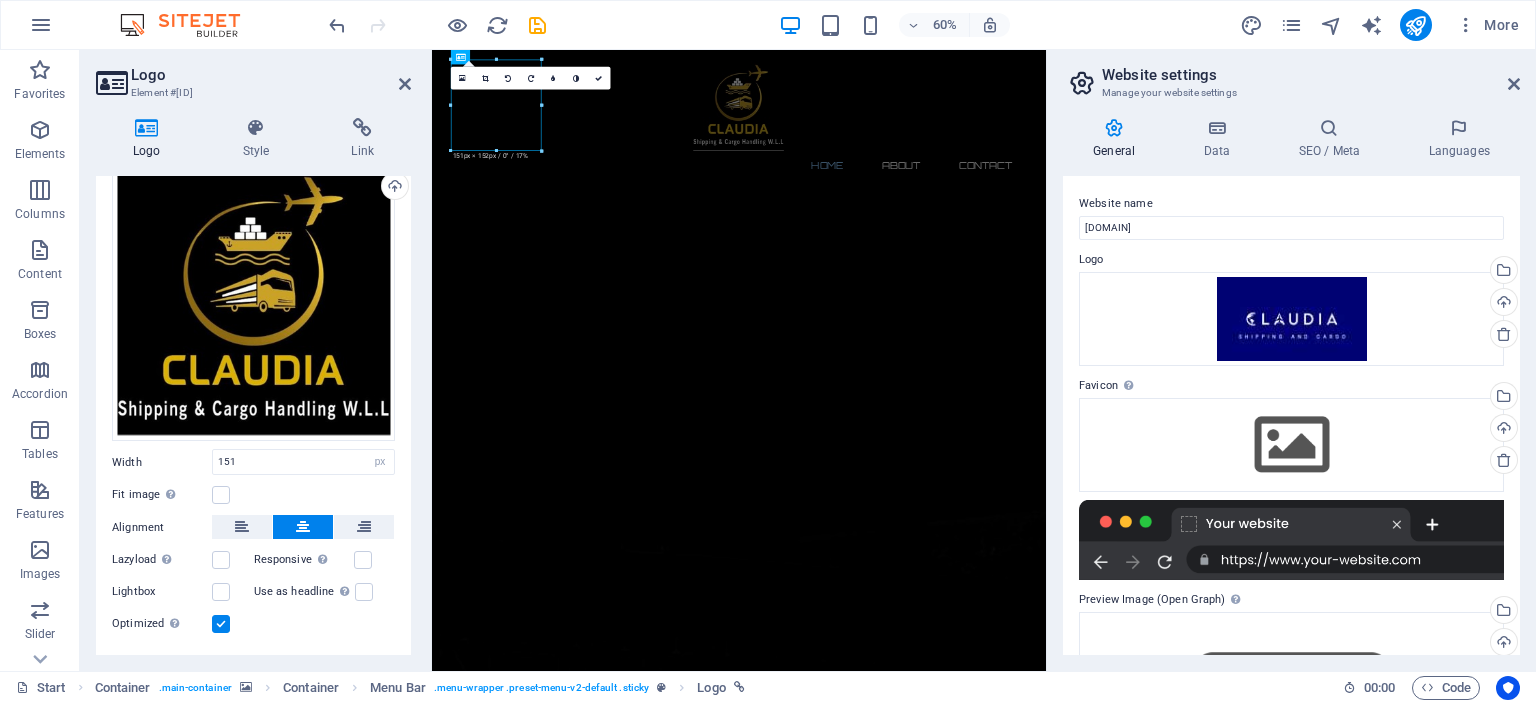 scroll, scrollTop: 145, scrollLeft: 0, axis: vertical 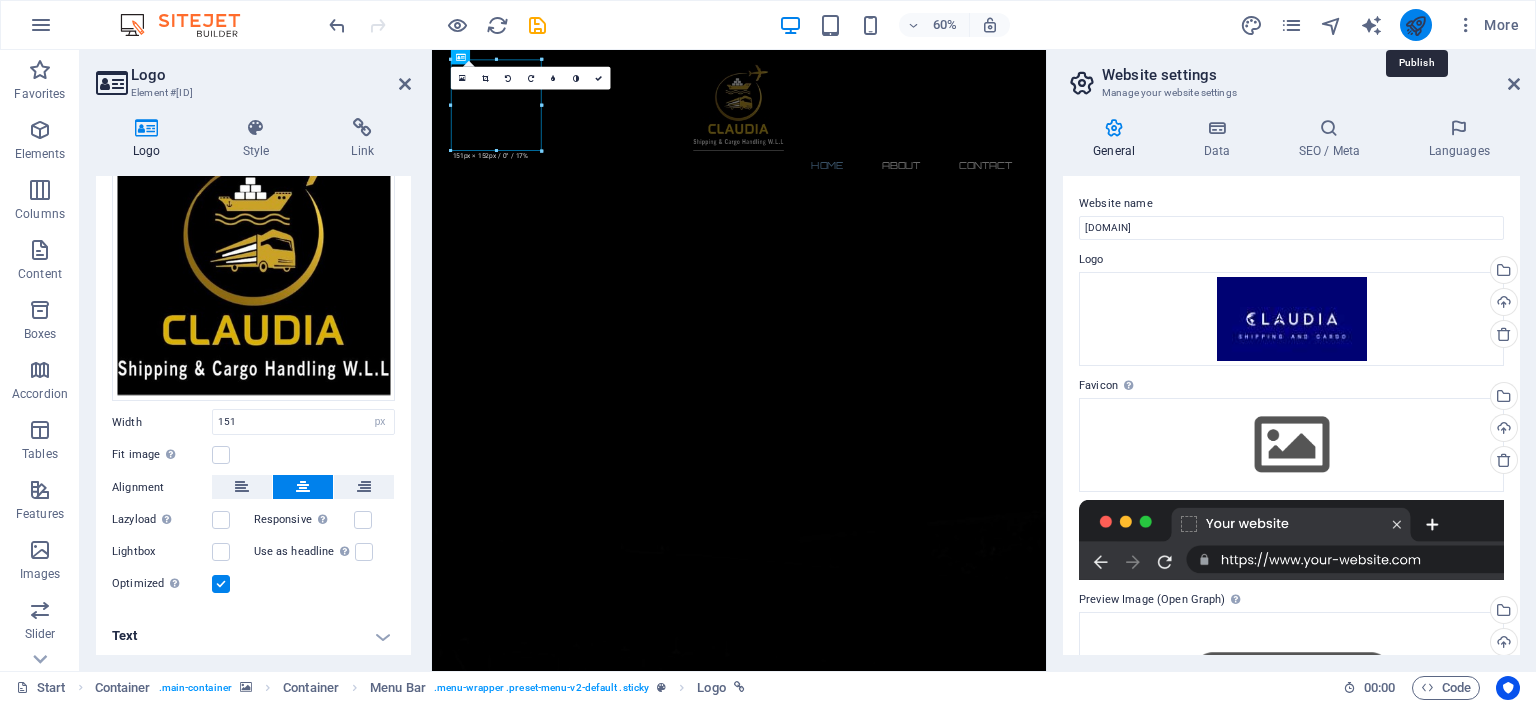click at bounding box center [1415, 25] 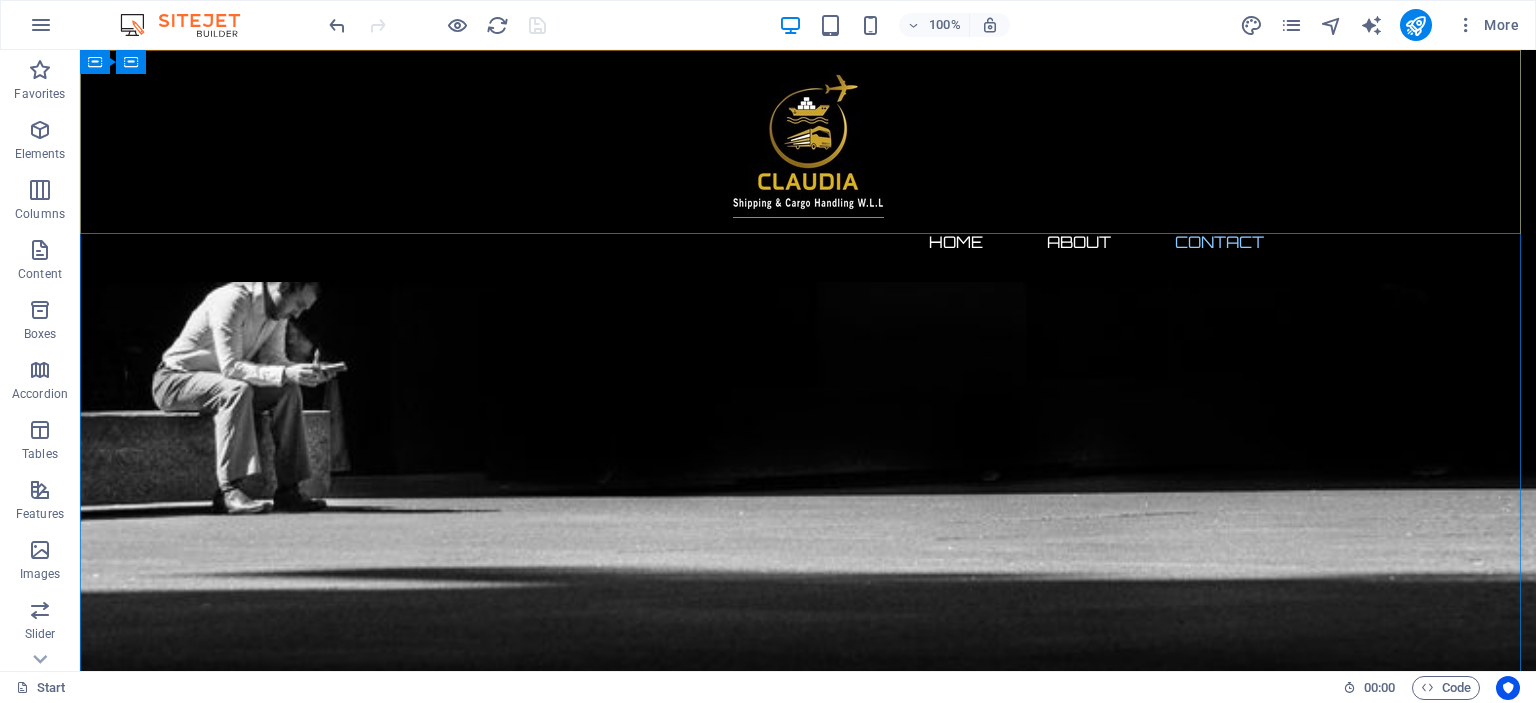 scroll, scrollTop: 1563, scrollLeft: 0, axis: vertical 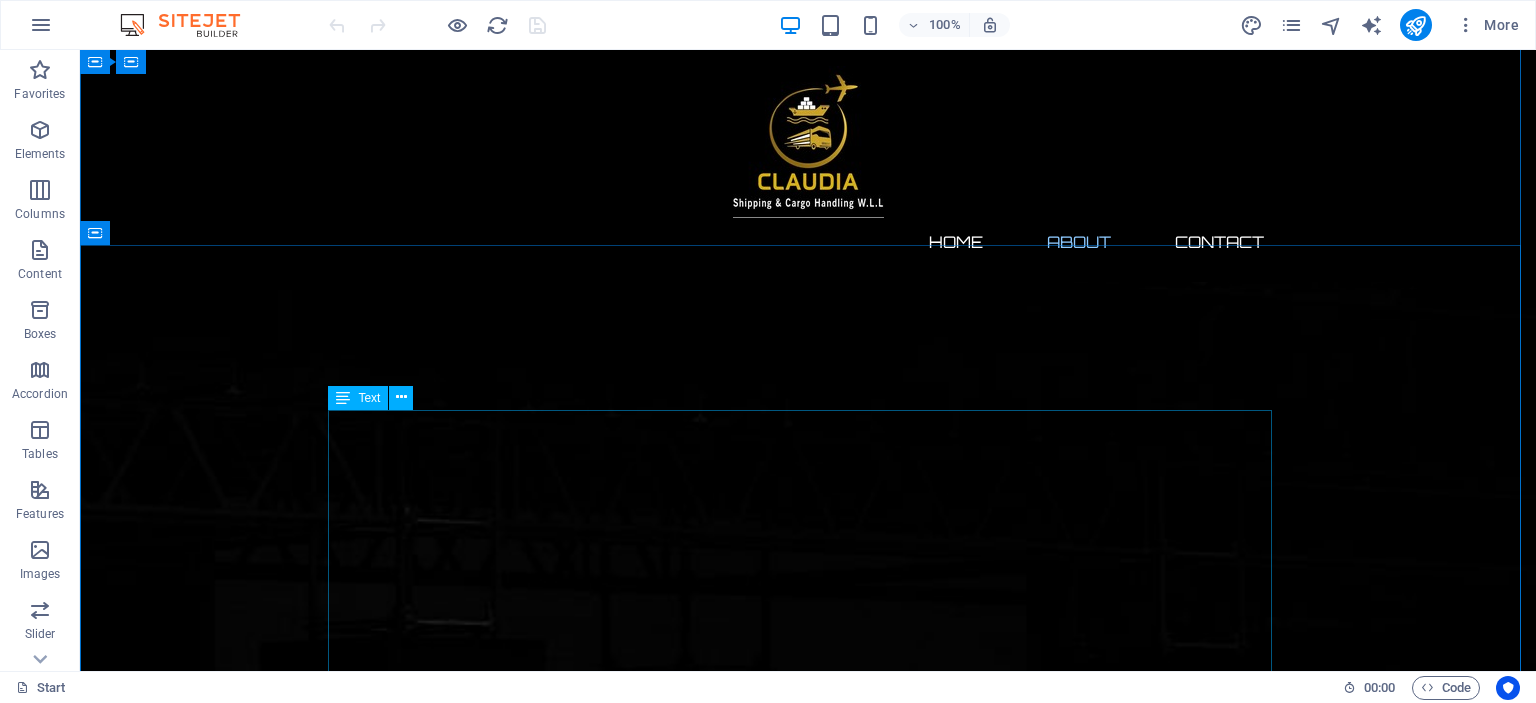 click on "Lorem ipsum dolor sit amet, consetetur sadipscing elitr, sed diam nonumy eirmod tempor invidunt ut labore et dolore magna aliquyam erat, sed diam voluptua. At vero eos et accusam et justo duo dolores et ea rebum. Stet clita kasd gubergren, no sea takimata sanctus est Lorem ipsum dolor sit amet. Lorem ipsum dolor sit amet, consetetur sadipscing elitr, sed diam nonumy eirmod tempor invidunt ut labore et dolore magna aliquyam erat, sed diam voluptua. At vero eos et accusam et justo duo dolores et ea rebum. Stet clita kasd gubergren, no sea takimata sanctus est Lorem ipsum dolor sit amet. Lorem ipsum dolor sit amet, consetetur sadipscing elitr, sed diam nonumy eirmod tempor invidunt ut labore et dolore magna aliquyam erat, sed diam voluptua. At vero eos et accusam et justo duo dolores et ea rebum. Stet clita kasd gubergren, no sea takimata sanctus est Lorem ipsum dolor sit amet." at bounding box center (808, 3213) 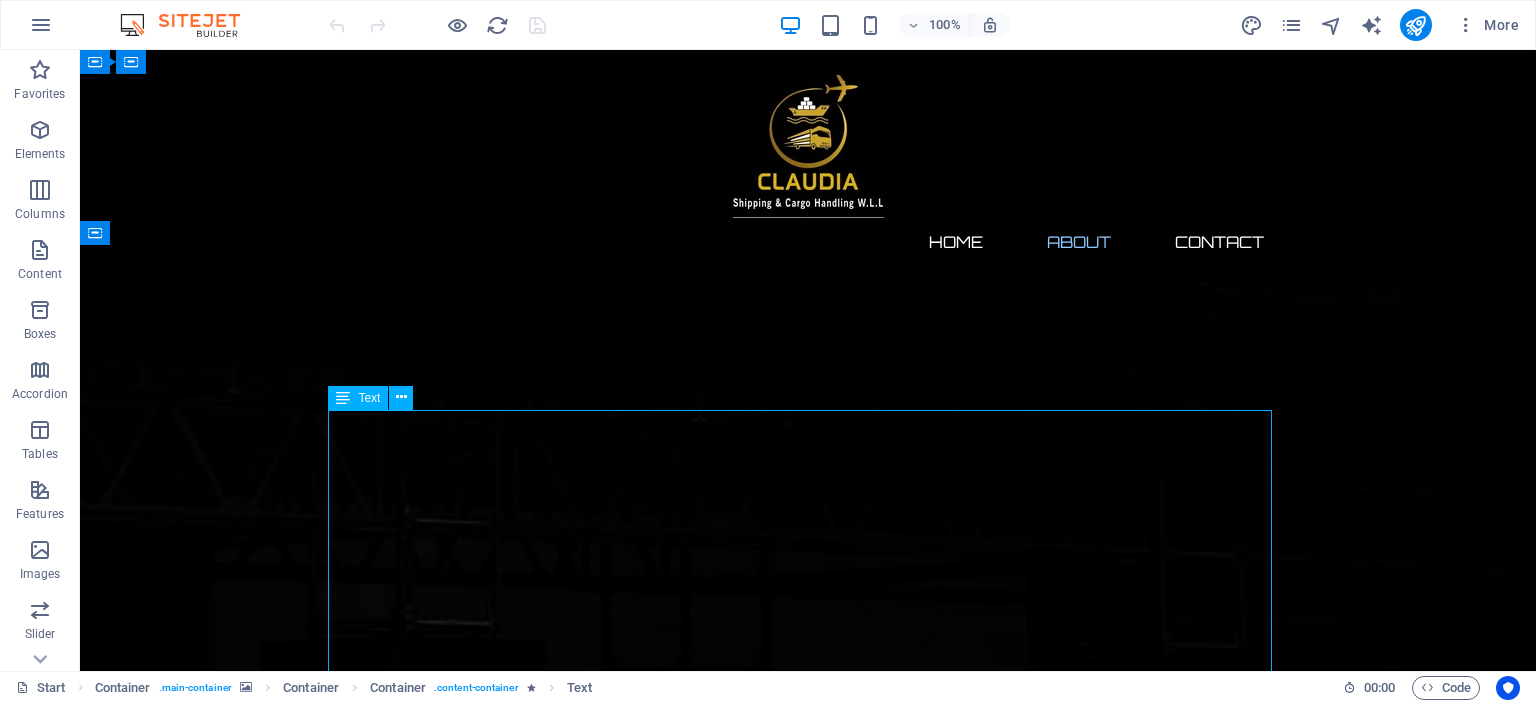 click on "Lorem ipsum dolor sit amet, consetetur sadipscing elitr, sed diam nonumy eirmod tempor invidunt ut labore et dolore magna aliquyam erat, sed diam voluptua. At vero eos et accusam et justo duo dolores et ea rebum. Stet clita kasd gubergren, no sea takimata sanctus est Lorem ipsum dolor sit amet. Lorem ipsum dolor sit amet, consetetur sadipscing elitr, sed diam nonumy eirmod tempor invidunt ut labore et dolore magna aliquyam erat, sed diam voluptua. At vero eos et accusam et justo duo dolores et ea rebum. Stet clita kasd gubergren, no sea takimata sanctus est Lorem ipsum dolor sit amet. Lorem ipsum dolor sit amet, consetetur sadipscing elitr, sed diam nonumy eirmod tempor invidunt ut labore et dolore magna aliquyam erat, sed diam voluptua. At vero eos et accusam et justo duo dolores et ea rebum. Stet clita kasd gubergren, no sea takimata sanctus est Lorem ipsum dolor sit amet." at bounding box center (808, 3213) 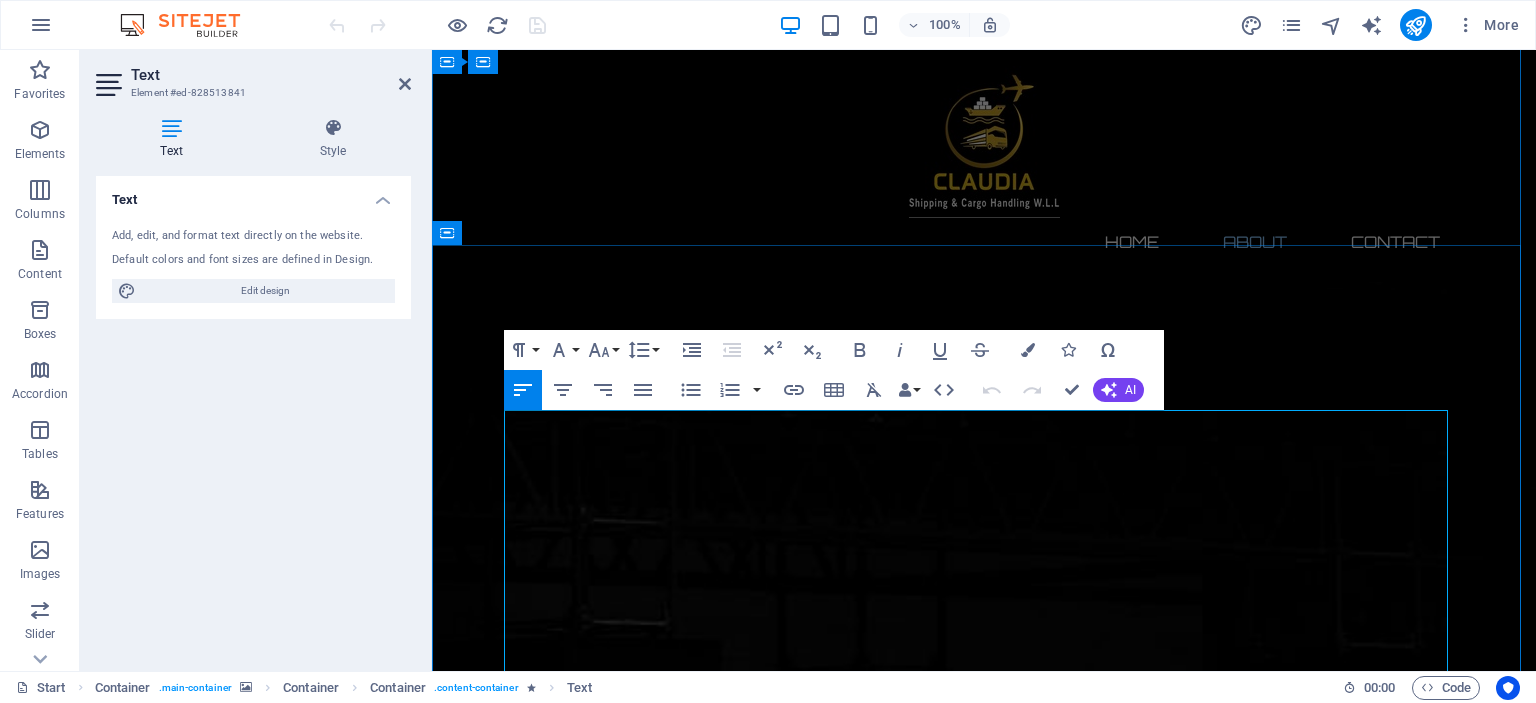 click on "Lorem ipsum dolor sit amet, consetetur sadipscing elitr, sed diam nonumy eirmod tempor invidunt ut labore et dolore magna aliquyam erat, sed diam voluptua. At vero eos et accusam et justo duo dolores et ea rebum. Stet clita kasd gubergren, no sea takimata sanctus est Lorem ipsum dolor sit amet. Lorem ipsum dolor sit amet, consetetur sadipscing elitr, sed diam nonumy eirmod tempor invidunt ut labore et dolore magna aliquyam erat, sed diam voluptua. At vero eos et accusam et justo duo dolores et ea rebum. Stet clita kasd gubergren, no sea takimata sanctus est Lorem ipsum dolor sit amet. Lorem ipsum dolor sit amet, consetetur sadipscing elitr, sed diam nonumy eirmod tempor invidunt ut labore et dolore magna aliquyam erat, sed diam voluptua. At vero eos et accusam et justo duo dolores et ea rebum. Stet clita kasd gubergren, no sea takimata sanctus est Lorem ipsum dolor sit amet." at bounding box center [984, 3141] 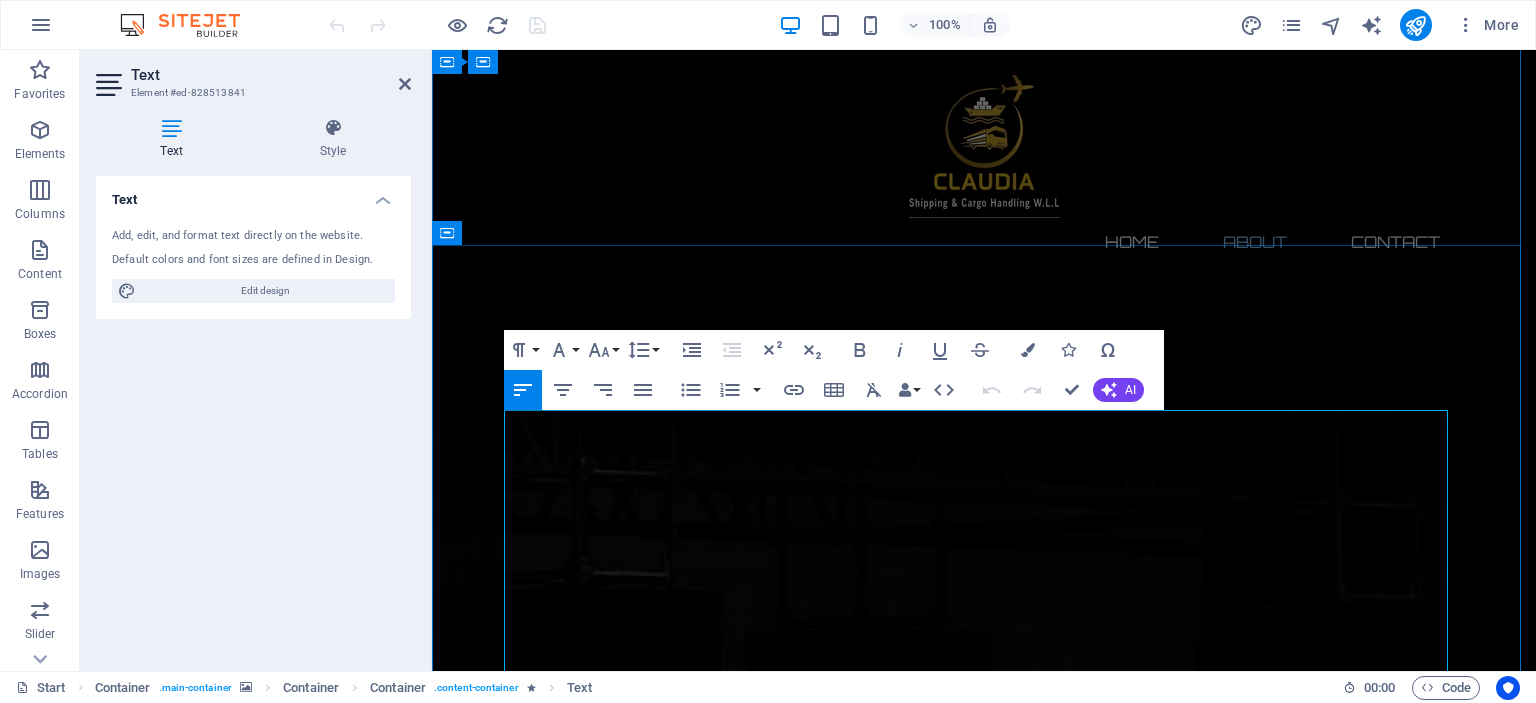 scroll, scrollTop: 739, scrollLeft: 0, axis: vertical 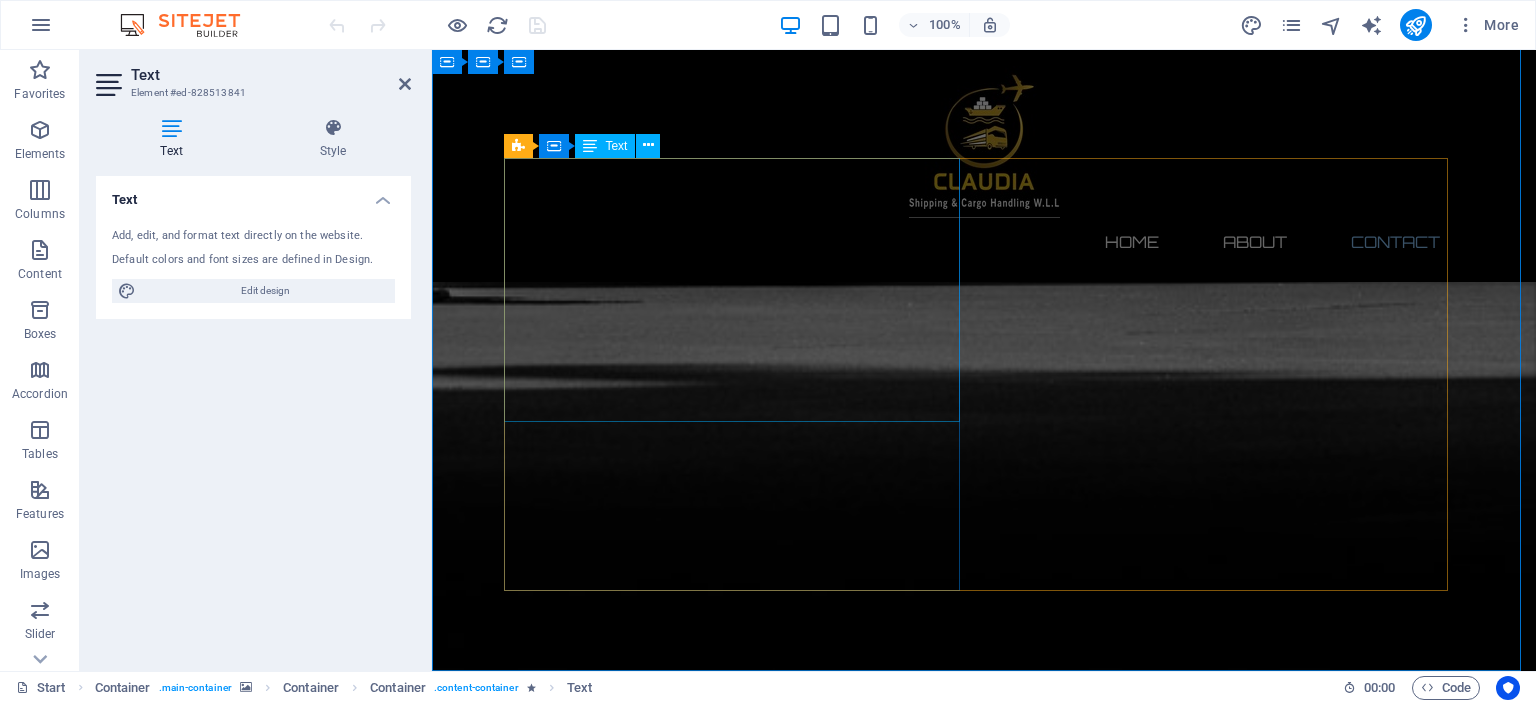 click on "Lorem ipsum dolor sit amet, consetetur sadipscing elitr, sed diam nonumy eirmod tempor invidunt ut labore et dolore magna aliquyam erat, sed diam voluptua. At vero eos et accusam et justo duo dolores et ea rebum. Stet clita kasd gubergren, no sea takimata sanctus est Lorem ipsum dolor sit amet. Lorem ipsum dolor sit amet, consetetur sadipscing elitr, sed diam nonumy eirmod tempor invidunt ut labore et dolore magna aliquyam erat, sed diam voluptua. At vero eos et accusam et justo duo dolores et ea rebum. Stet clita kasd gubergren, no sea takimata sanctus est Lorem ipsum dolor sit amet." at bounding box center (984, 3104) 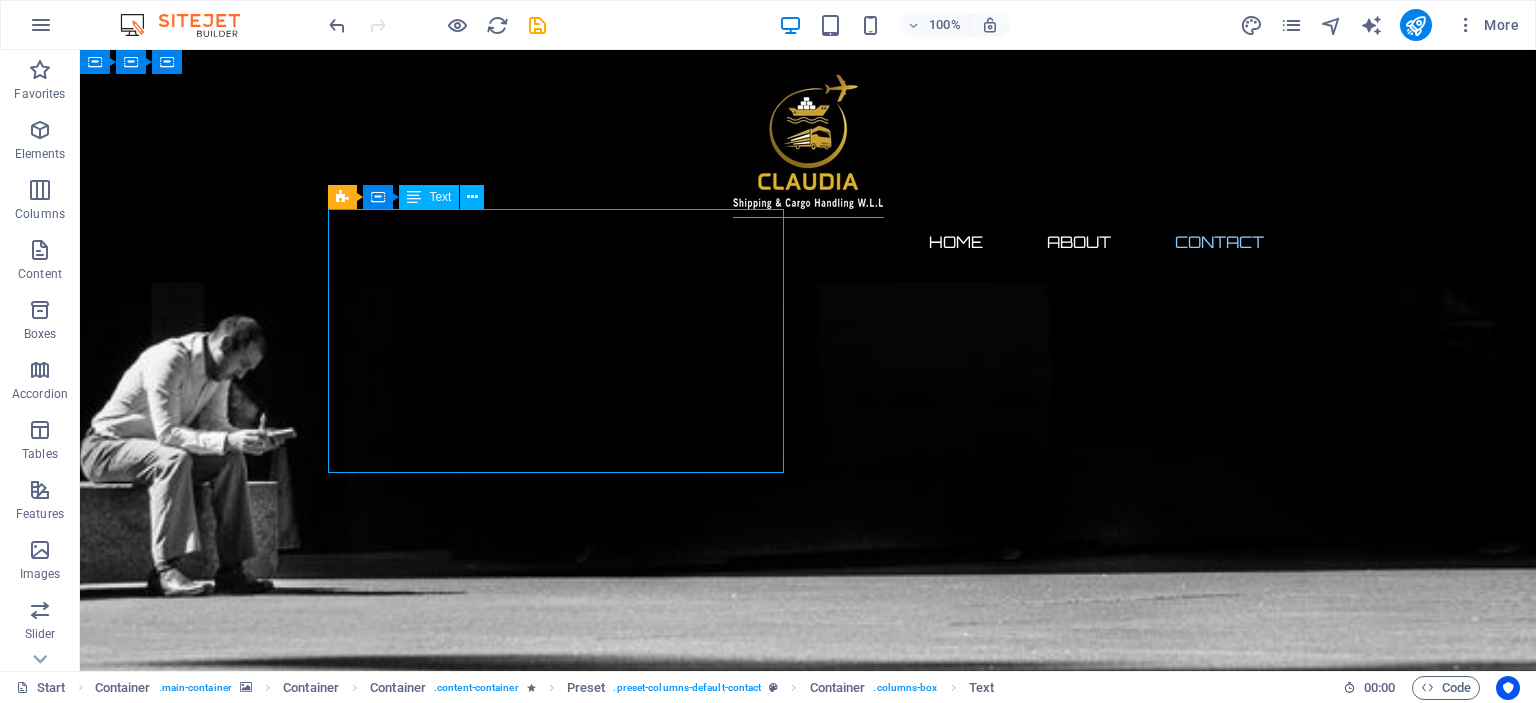 scroll, scrollTop: 1668, scrollLeft: 0, axis: vertical 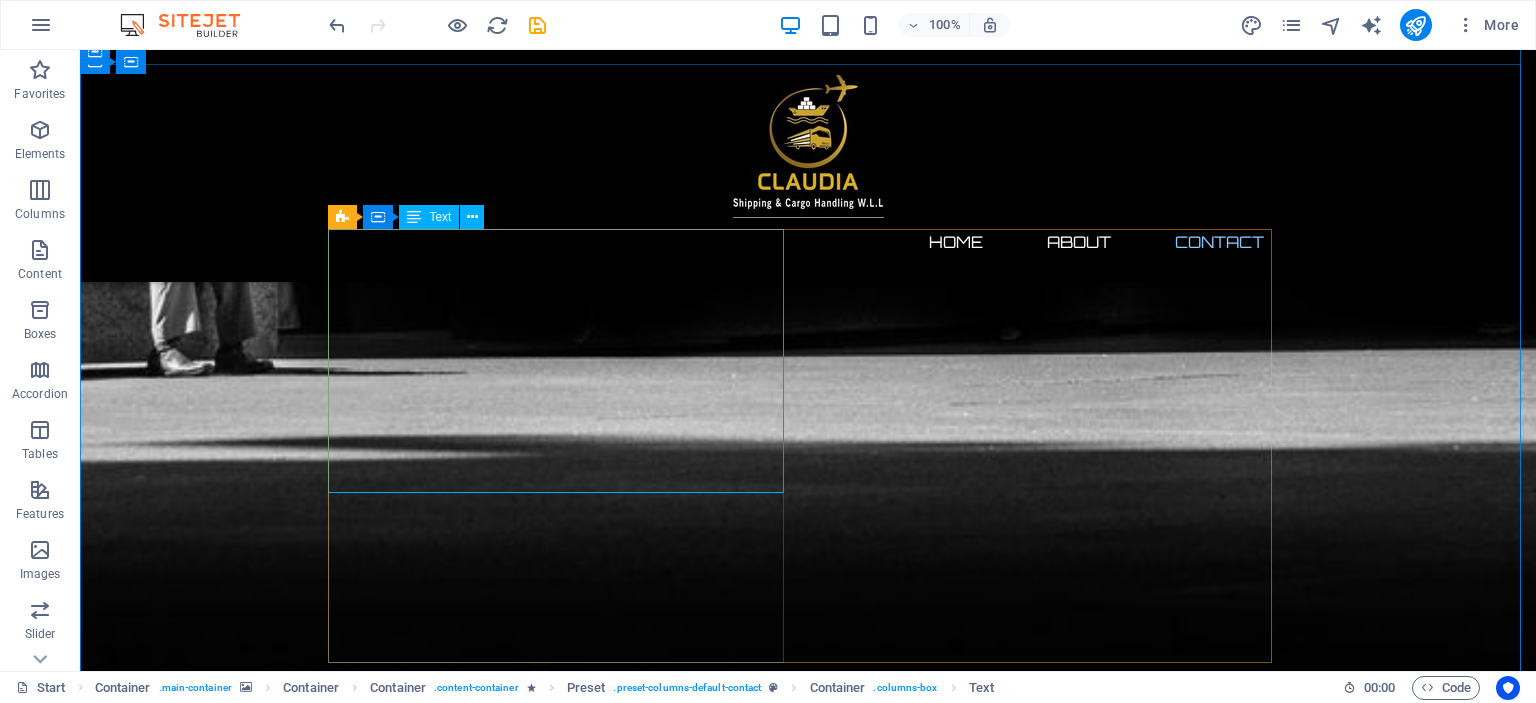 click on "Lorem ipsum dolor sit amet, consetetur sadipscing elitr, sed diam nonumy eirmod tempor invidunt ut labore et dolore magna aliquyam erat, sed diam voluptua. At vero eos et accusam et justo duo dolores et ea rebum. Stet clita kasd gubergren, no sea takimata sanctus est Lorem ipsum dolor sit amet. Lorem ipsum dolor sit amet, consetetur sadipscing elitr, sed diam nonumy eirmod tempor invidunt ut labore et dolore magna aliquyam erat, sed diam voluptua. At vero eos et accusam et justo duo dolores et ea rebum. Stet clita kasd gubergren, no sea takimata sanctus est Lorem ipsum dolor sit amet." at bounding box center [808, 3175] 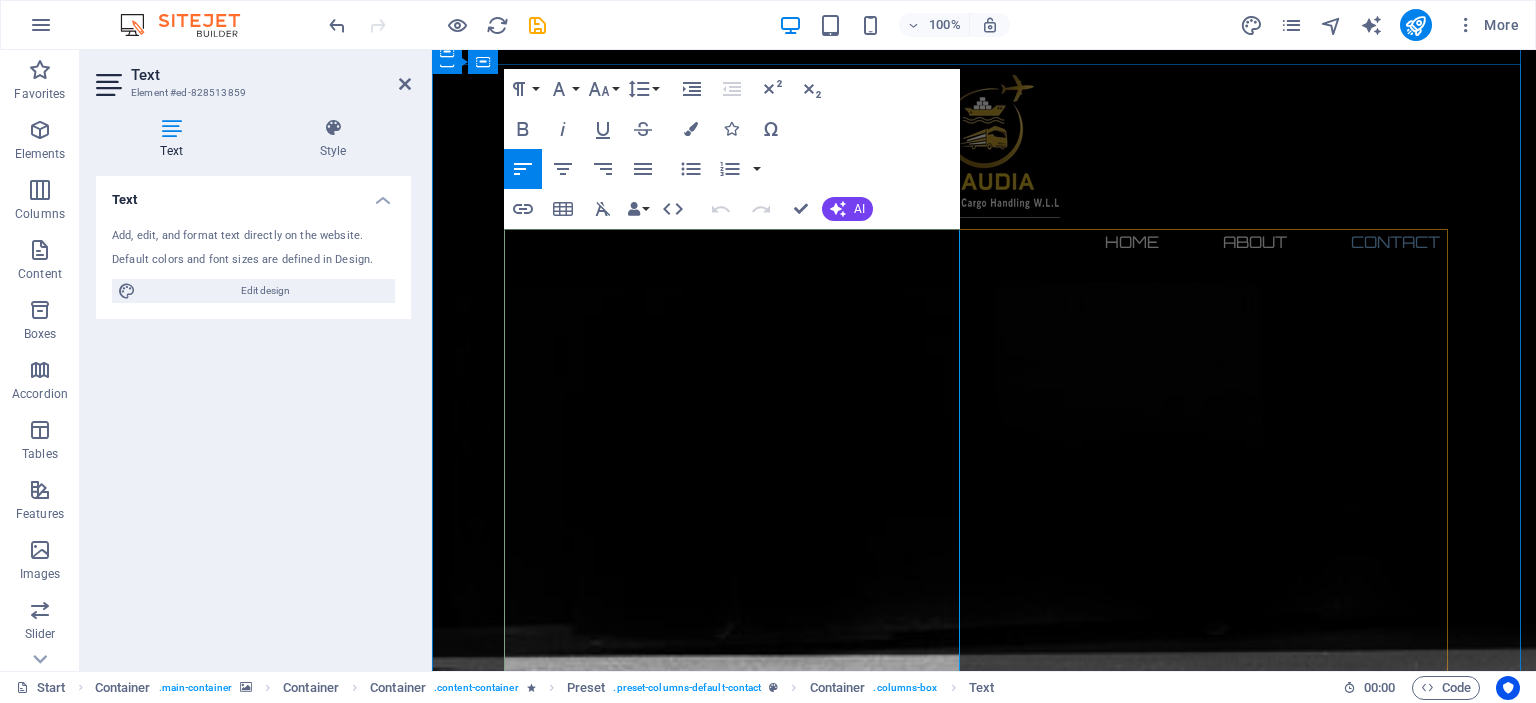 scroll, scrollTop: 16155, scrollLeft: 0, axis: vertical 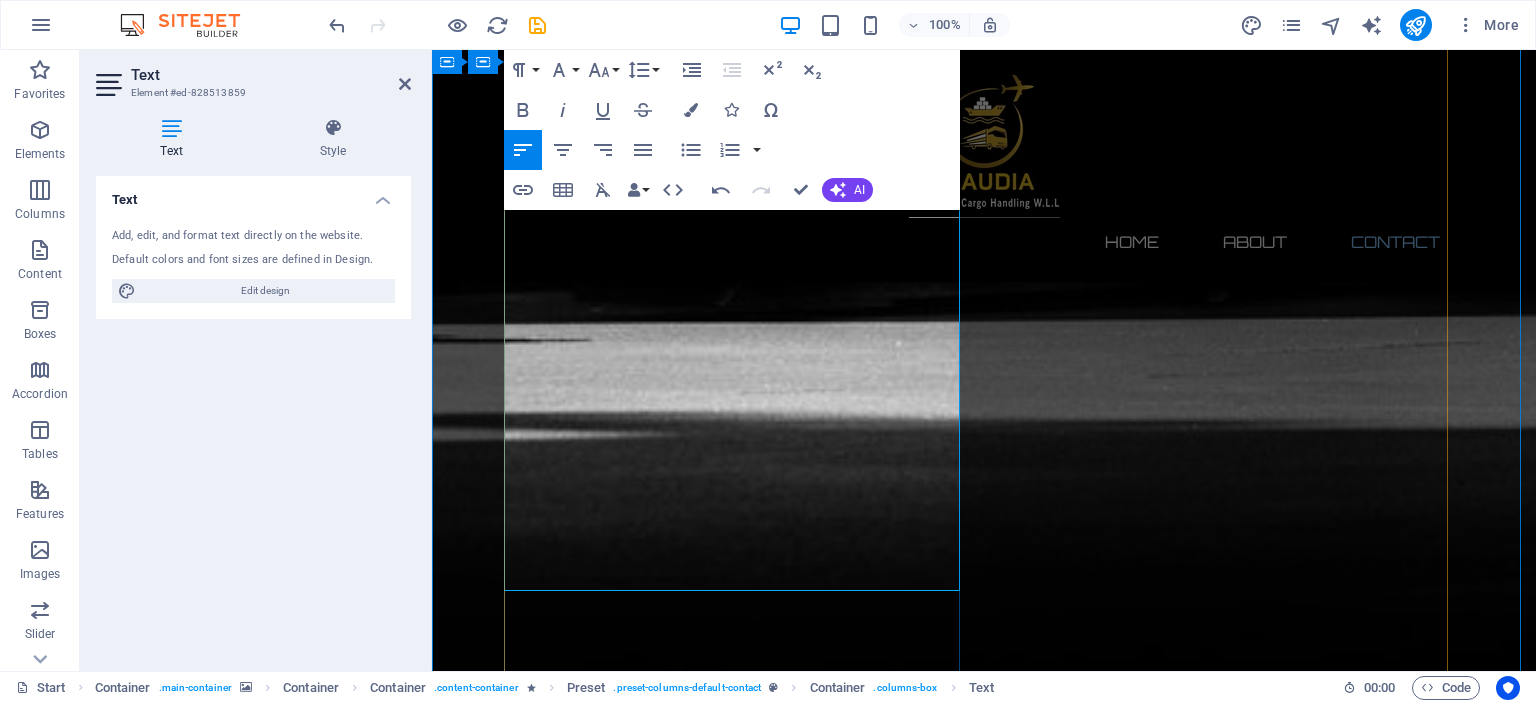 drag, startPoint x: 768, startPoint y: 559, endPoint x: 550, endPoint y: 247, distance: 380.6153 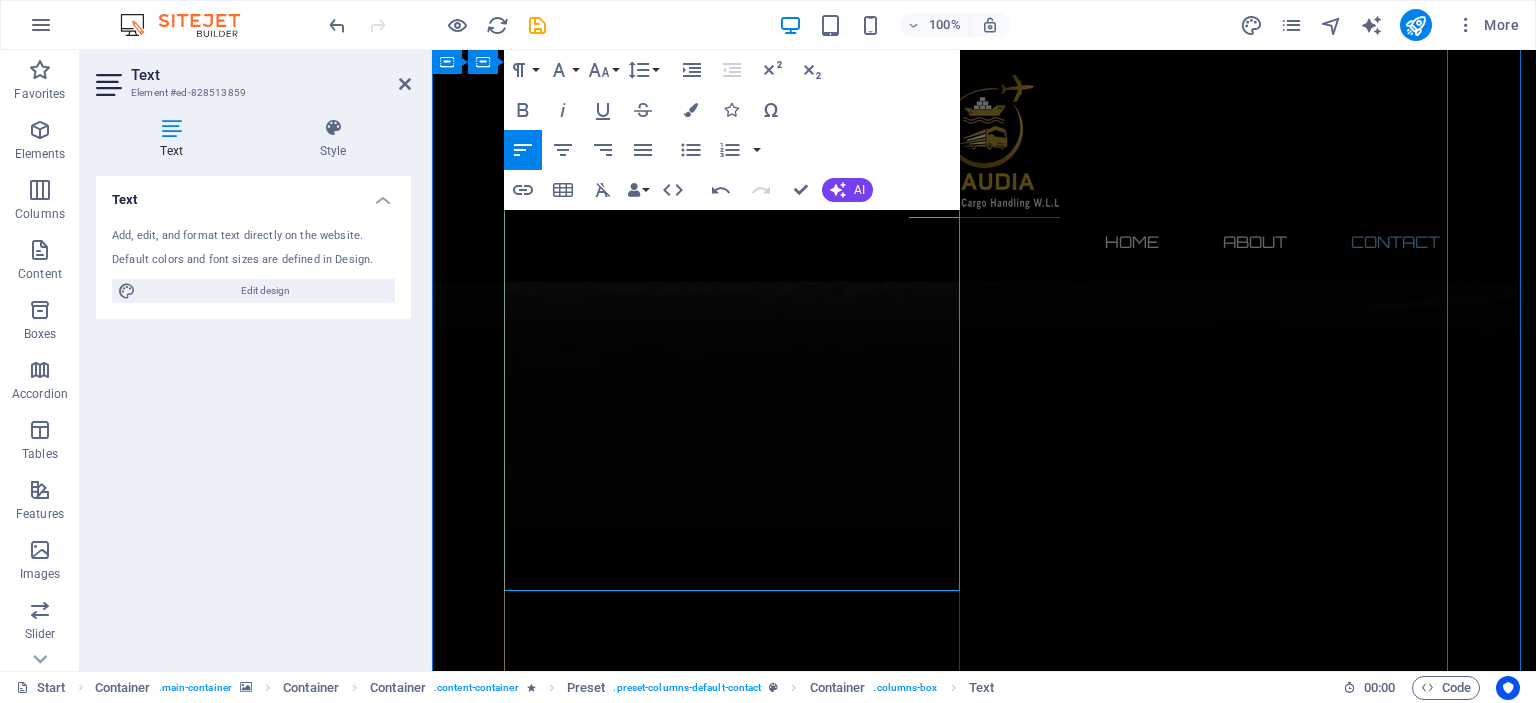 scroll, scrollTop: 1857, scrollLeft: 0, axis: vertical 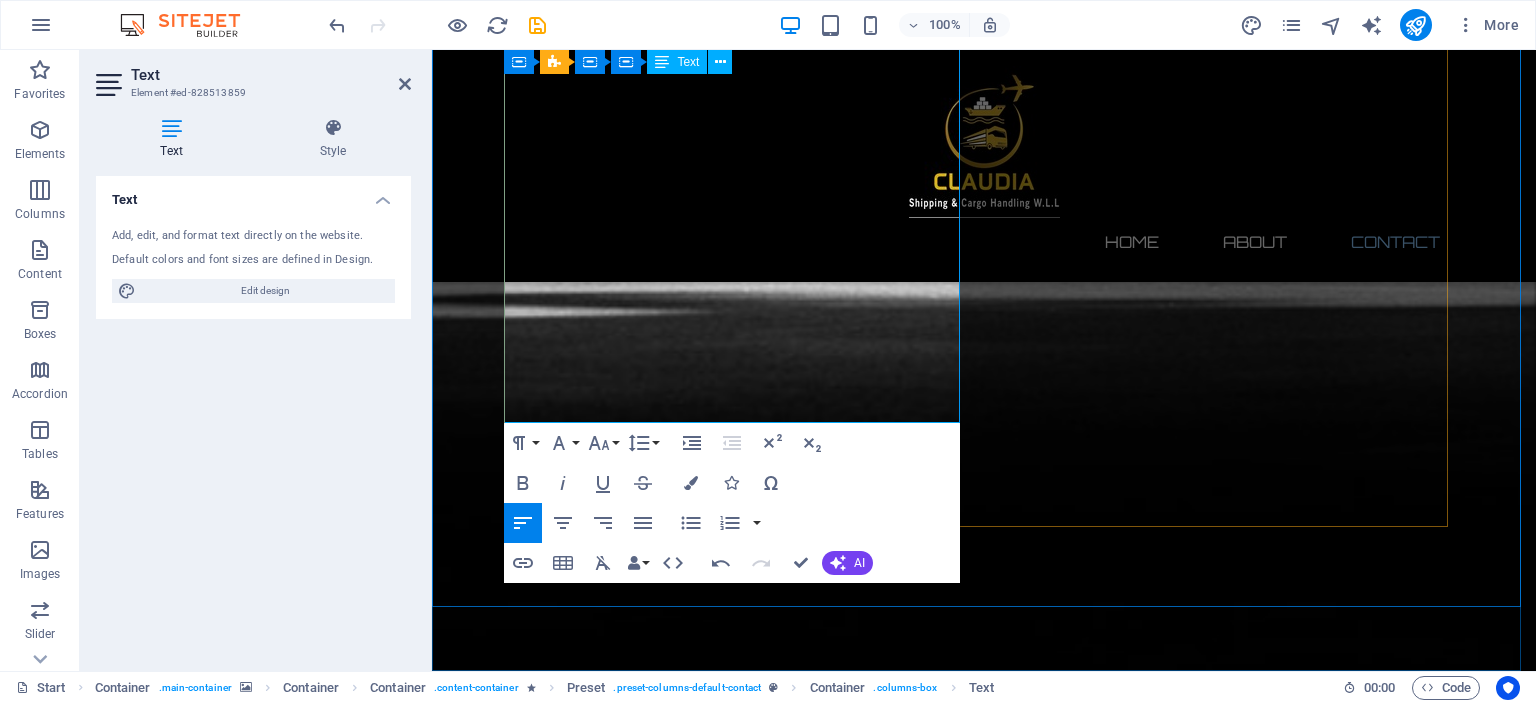 drag, startPoint x: 581, startPoint y: 387, endPoint x: 508, endPoint y: 326, distance: 95.131485 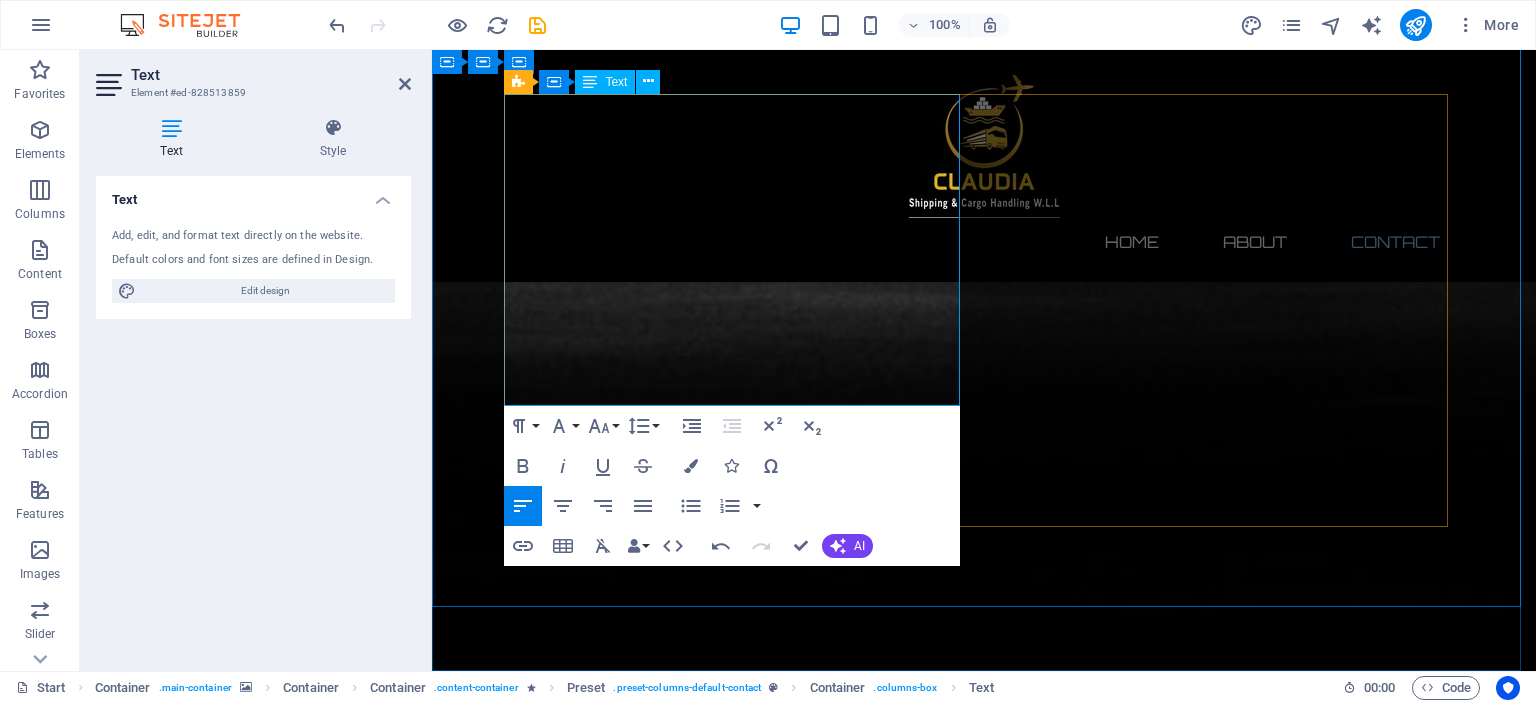 scroll, scrollTop: 1803, scrollLeft: 0, axis: vertical 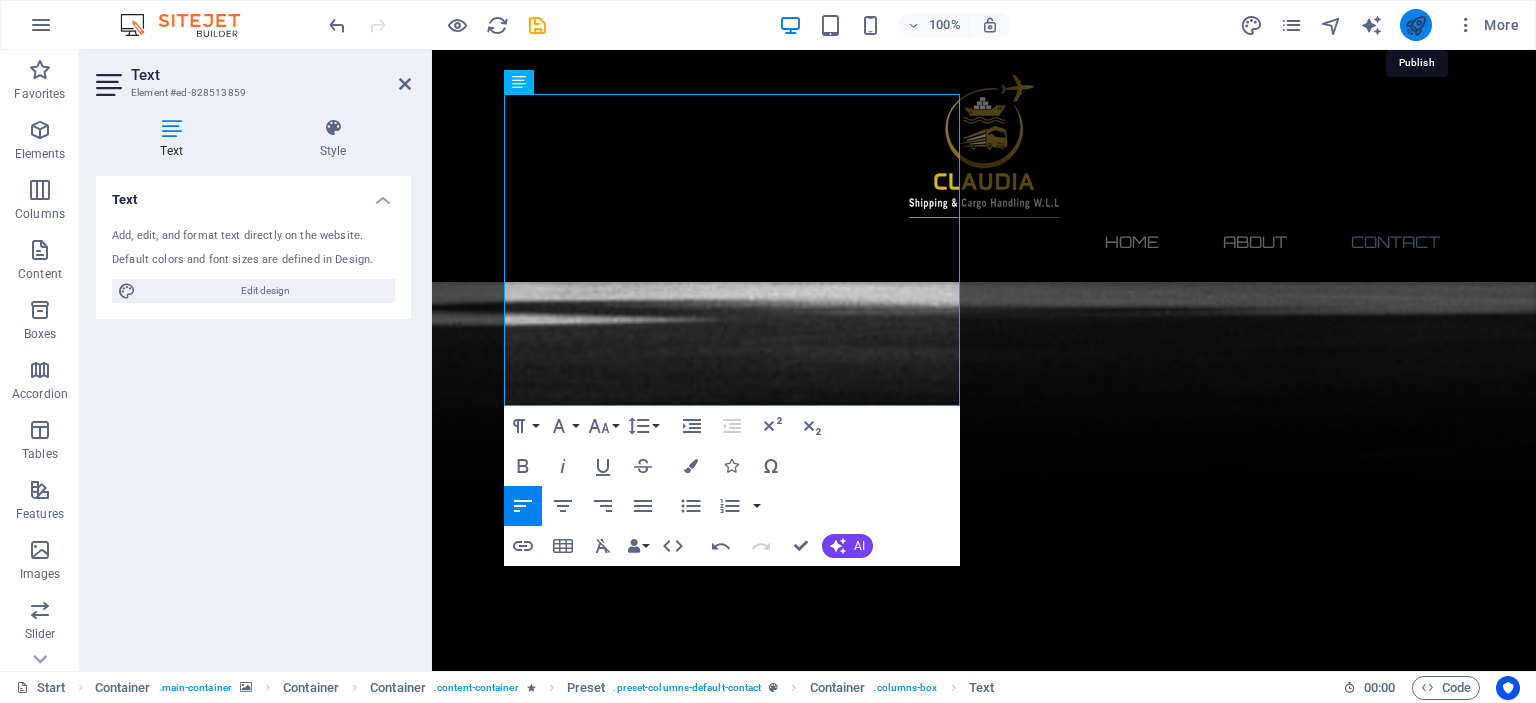 click at bounding box center [1415, 25] 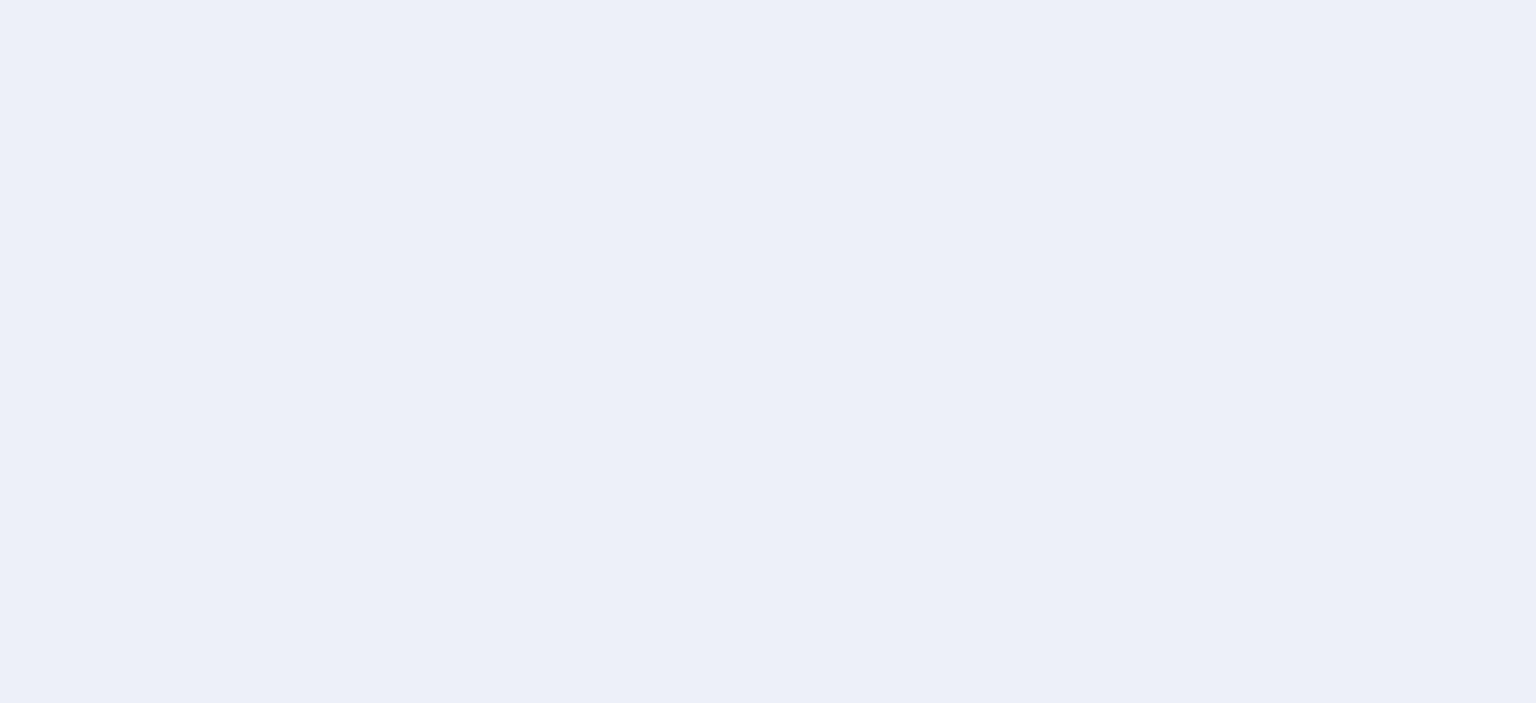 scroll, scrollTop: 0, scrollLeft: 0, axis: both 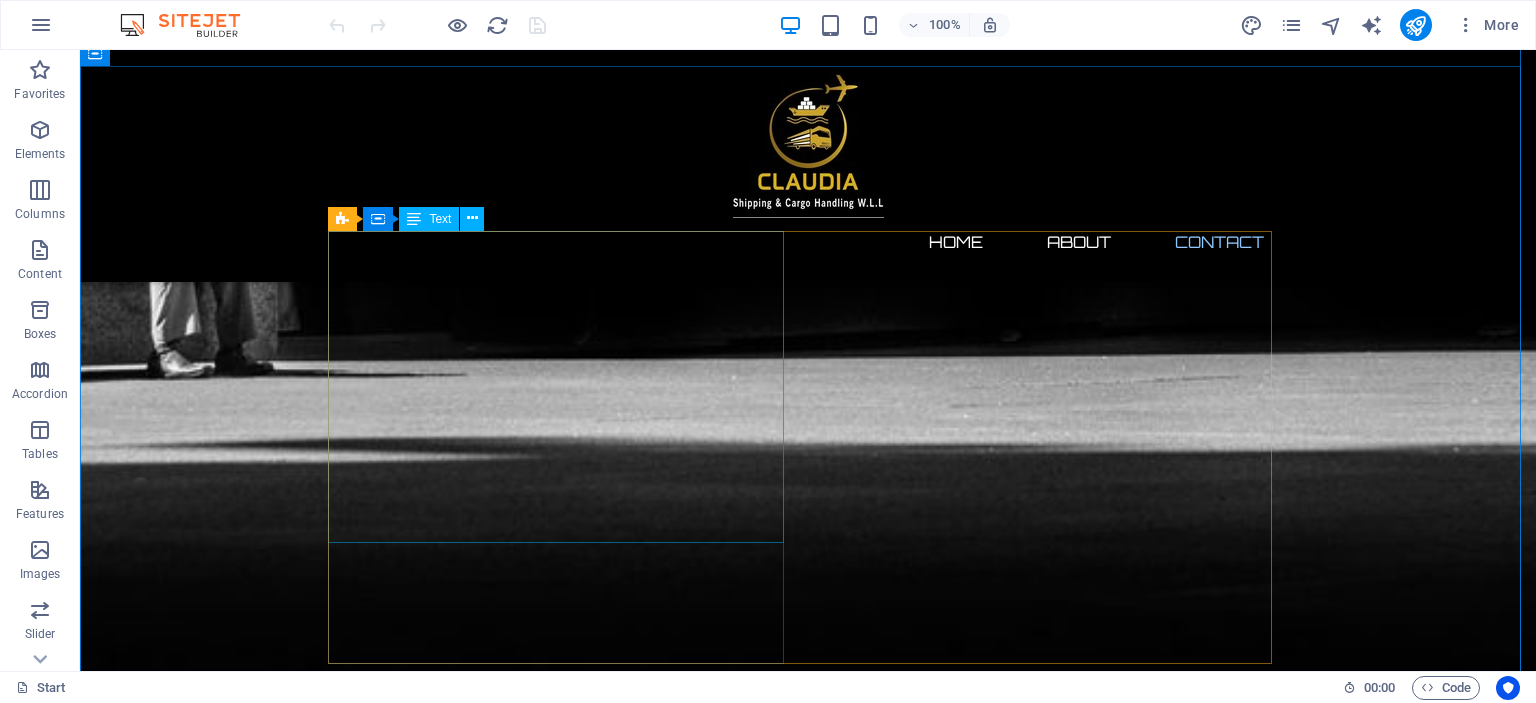 click on "We Claudia Shipping And Cargo Handling W.L.L are glad to inform you that we are offering a wide range of services in logistics, and we would like to participate in your logistics activity. Our team is seasoned with experienced personnel which have an excellent background from the freight forwarding industry and will provide excellent solutions based on every customer’s requirement. Below are the main services we are offering, for your reference." at bounding box center (808, 3225) 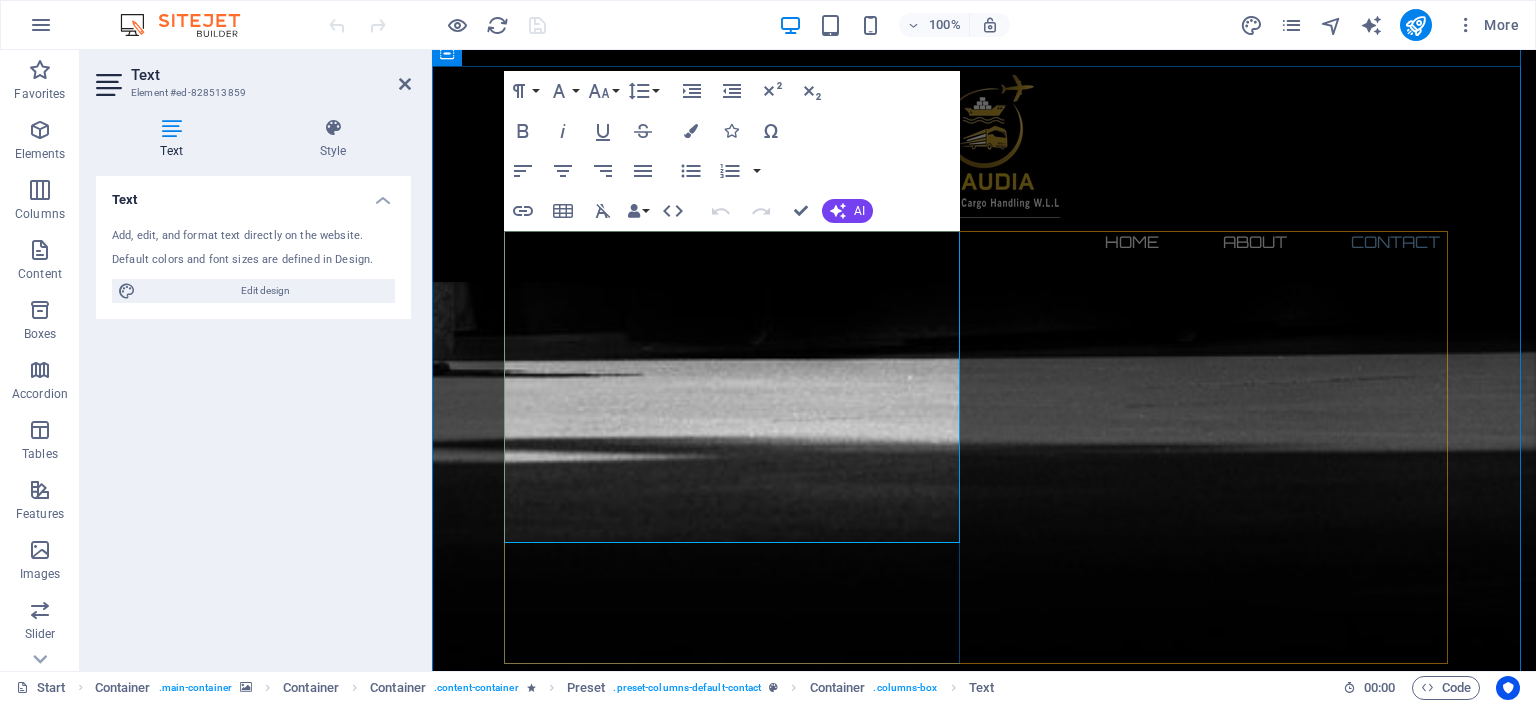 click on "We Claudia Shipping And Cargo Handling W.L.L are glad to inform you that we are offering a wide range of services in logistics, and we would like to participate in your logistics activity." at bounding box center (984, 3141) 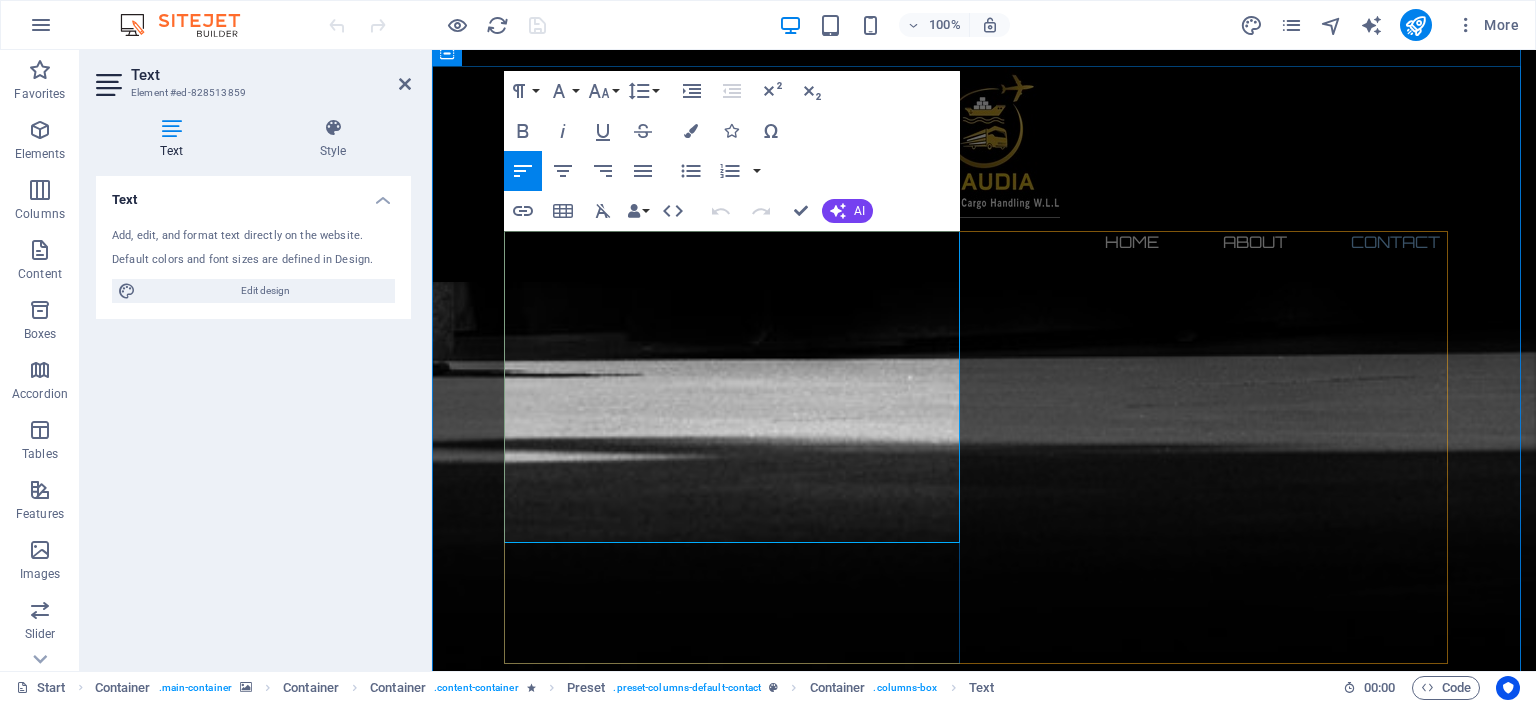 click on "Our team is seasoned with experienced personnel which have an excellent background from the freight forwarding industry and will provide excellent solutions based on every customer’s requirement." at bounding box center (984, 3213) 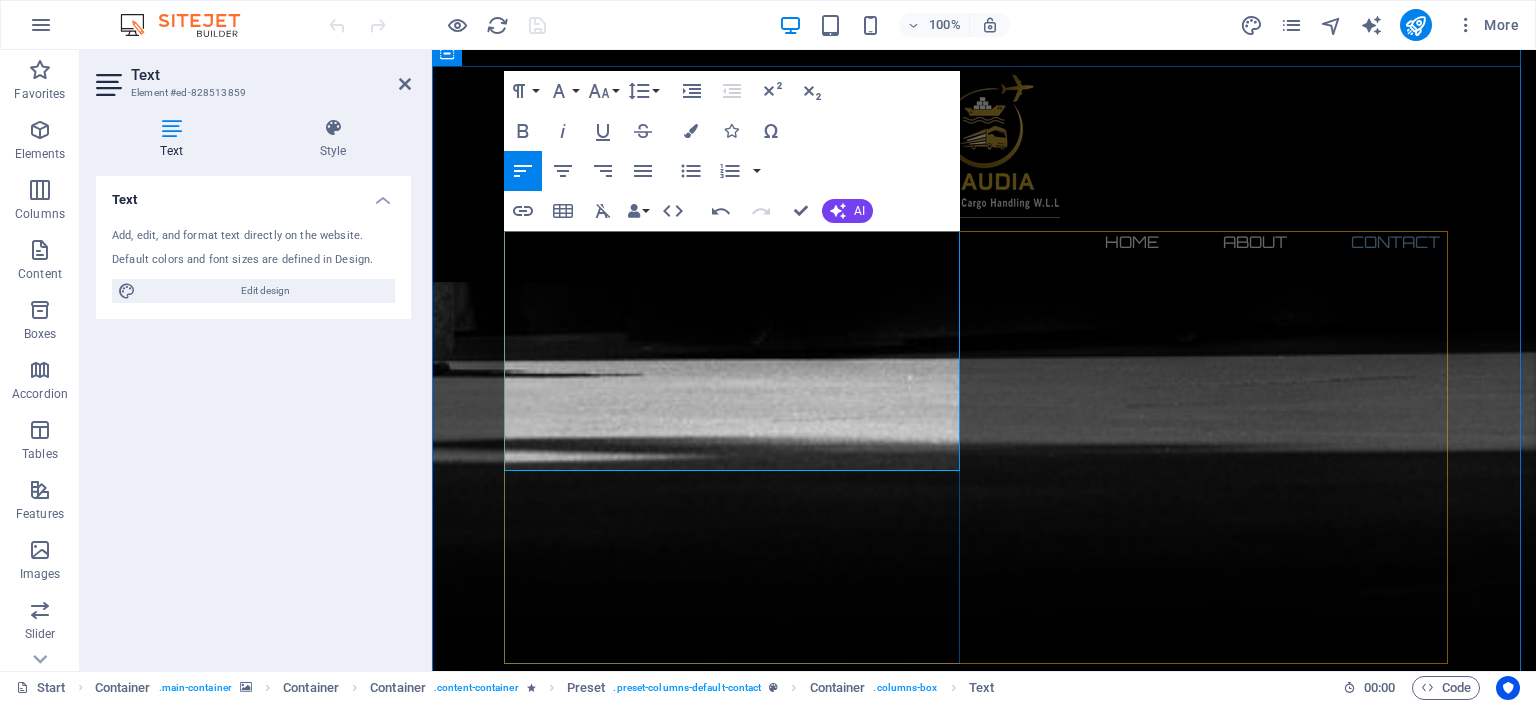 click on "Below are the main services we are offering, for your reference." at bounding box center (984, 3249) 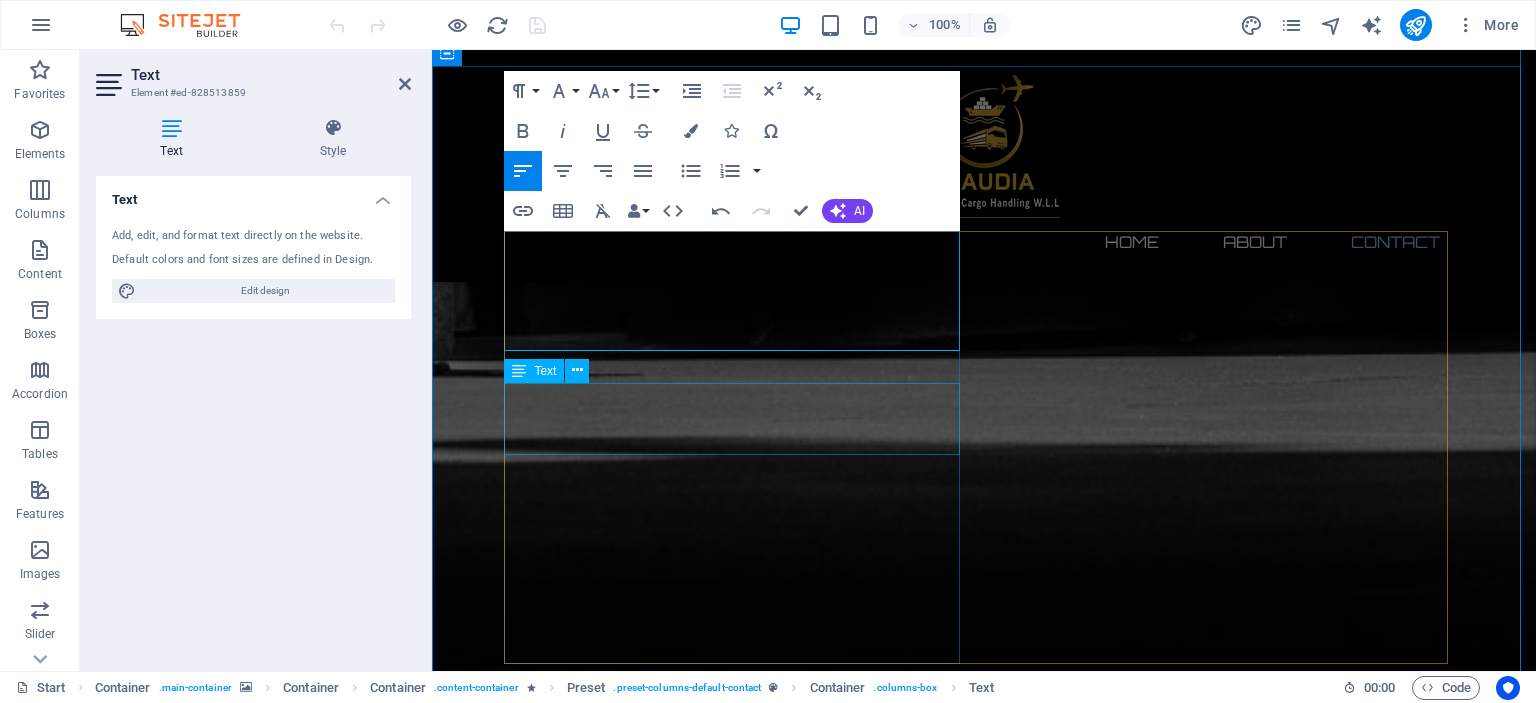click on "Address :  Brooklyn Bridge   New York, NY   10038 Phone :  + 1-123-456-7890 Email :  e5c6082cf3d3fb3714e7371cdb5196@cpanel.local" at bounding box center [984, 3257] 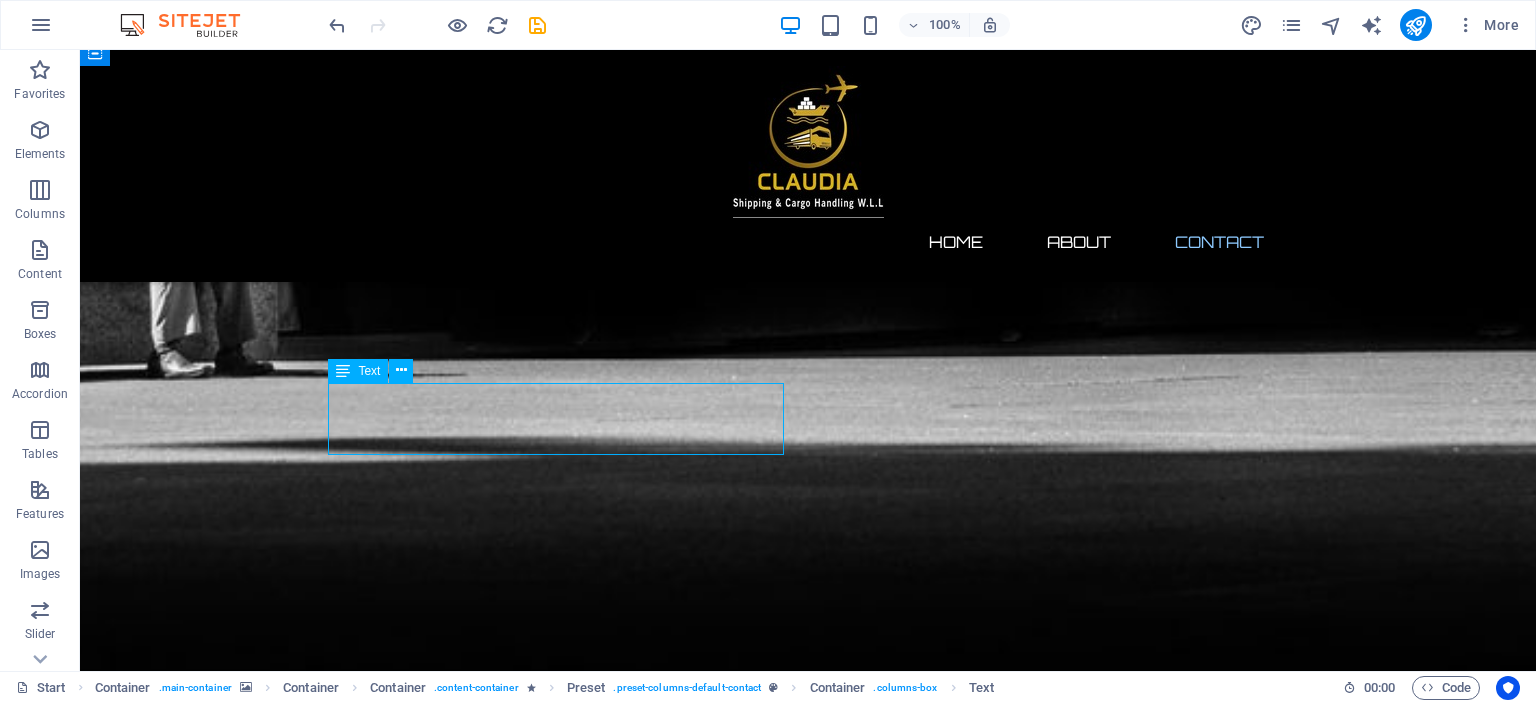 click on "Address :  Brooklyn Bridge   New York, NY   10038 Phone :  + 1-123-456-7890 Email :  e5c6082cf3d3fb3714e7371cdb5196@cpanel.local" at bounding box center [808, 3257] 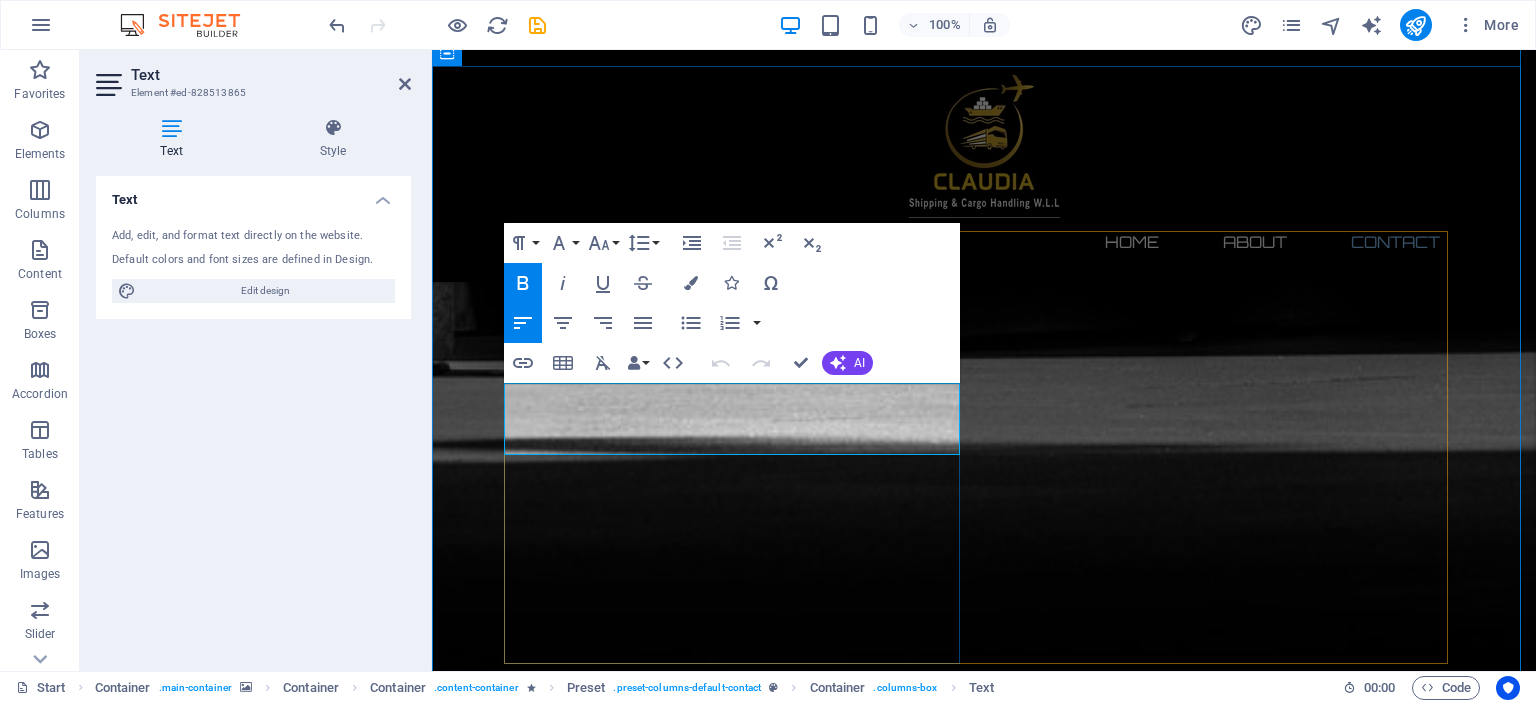 click on "Brooklyn Bridge" at bounding box center (635, 3233) 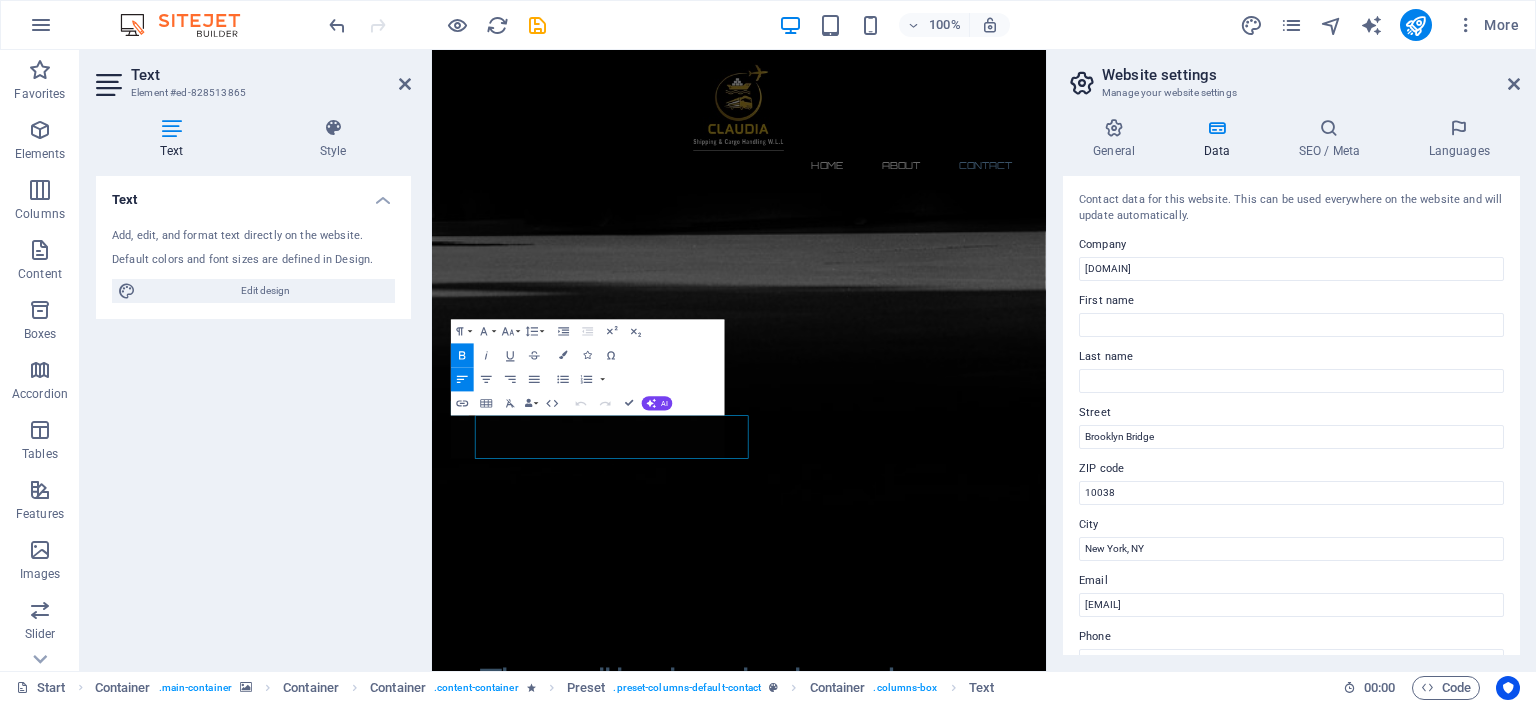 scroll, scrollTop: 1389, scrollLeft: 0, axis: vertical 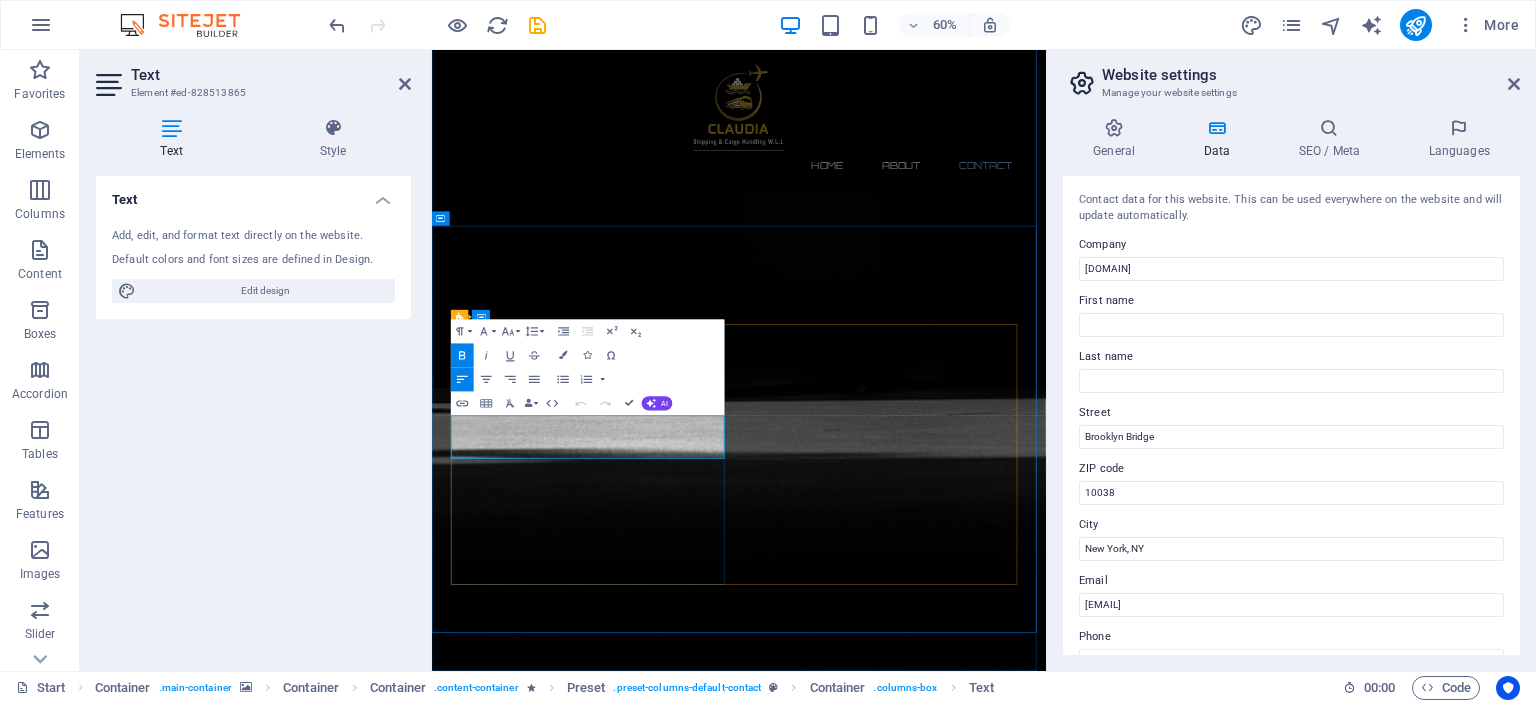 click on "Brooklyn Bridge" at bounding box center [595, 3510] 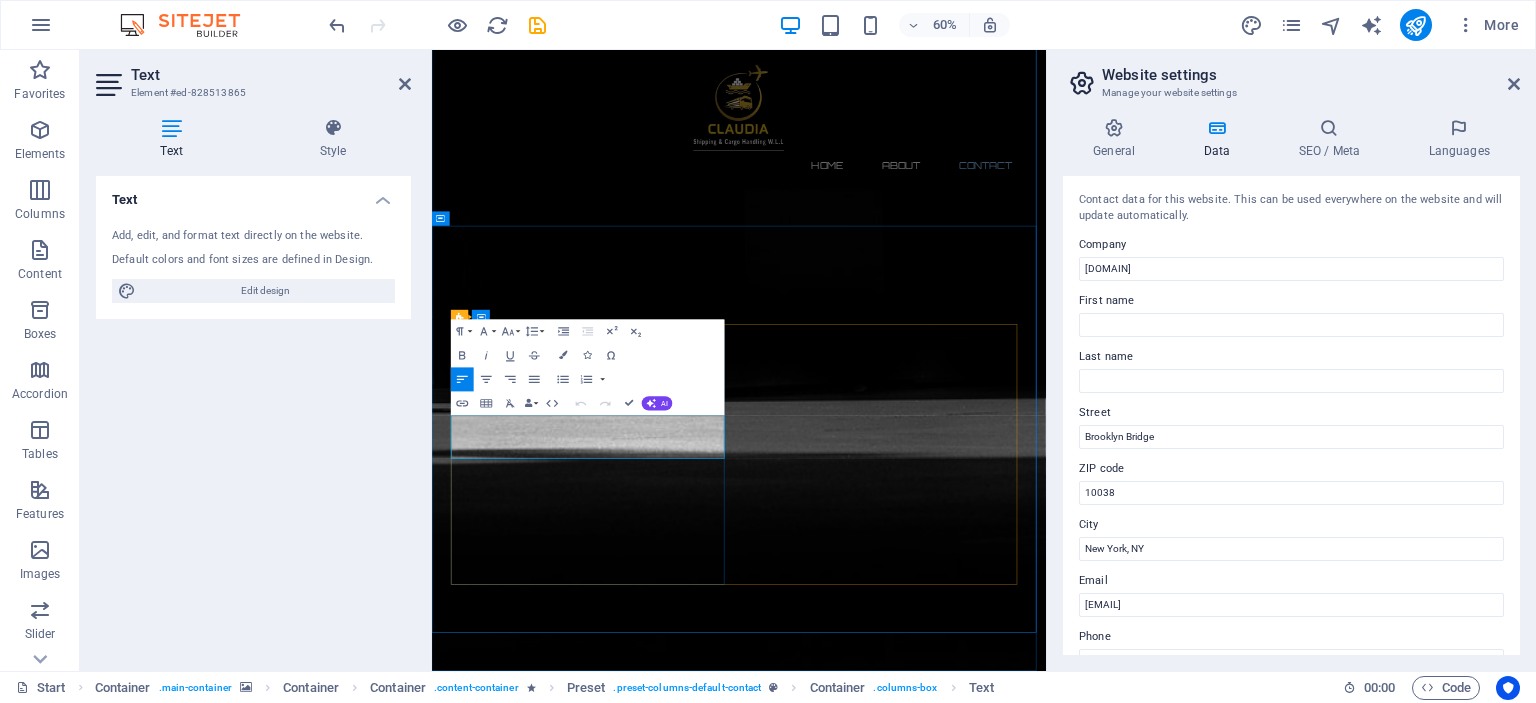 drag, startPoint x: 535, startPoint y: 678, endPoint x: 793, endPoint y: 672, distance: 258.06976 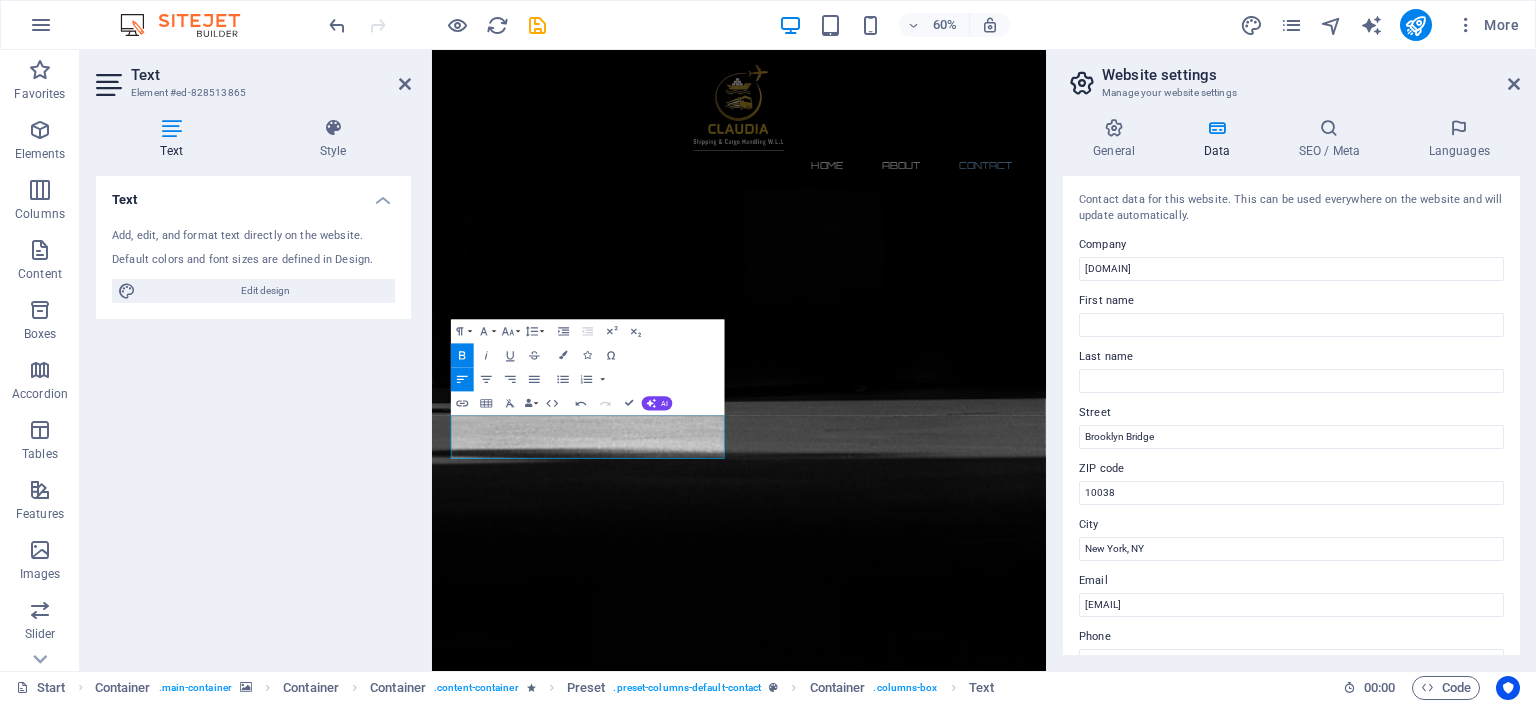 type 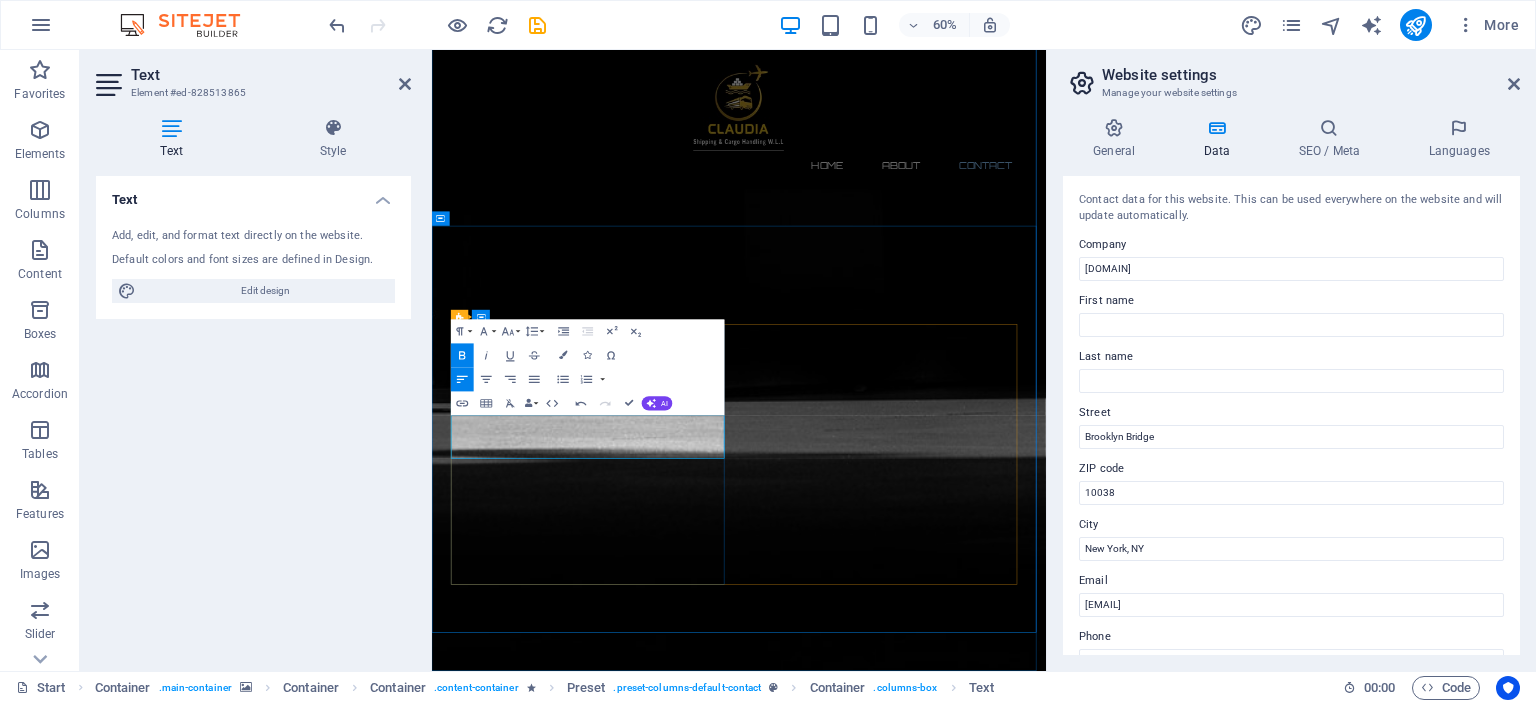 click on "Address : Office No. 1070, Road 3801, Manama" at bounding box center (639, 3510) 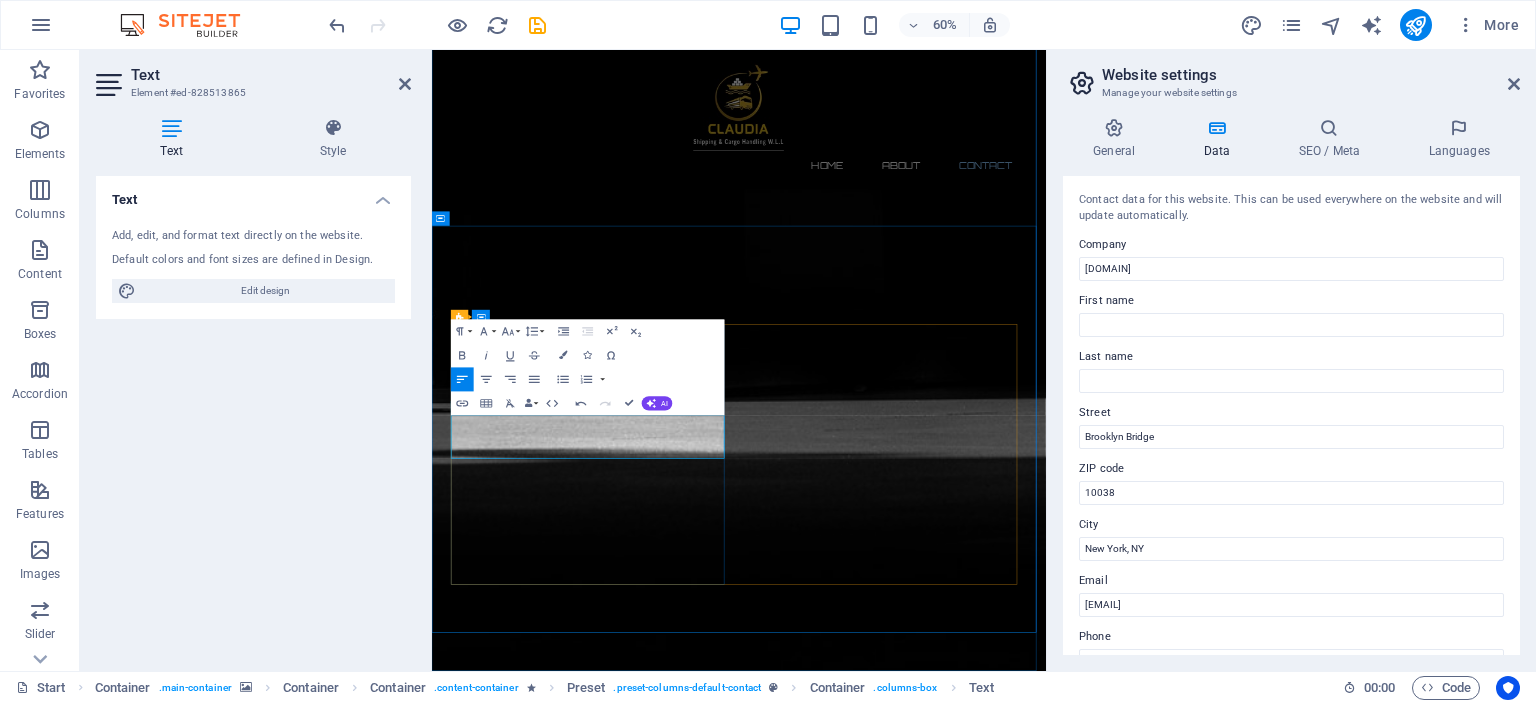 click on "+ 1-123-456-7890" at bounding box center [588, 3534] 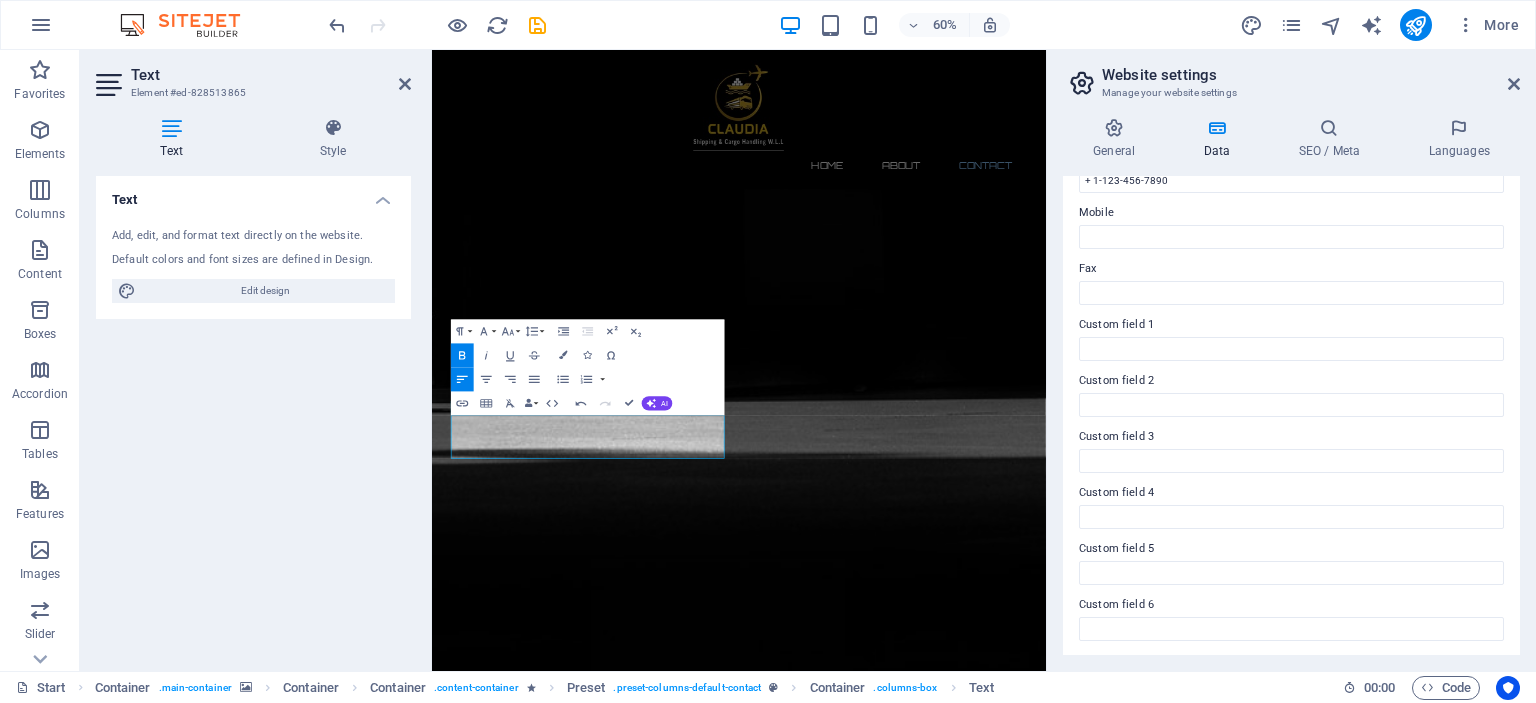 scroll, scrollTop: 148, scrollLeft: 0, axis: vertical 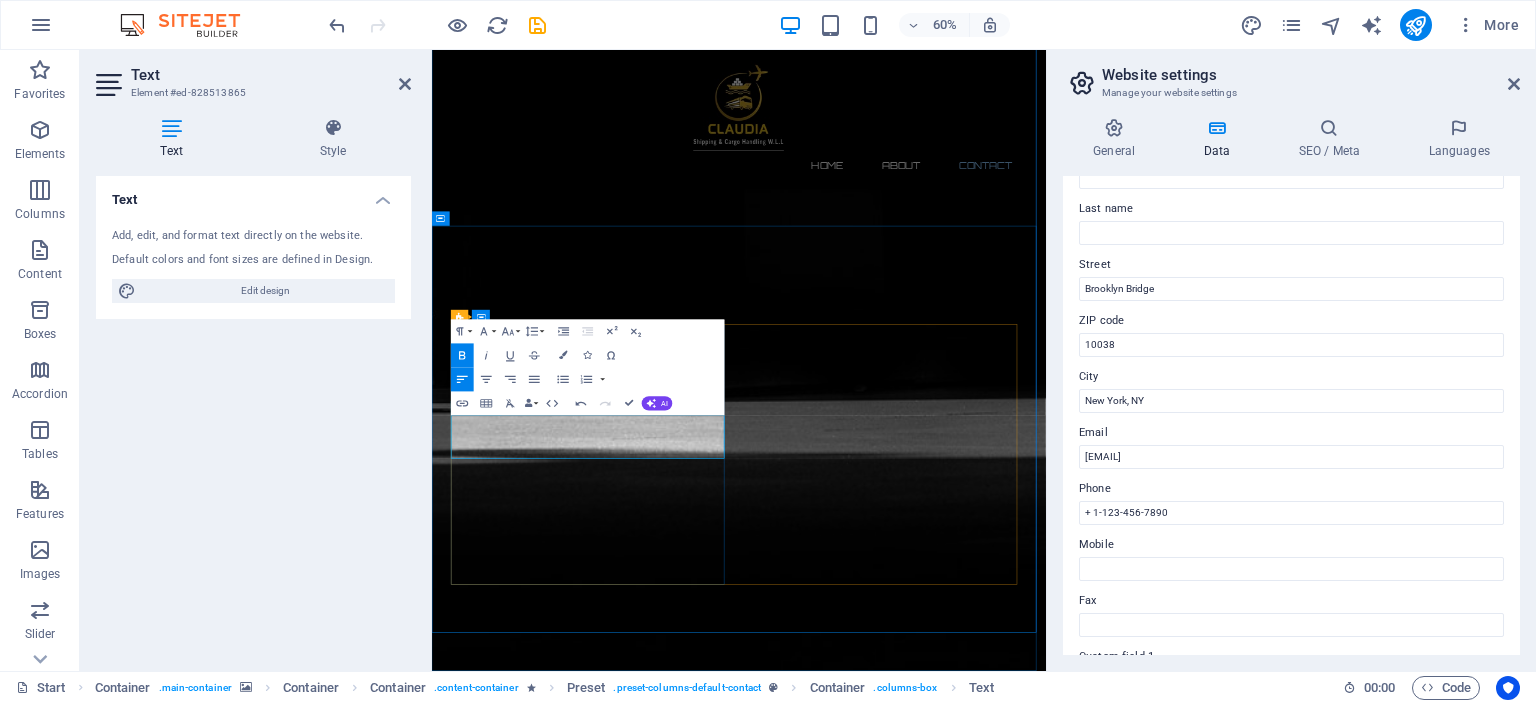 click on "+ 1-123-456-7890" at bounding box center [588, 3534] 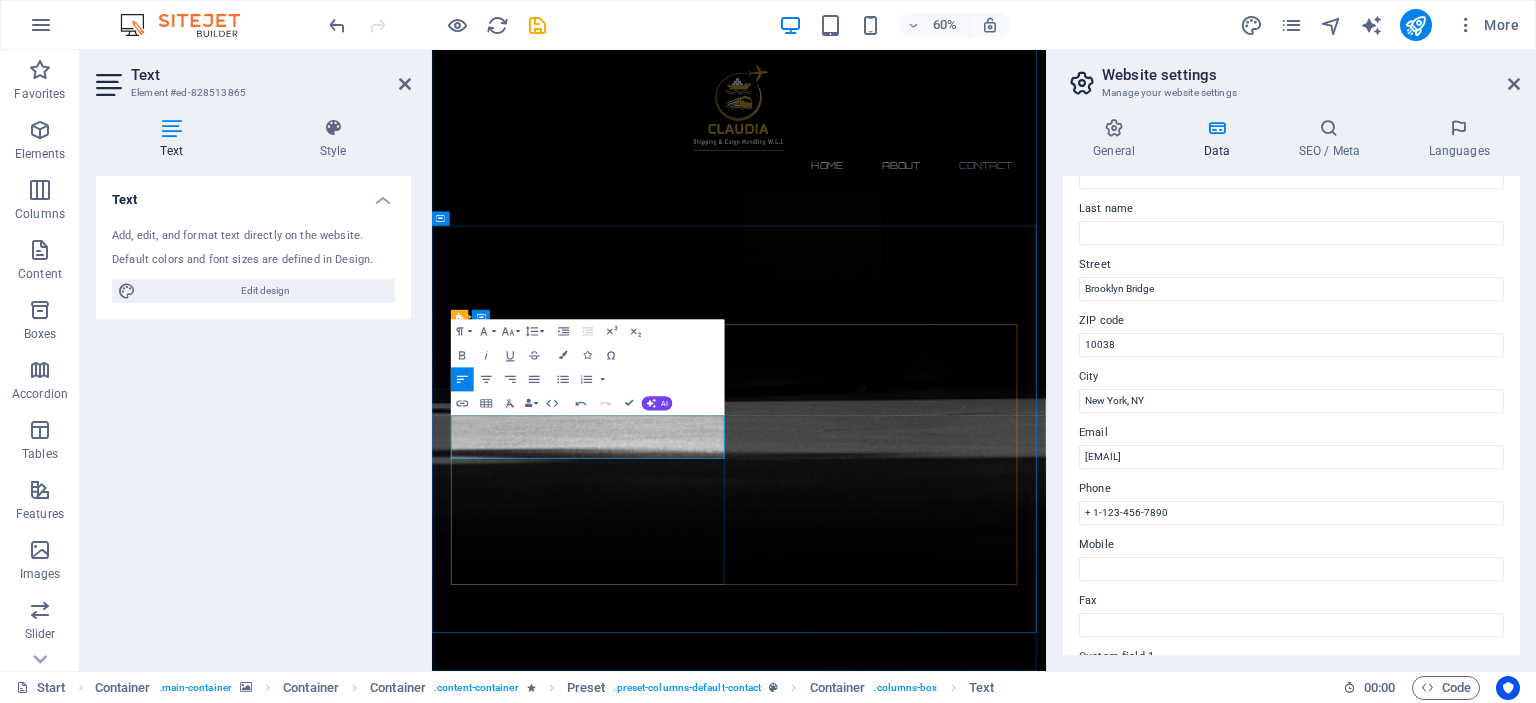 click on "+ 1-123-456-7890" at bounding box center (588, 3534) 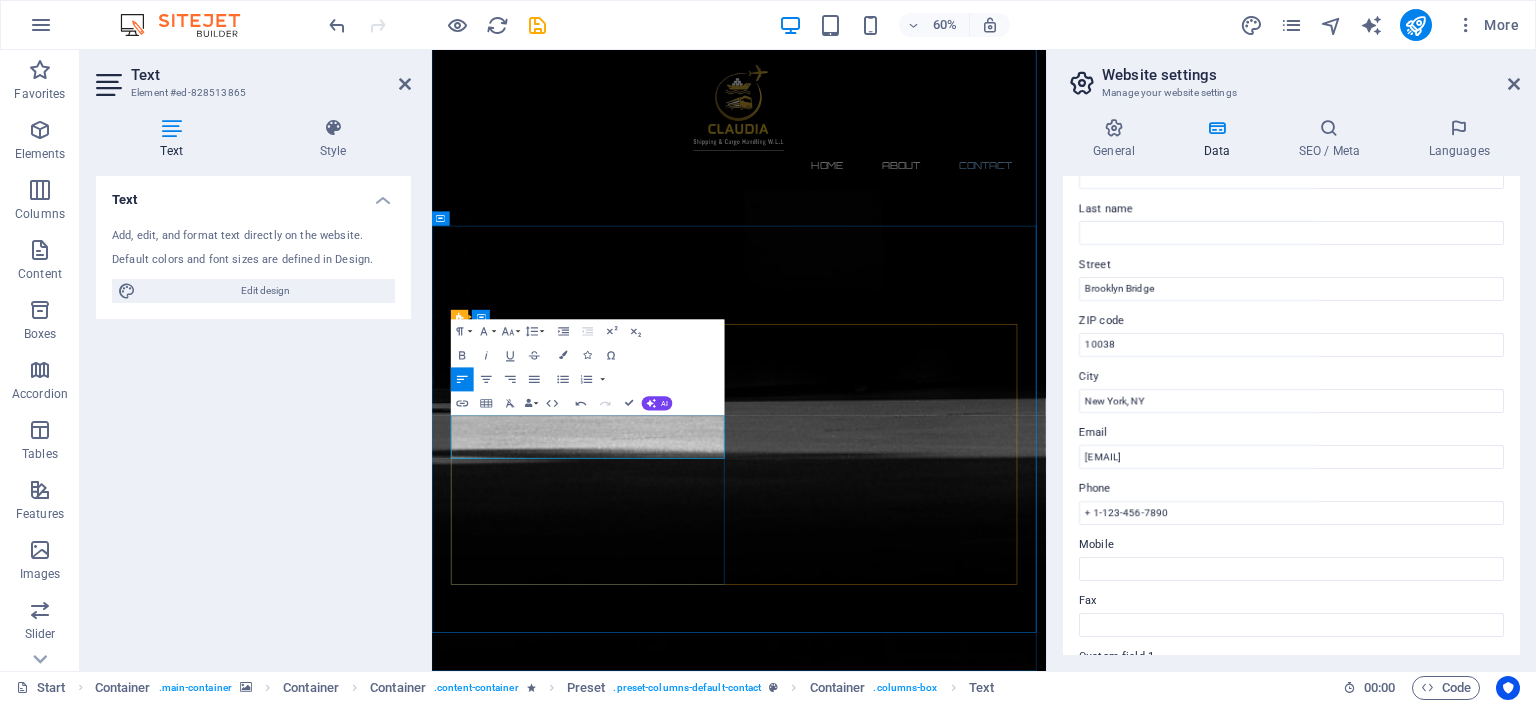 click on "+ 973-123-456-7890" at bounding box center [563, 3534] 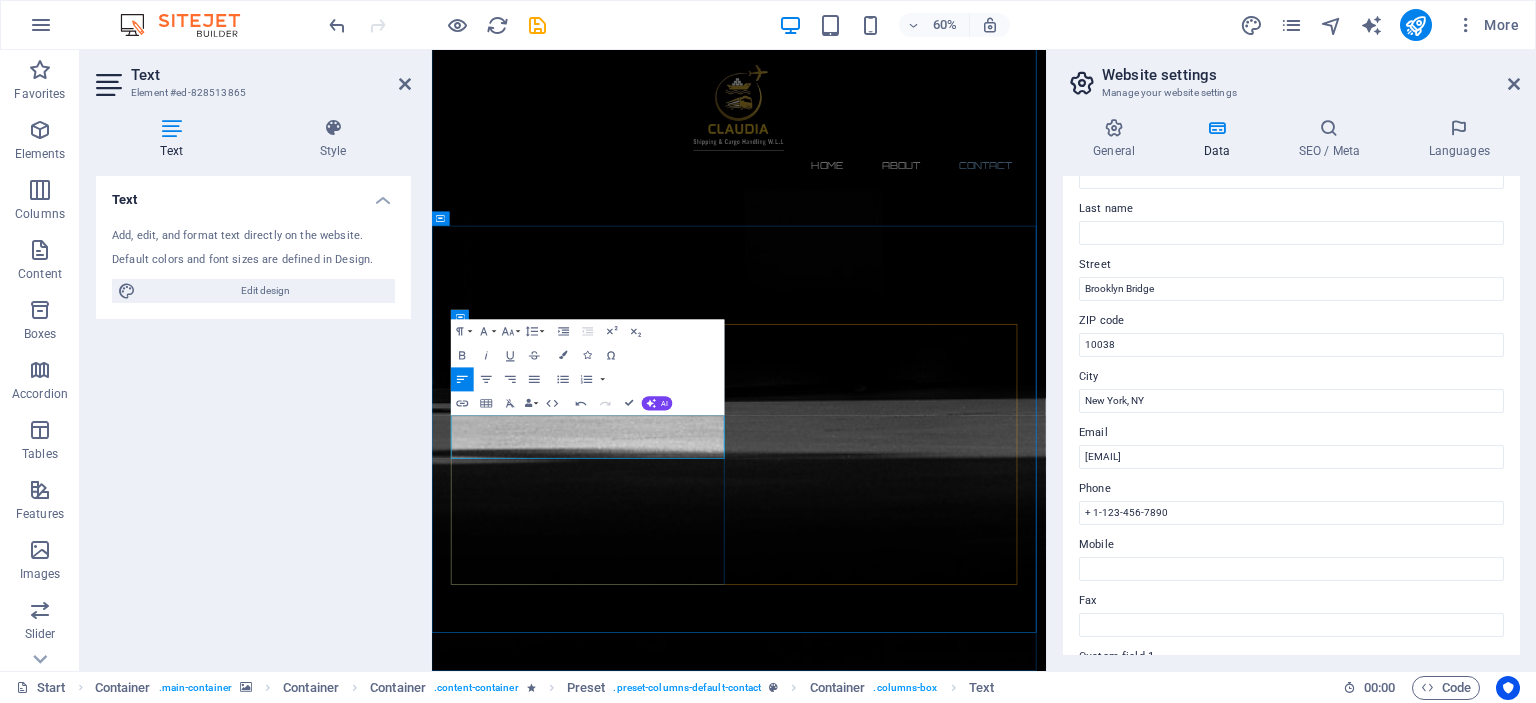 click on "[EMAIL_LOCAL_PART]@[DOMAIN]" at bounding box center [546, 3558] 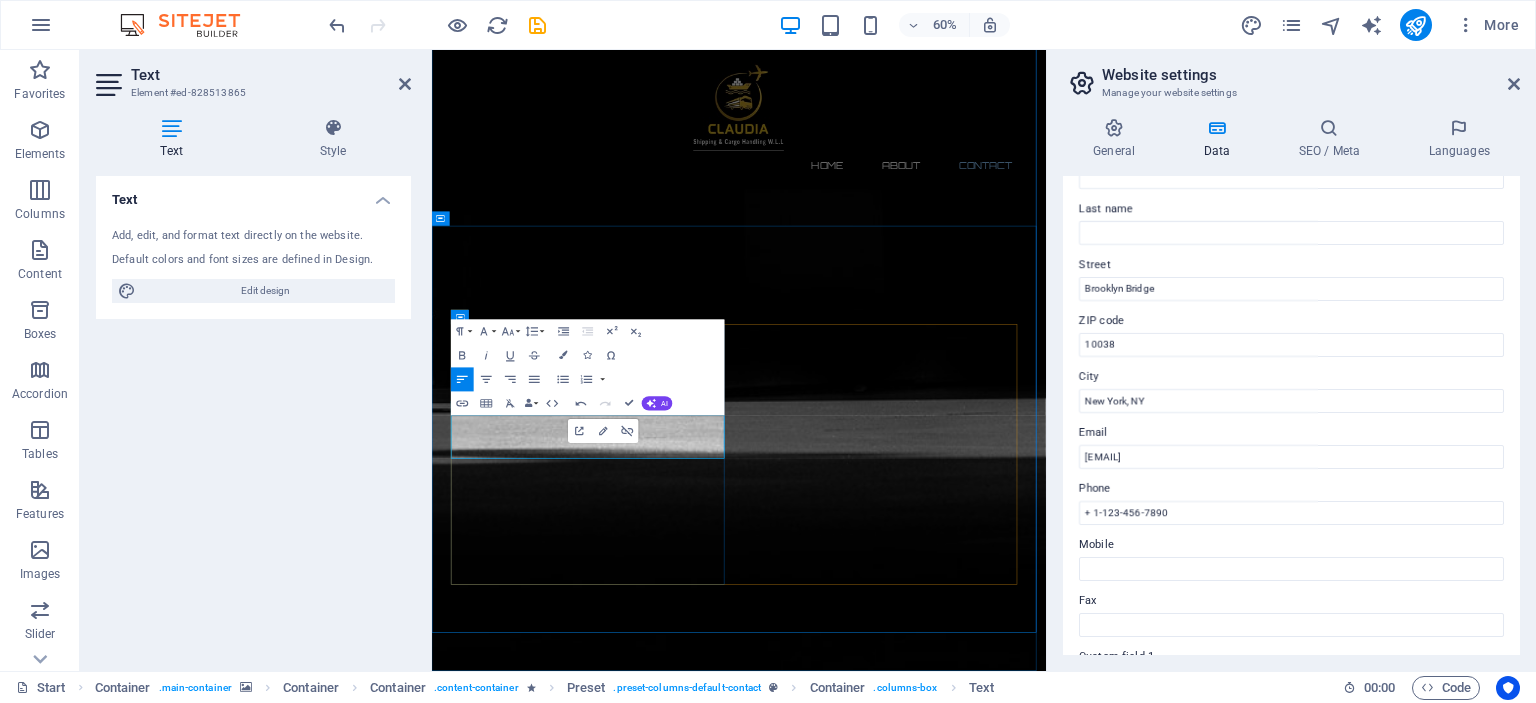 click on "[EMAIL_LOCAL_PART]@[DOMAIN]" at bounding box center (546, 3558) 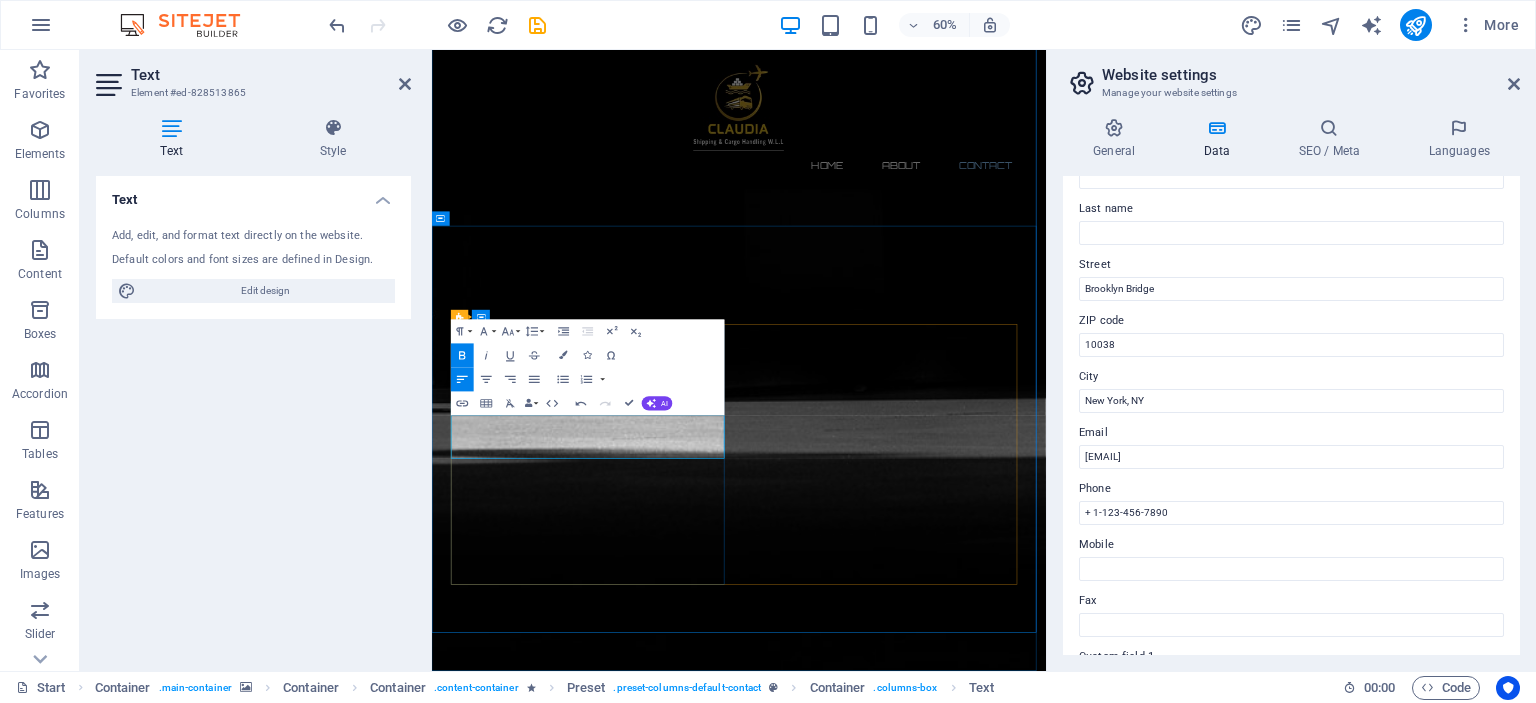 click on "@cpanel.local" at bounding box center (627, 3558) 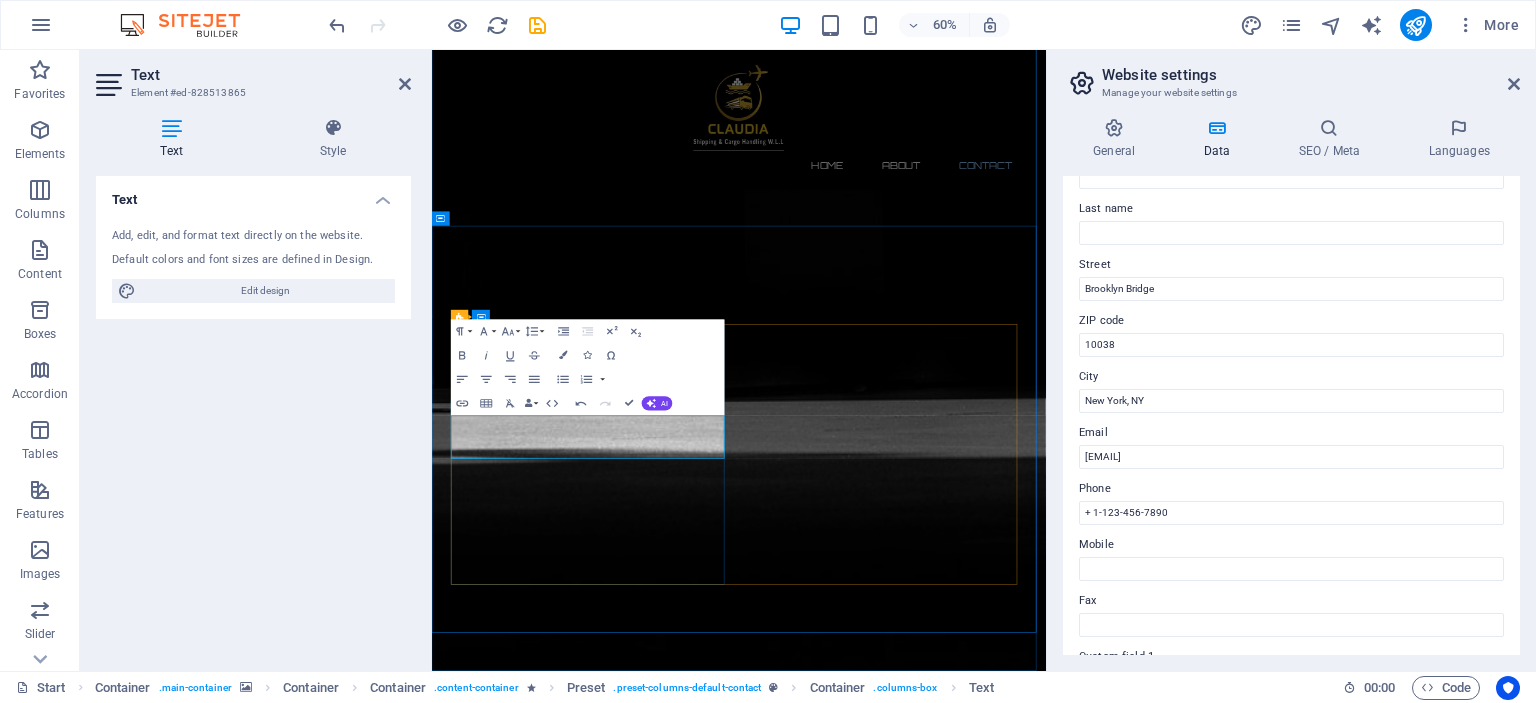 click on "@cpanel.local" at bounding box center (627, 3558) 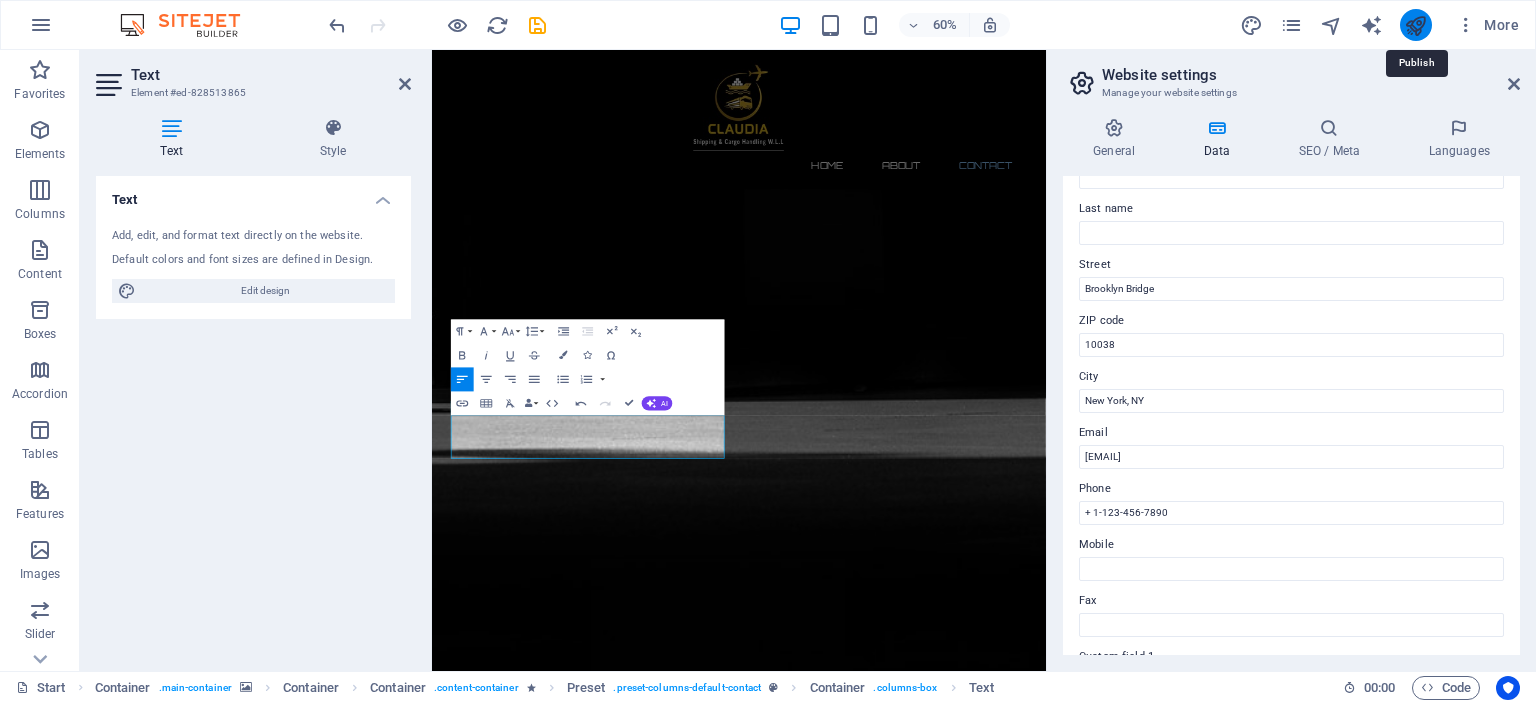 click at bounding box center (1415, 25) 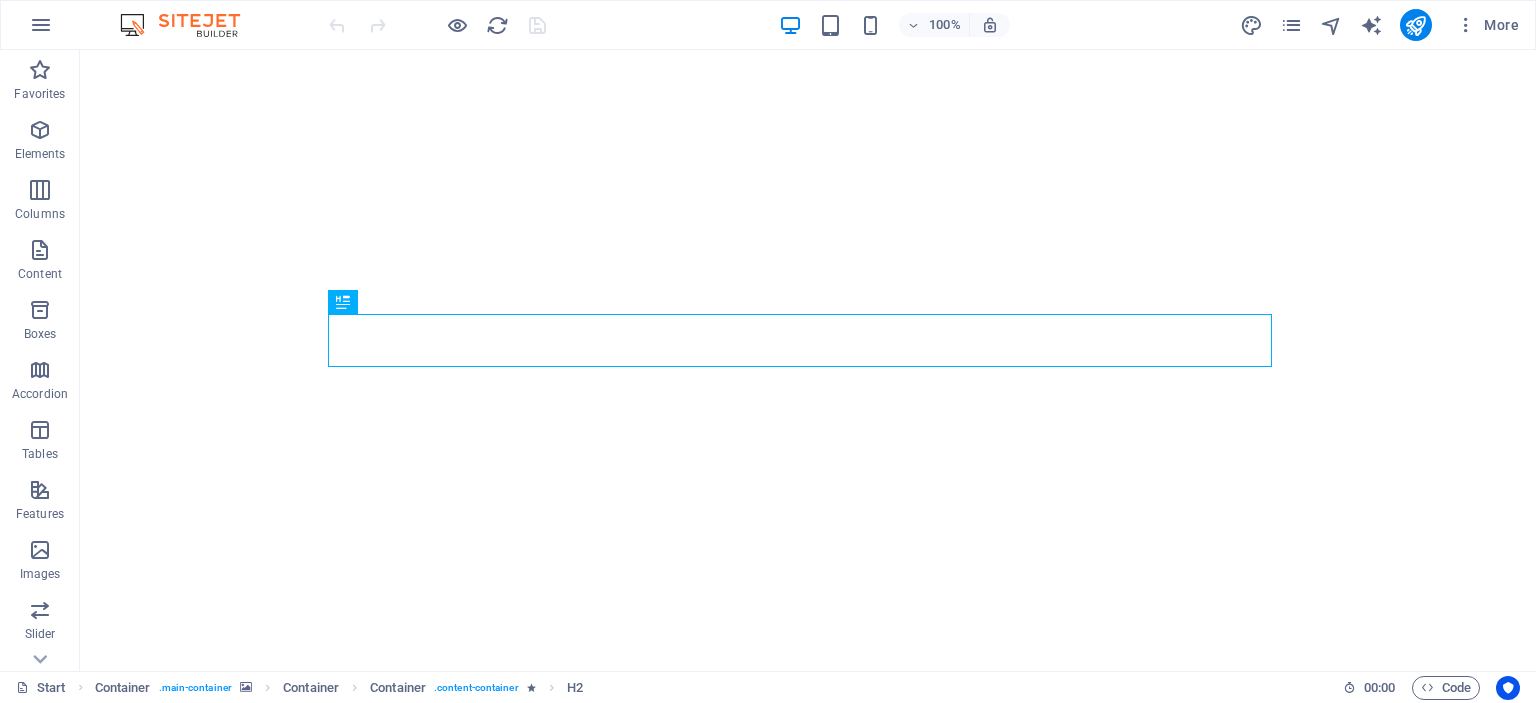 scroll, scrollTop: 0, scrollLeft: 0, axis: both 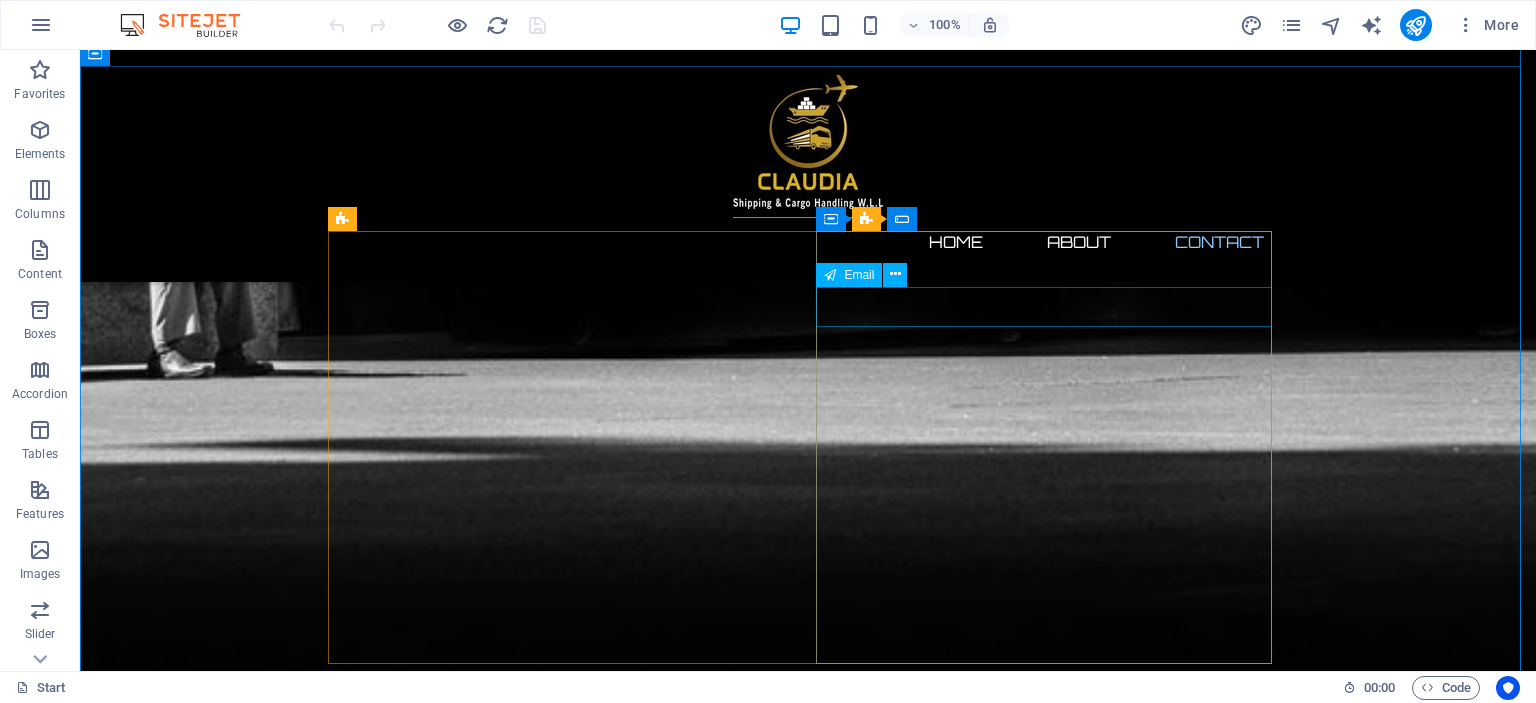 click 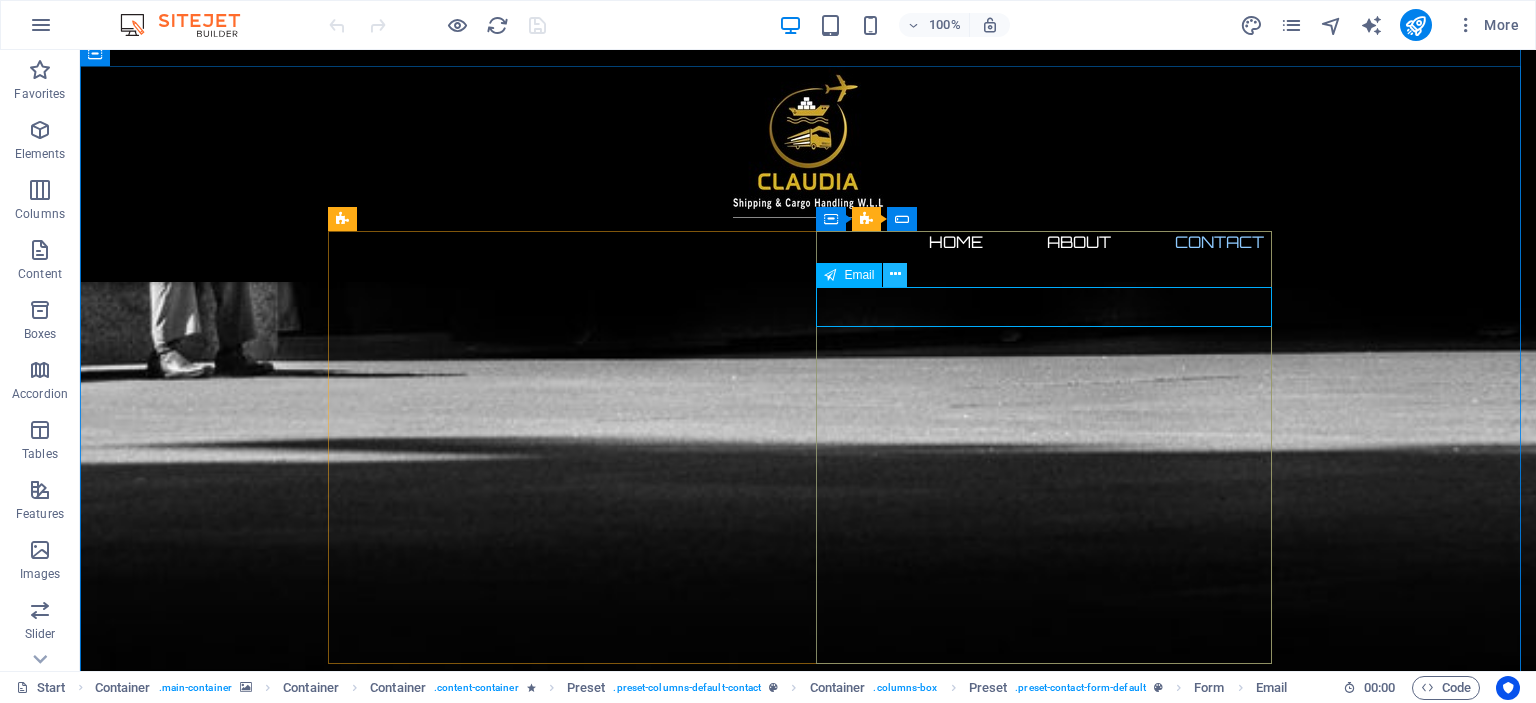 click at bounding box center [895, 275] 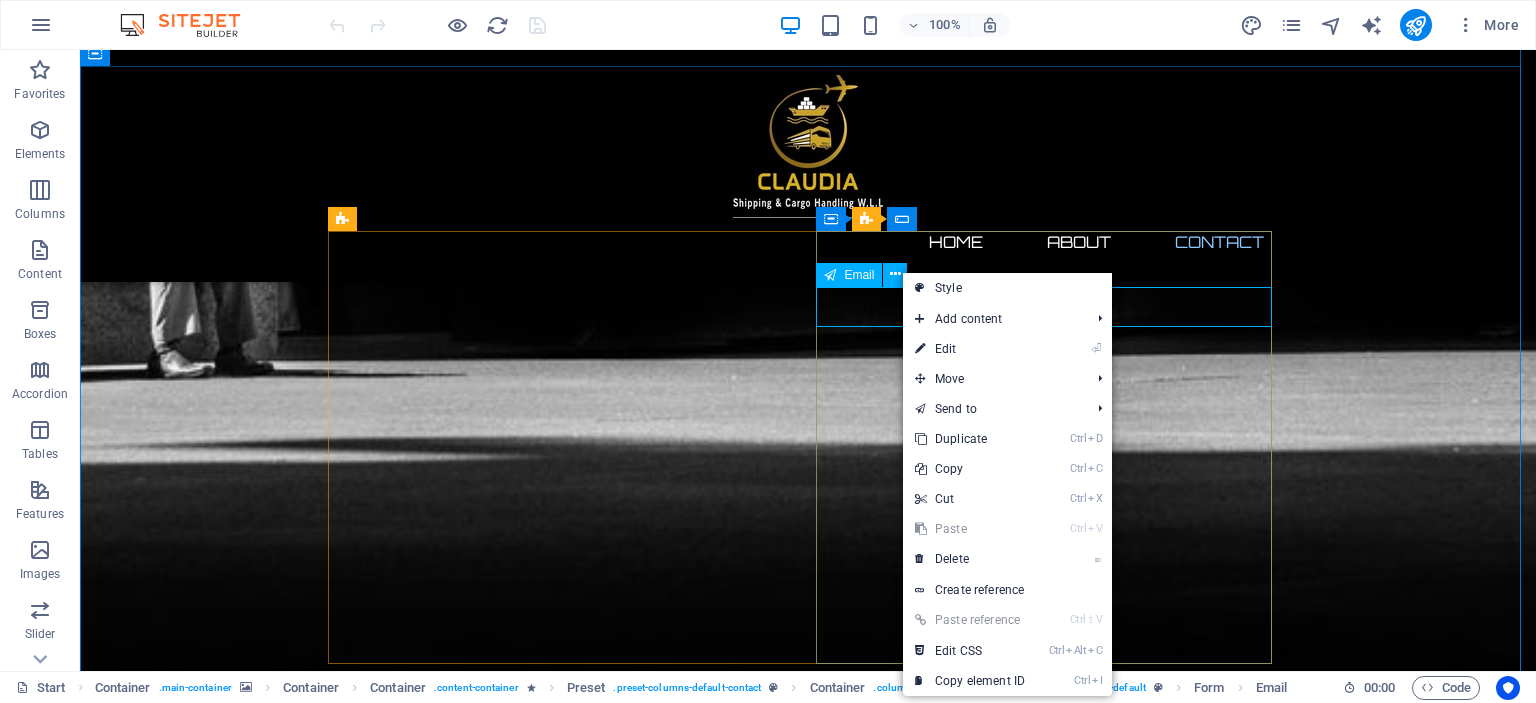 click on "Email" at bounding box center (859, 275) 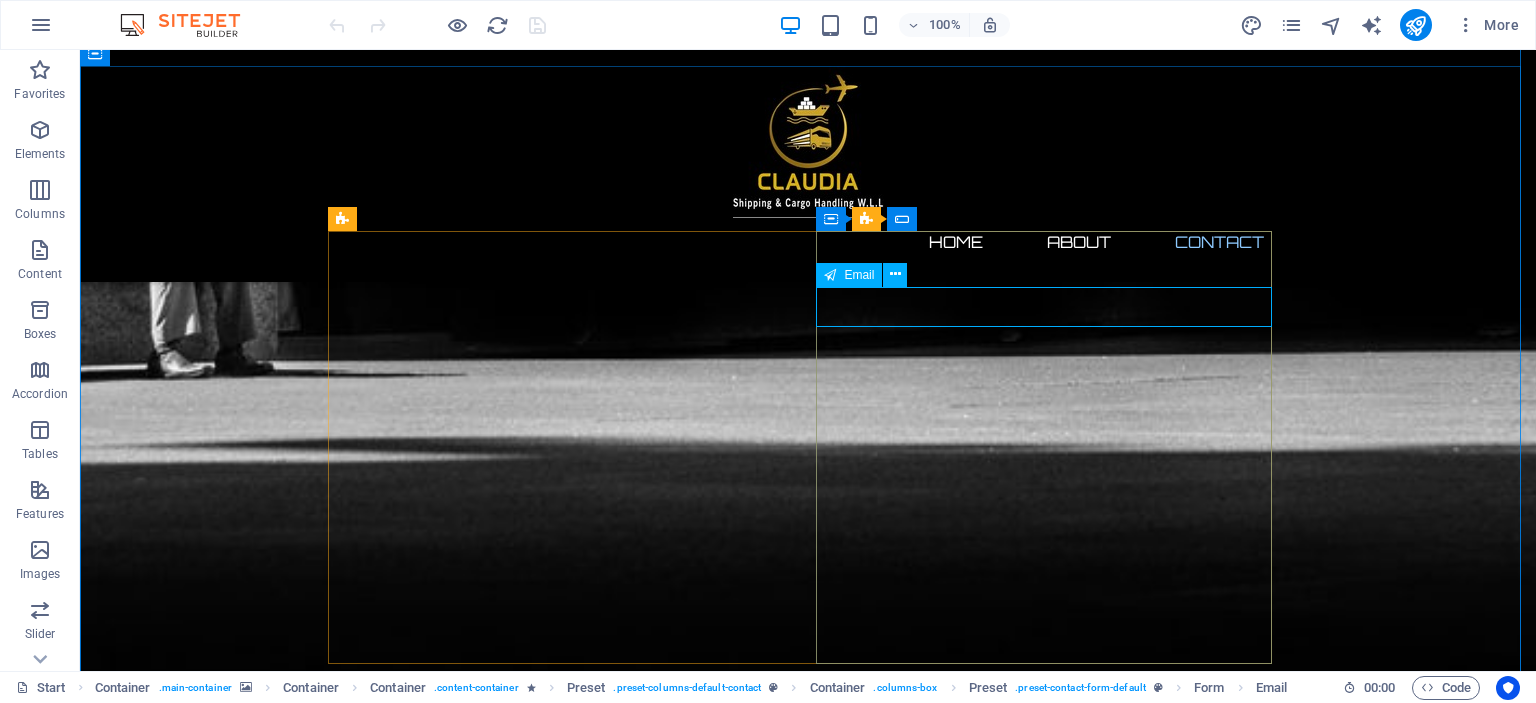 click on "Email" at bounding box center (859, 275) 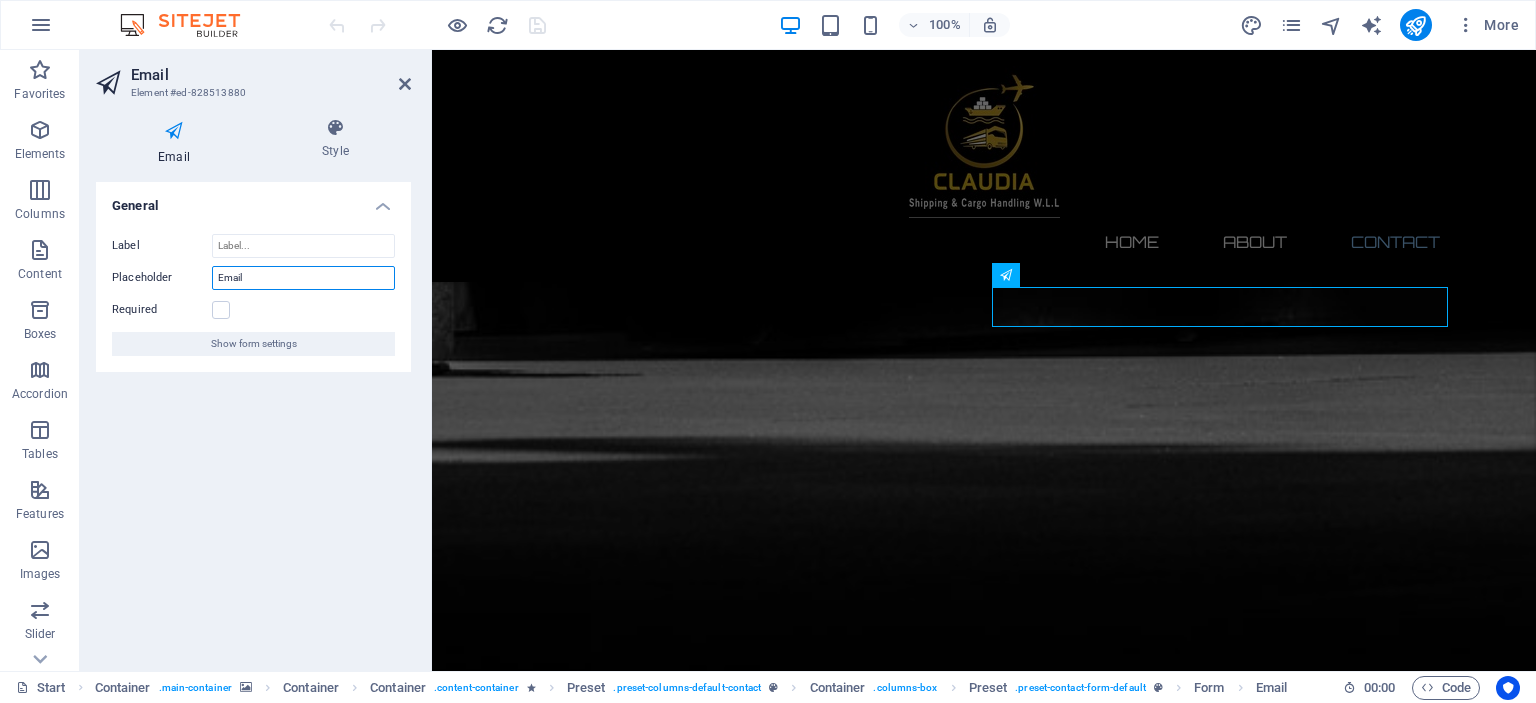 click on "Email" at bounding box center (303, 278) 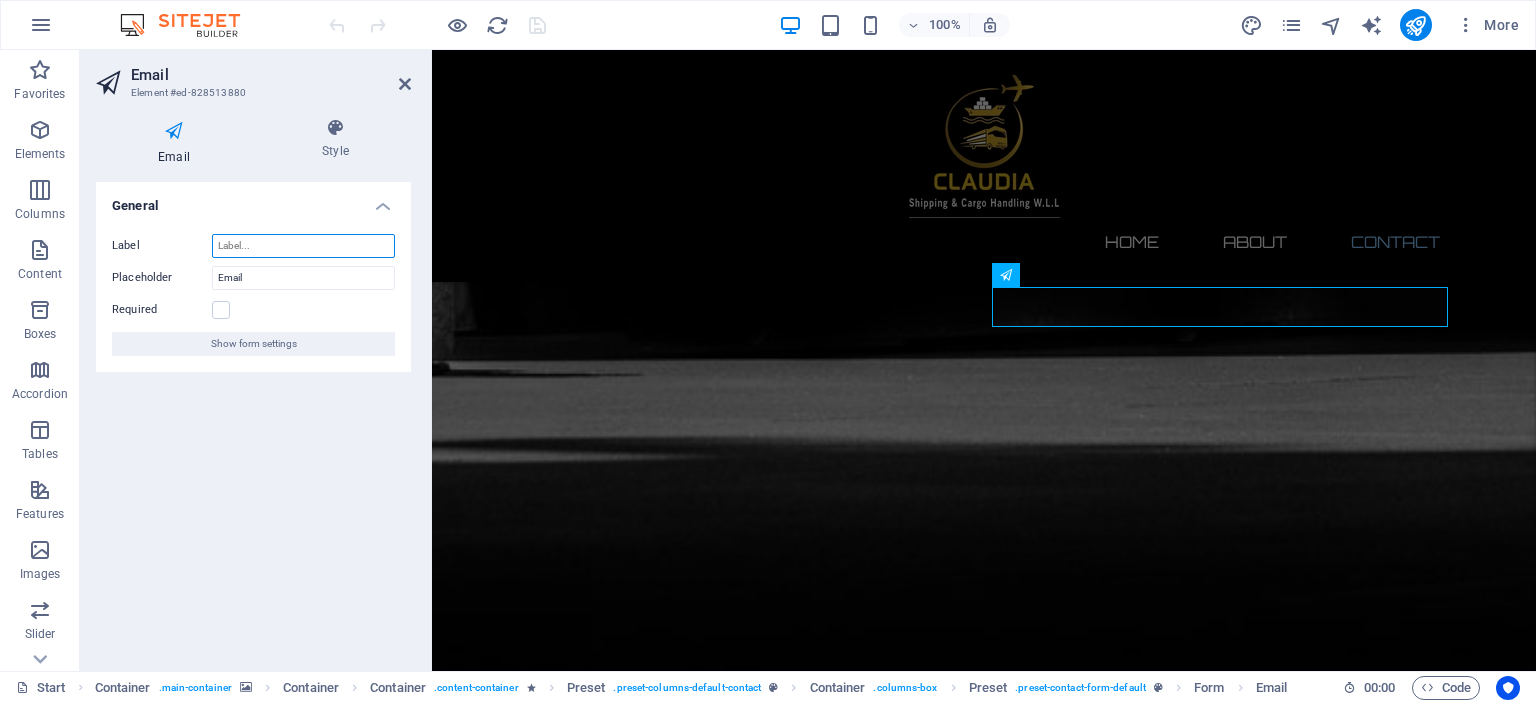 click on "Label" at bounding box center [303, 246] 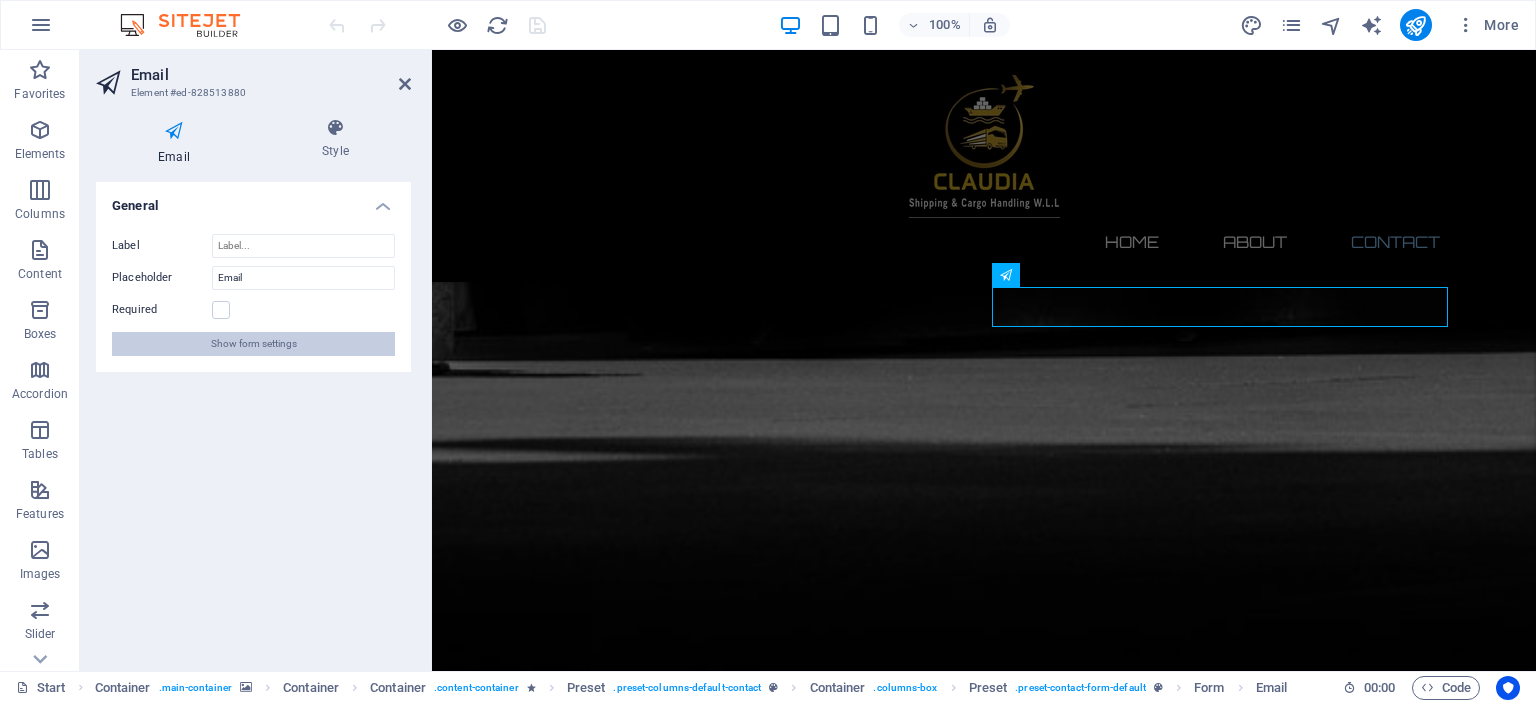 click on "Show form settings" at bounding box center (254, 344) 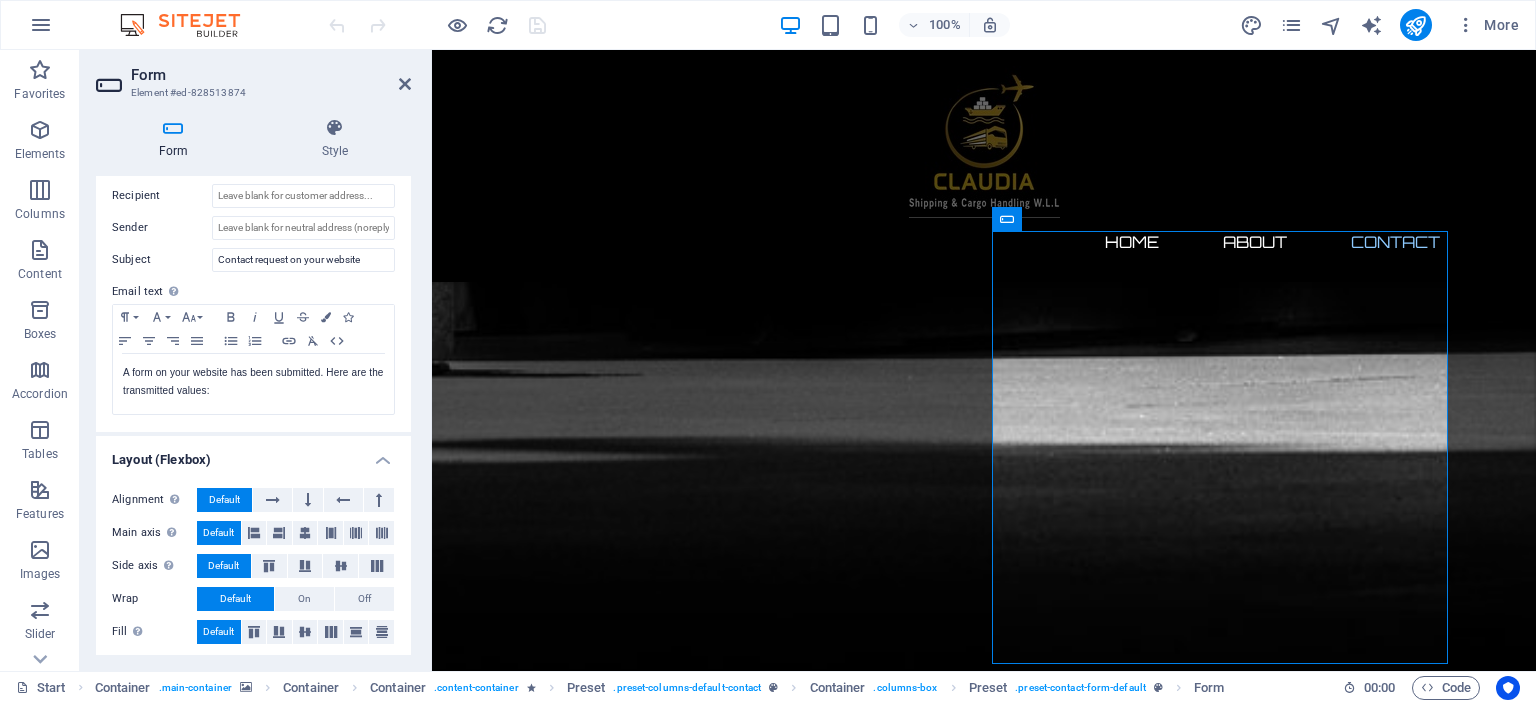 scroll, scrollTop: 624, scrollLeft: 0, axis: vertical 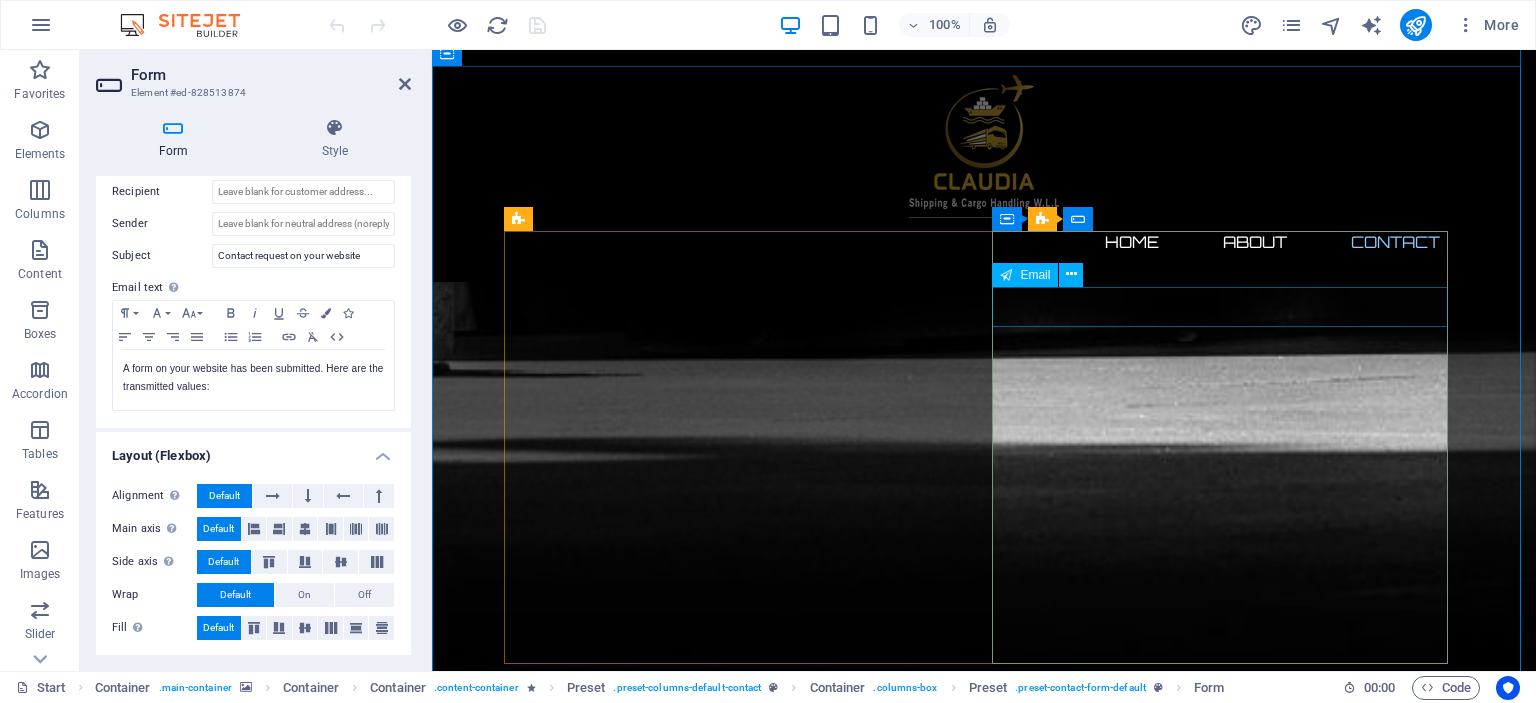 click 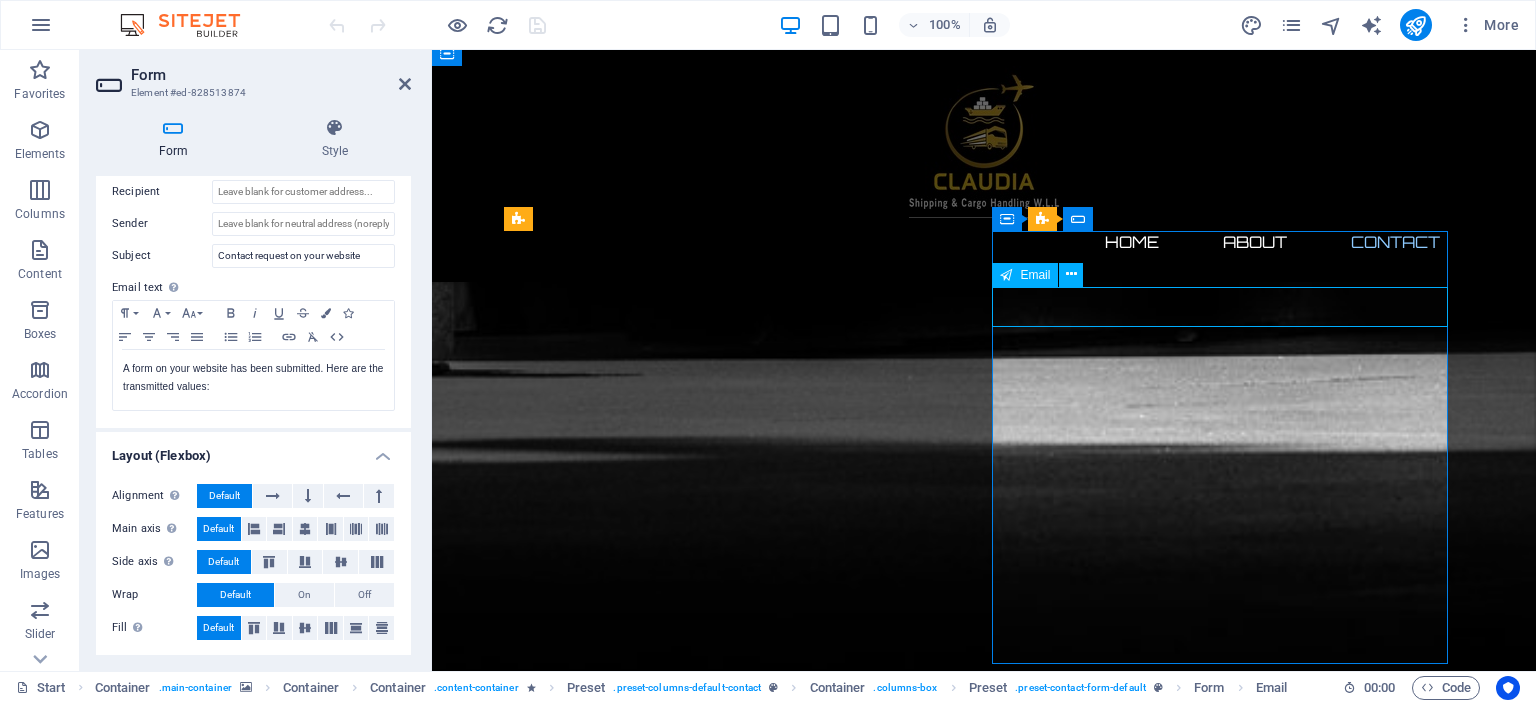 click 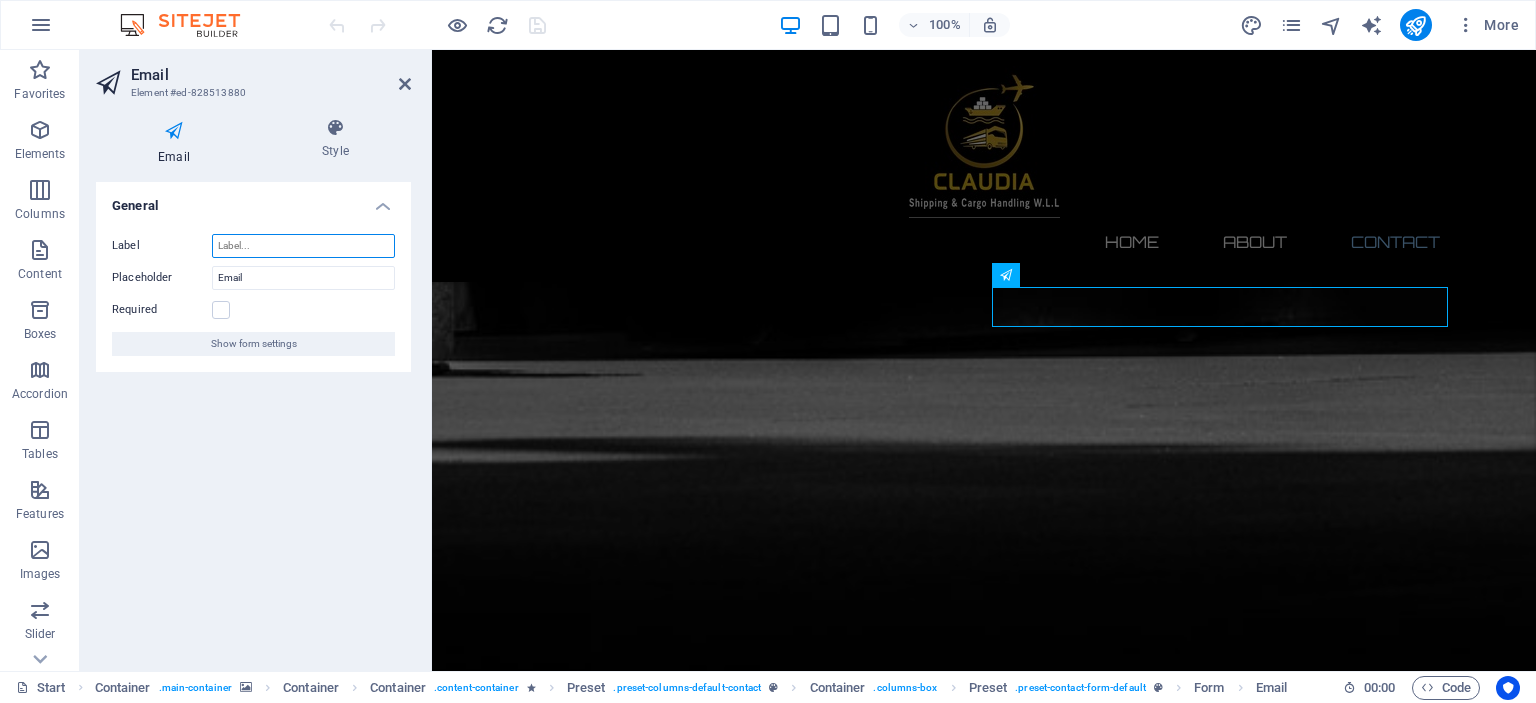 click on "Label" at bounding box center [303, 246] 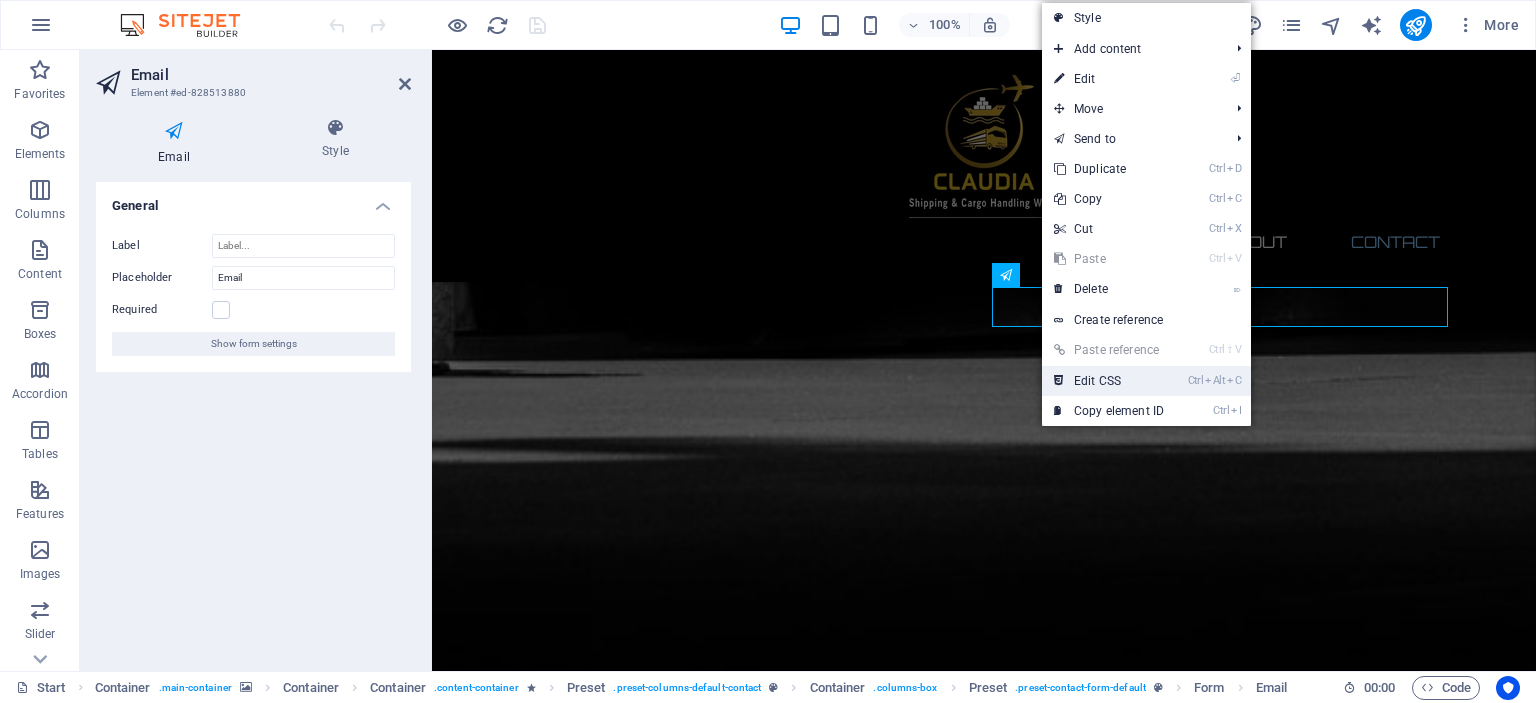 click on "Ctrl Alt C  Edit CSS" at bounding box center [1109, 381] 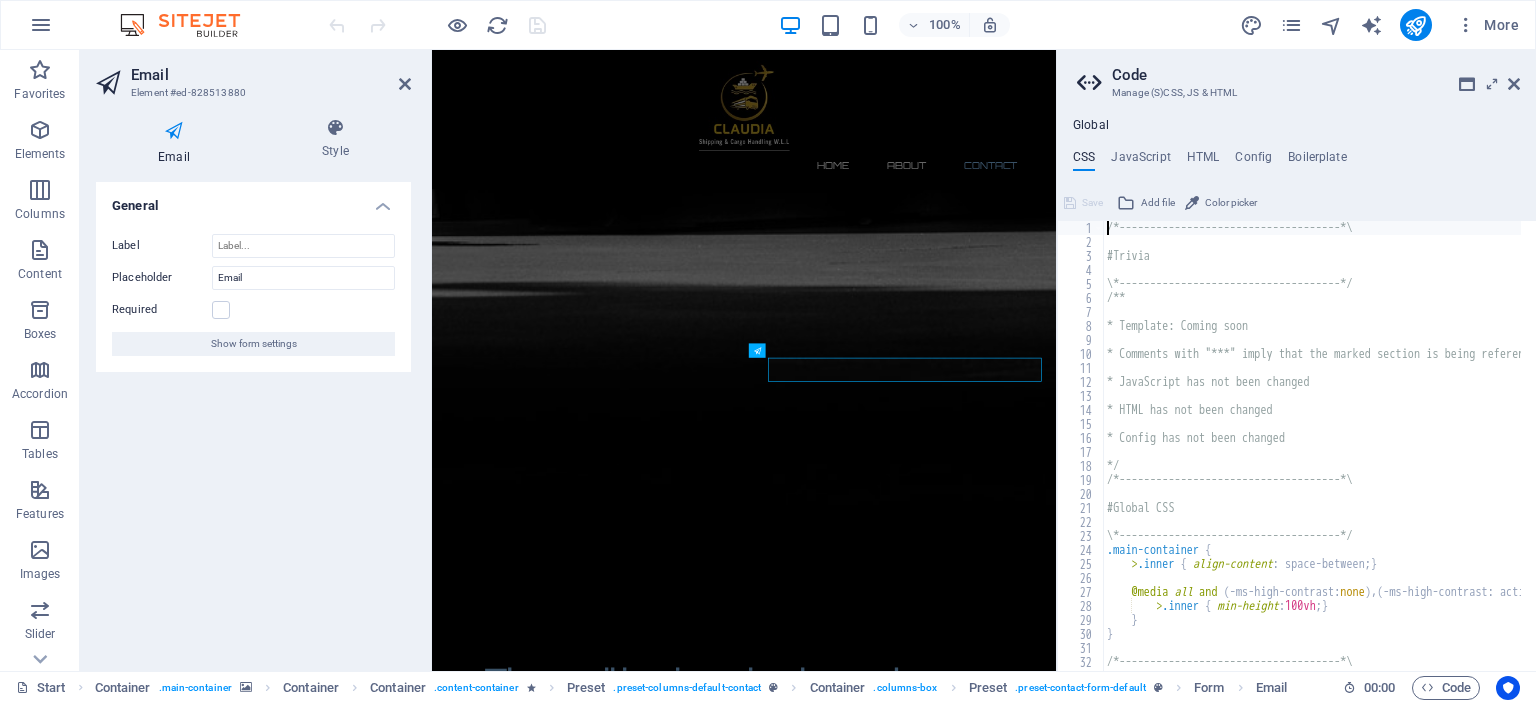 scroll, scrollTop: 1389, scrollLeft: 0, axis: vertical 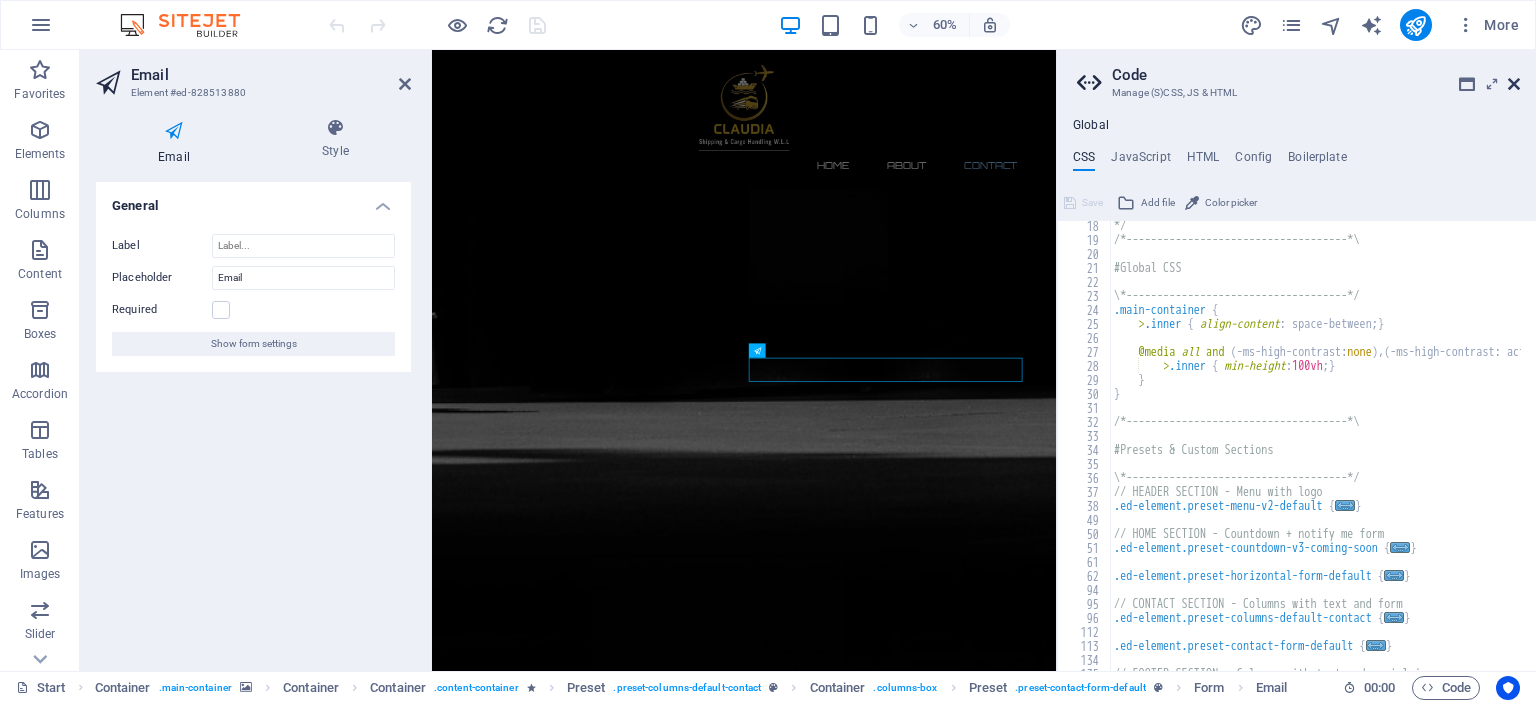 click at bounding box center [1514, 84] 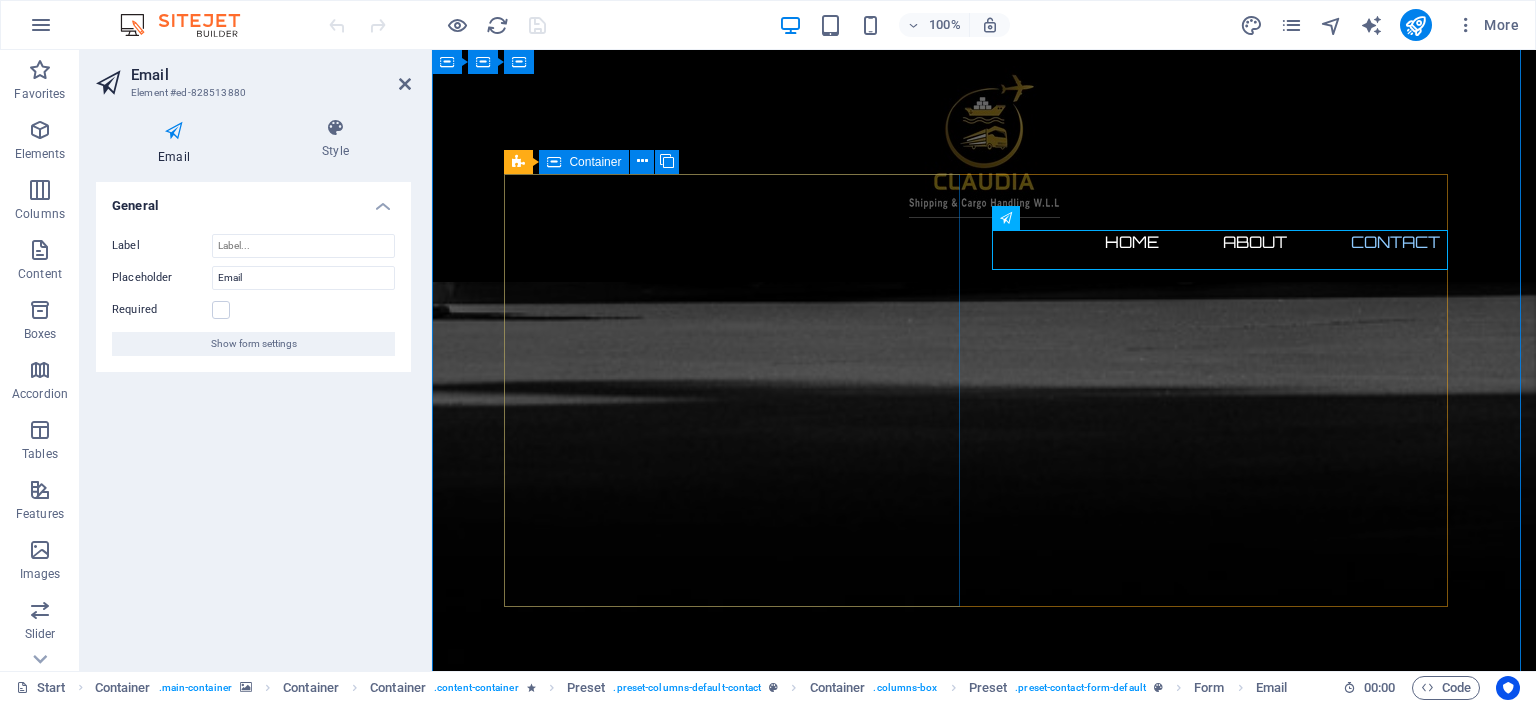 scroll, scrollTop: 1803, scrollLeft: 0, axis: vertical 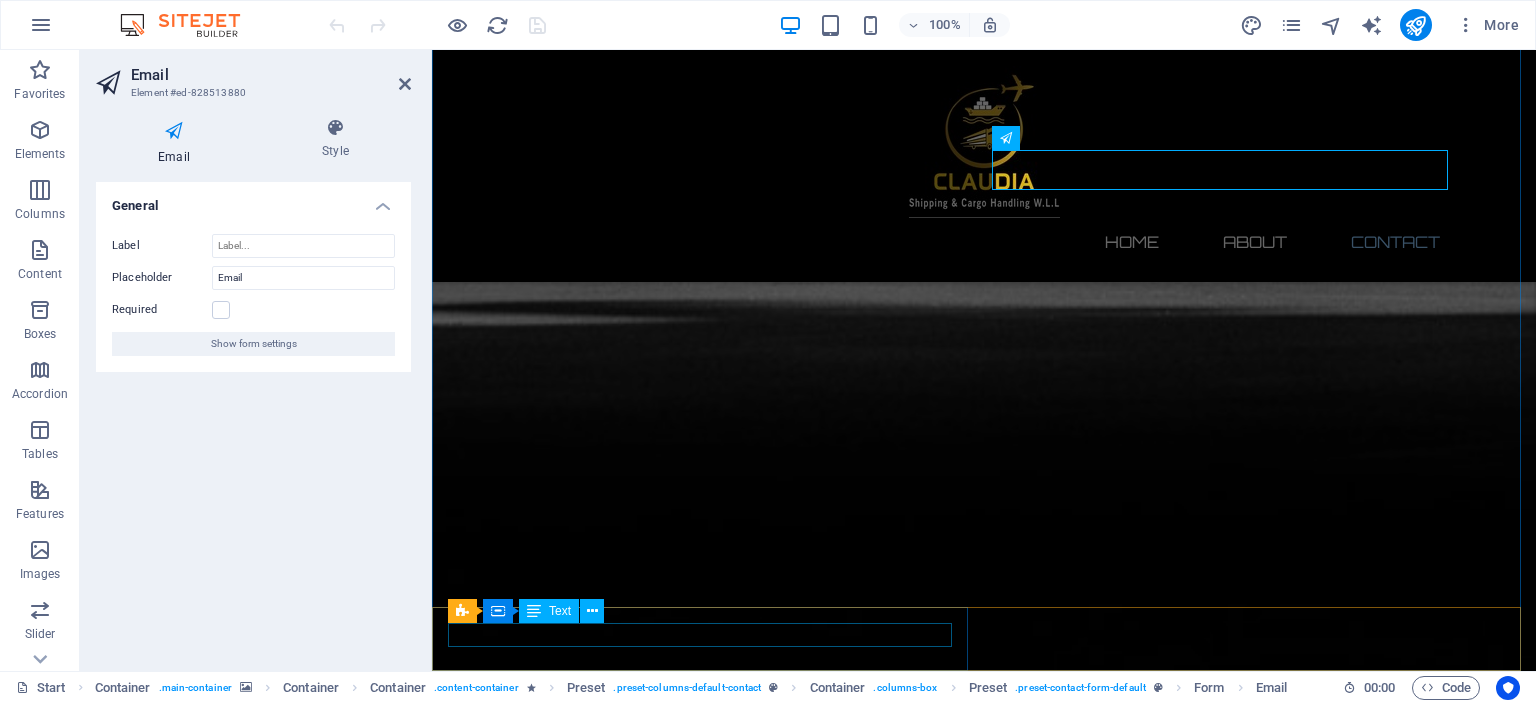 click on "Legal notice  |  Privacy" at bounding box center (984, 3726) 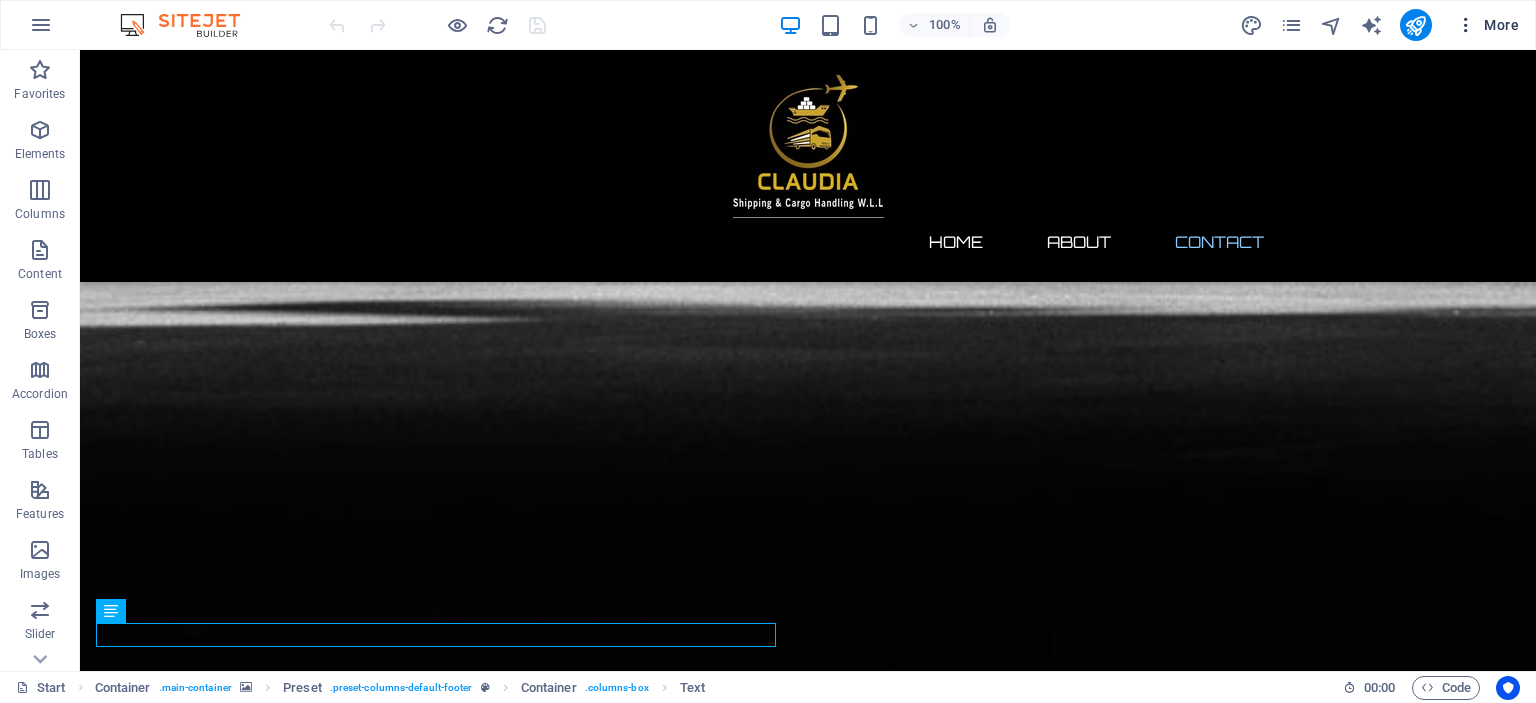 click on "More" at bounding box center [1487, 25] 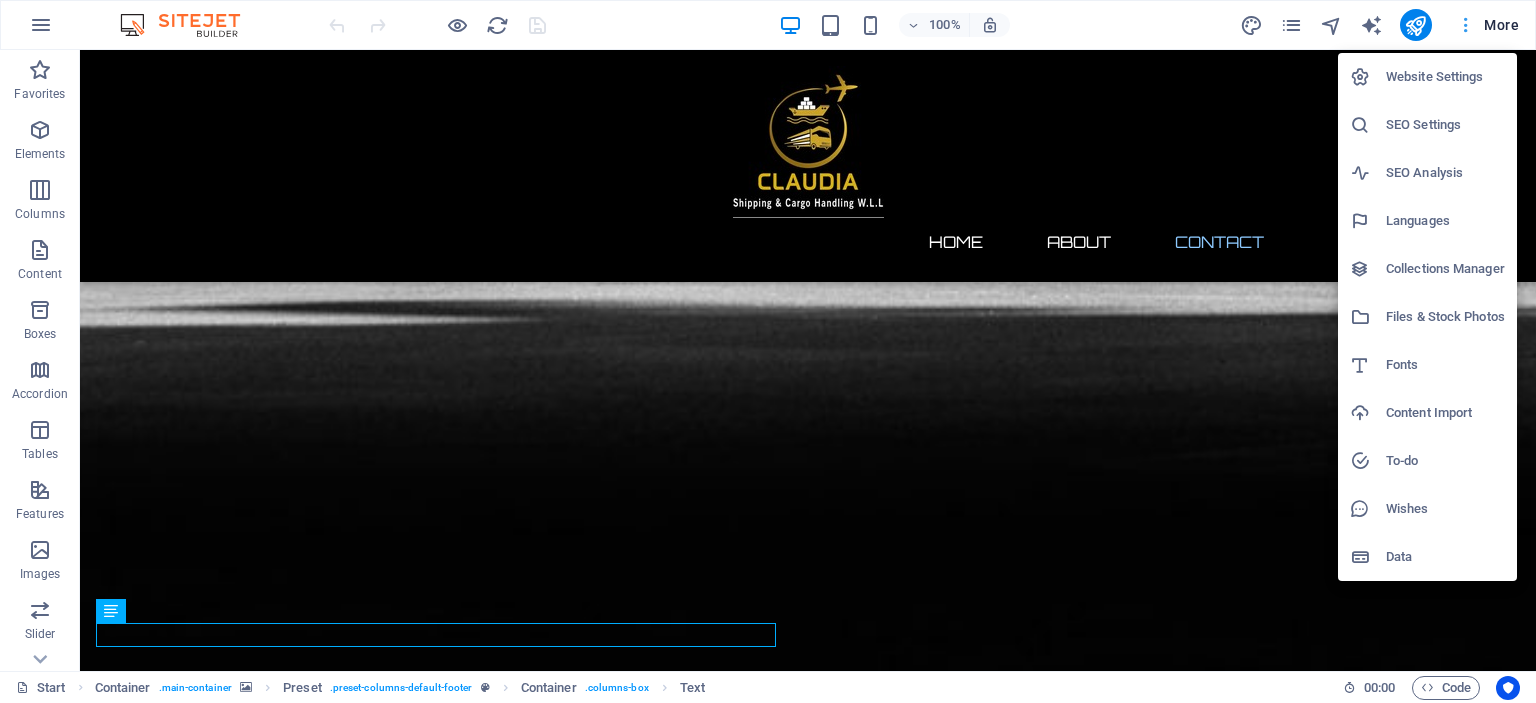 click at bounding box center (768, 351) 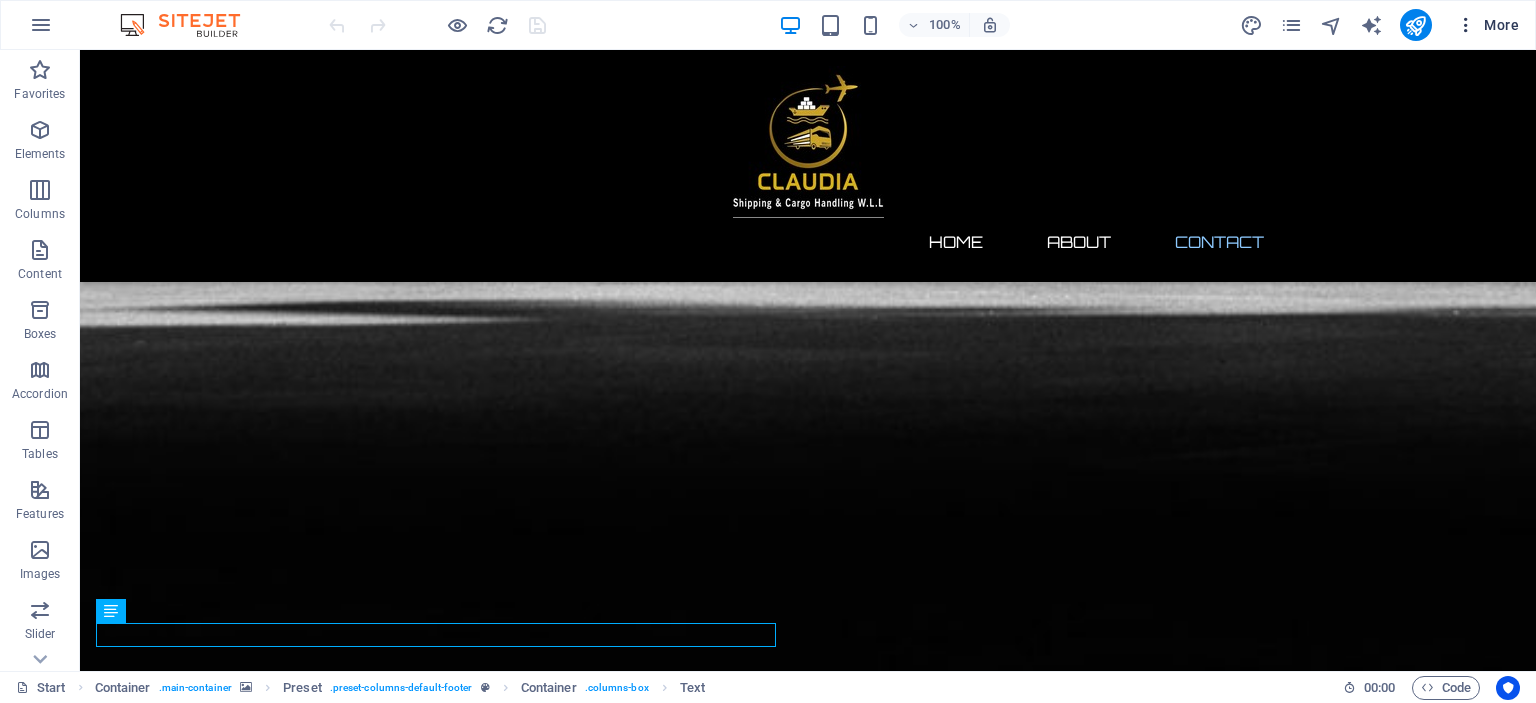 click on "More" at bounding box center [1487, 25] 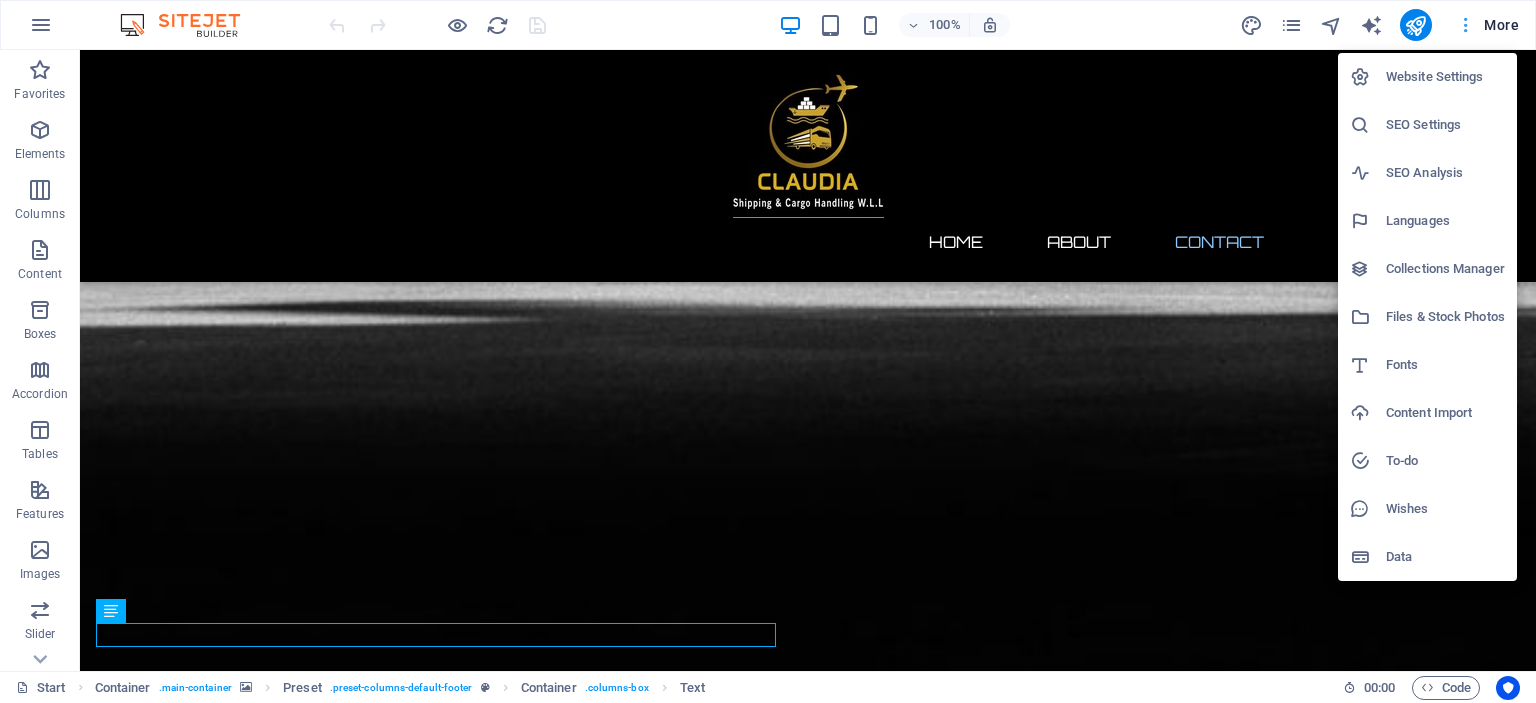 click at bounding box center [768, 351] 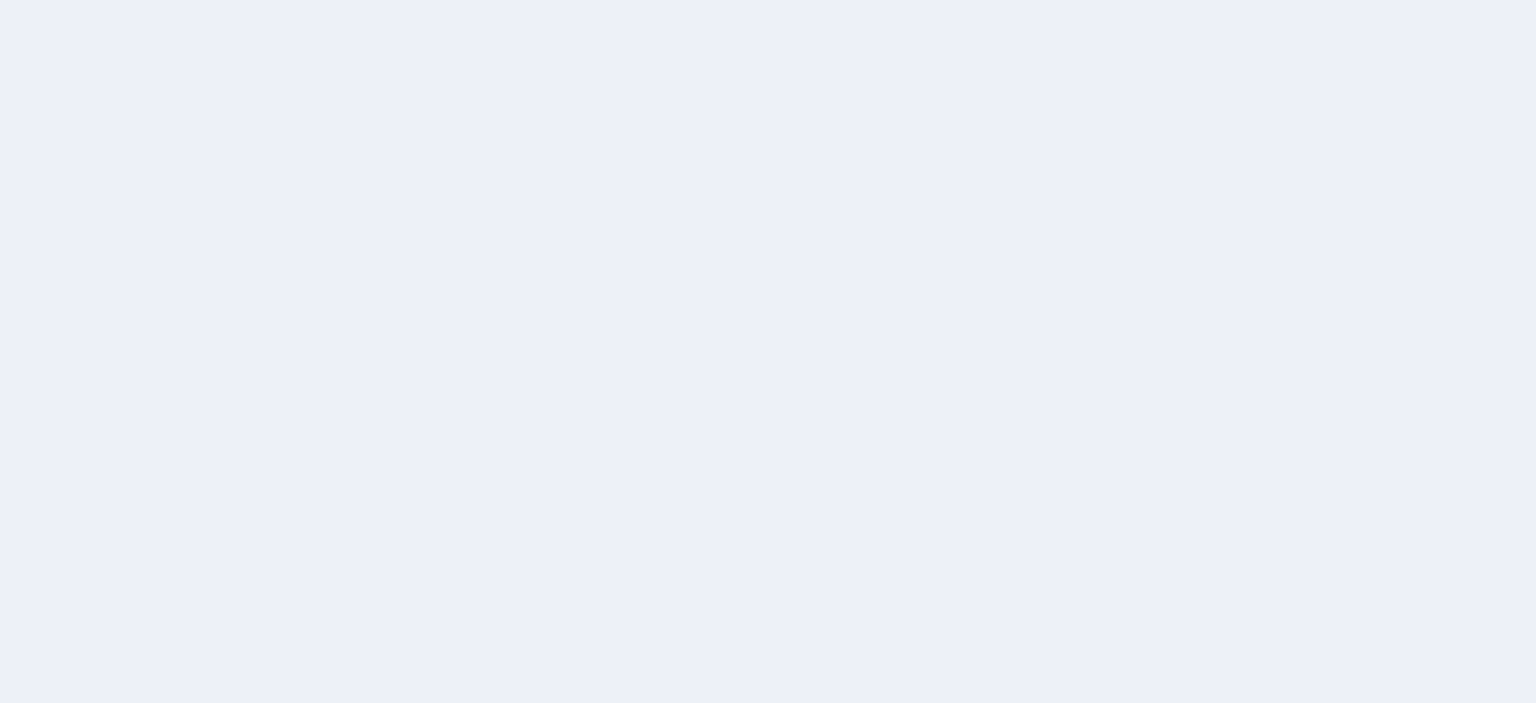 scroll, scrollTop: 0, scrollLeft: 0, axis: both 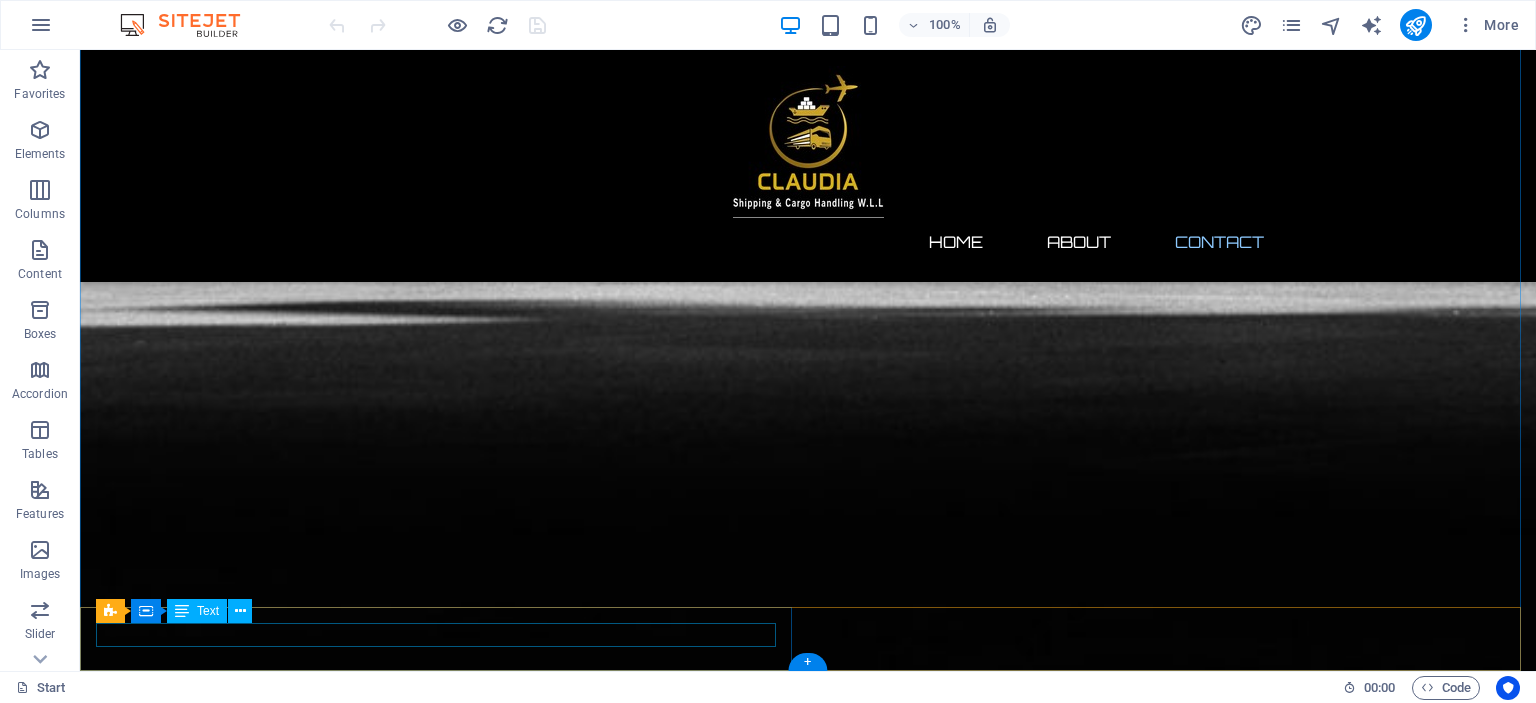 click on "Legal notice  |  Privacy" at bounding box center (808, 3726) 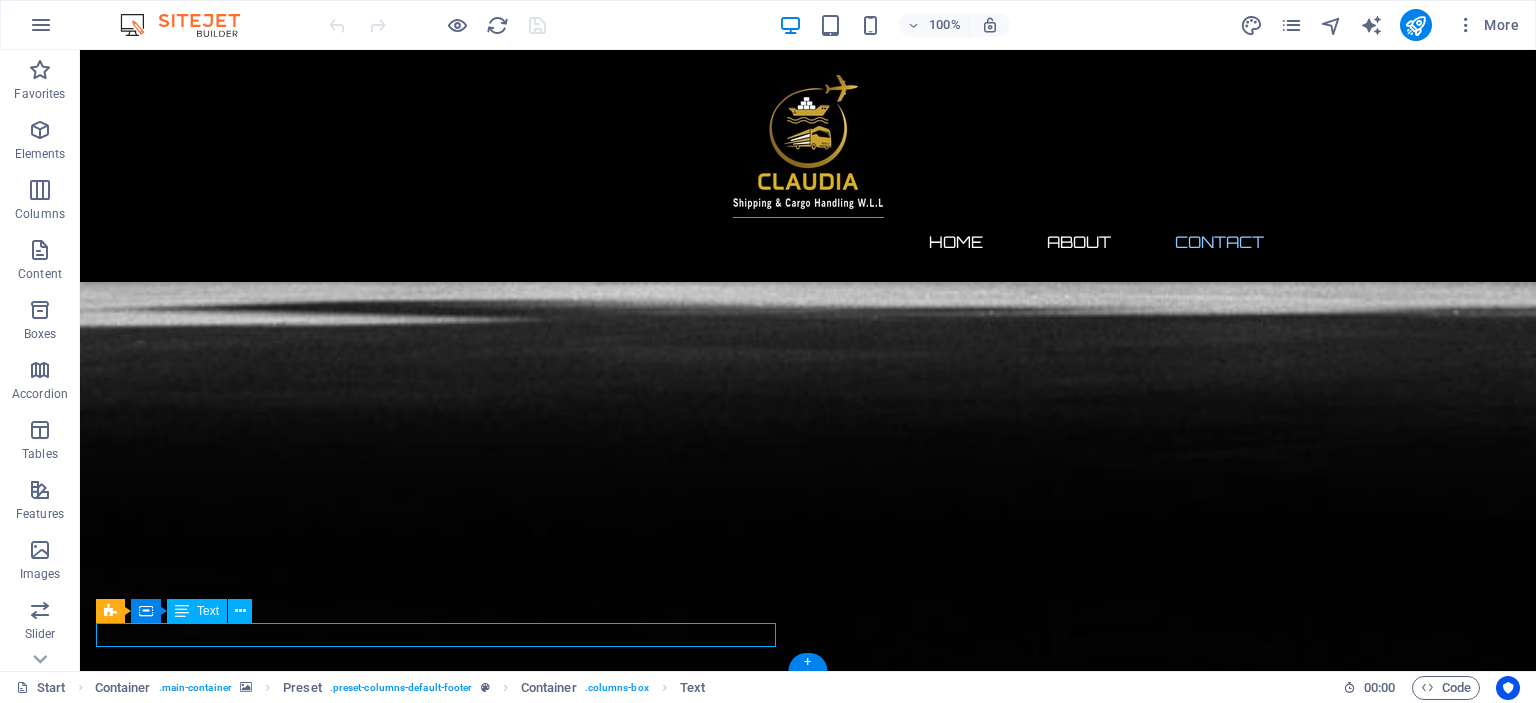click on "Legal notice  |  Privacy" at bounding box center (808, 3726) 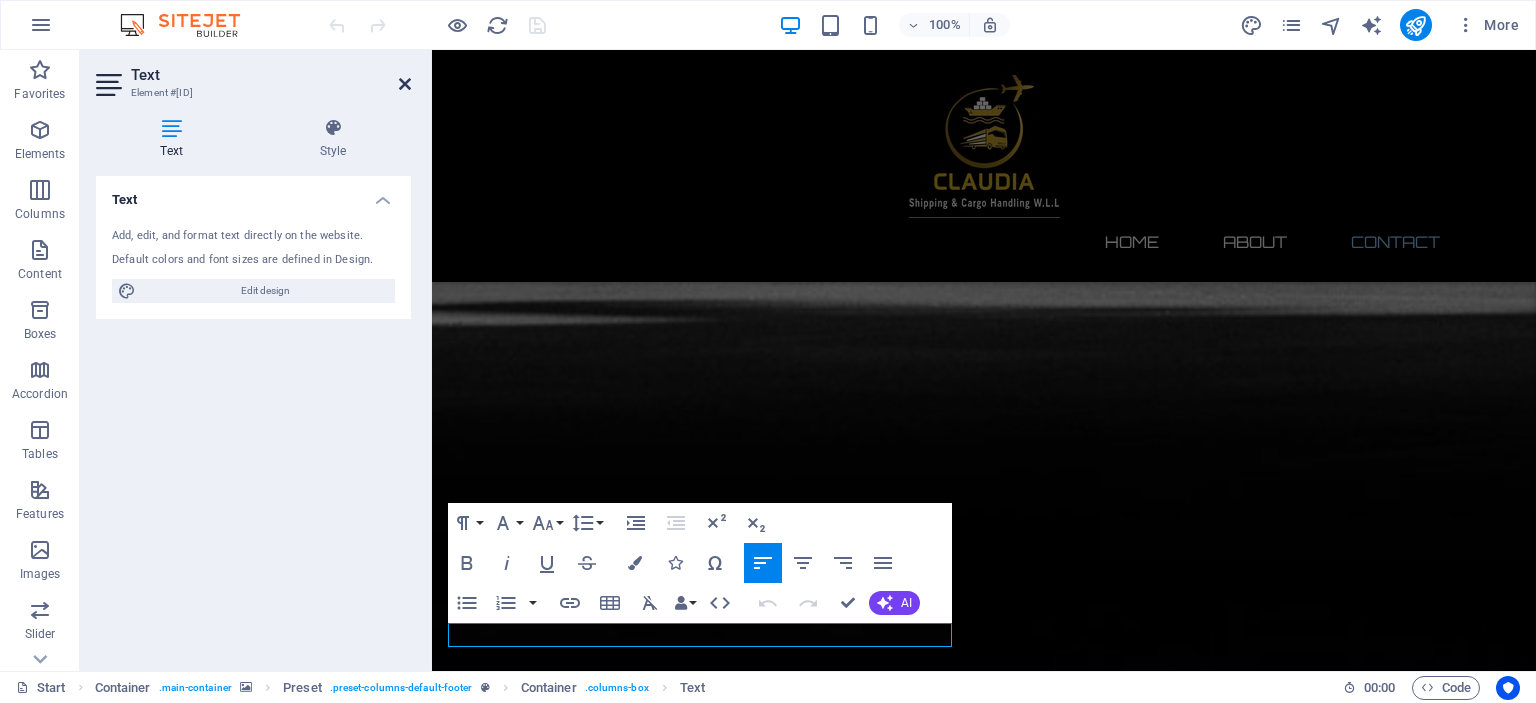 click at bounding box center [405, 84] 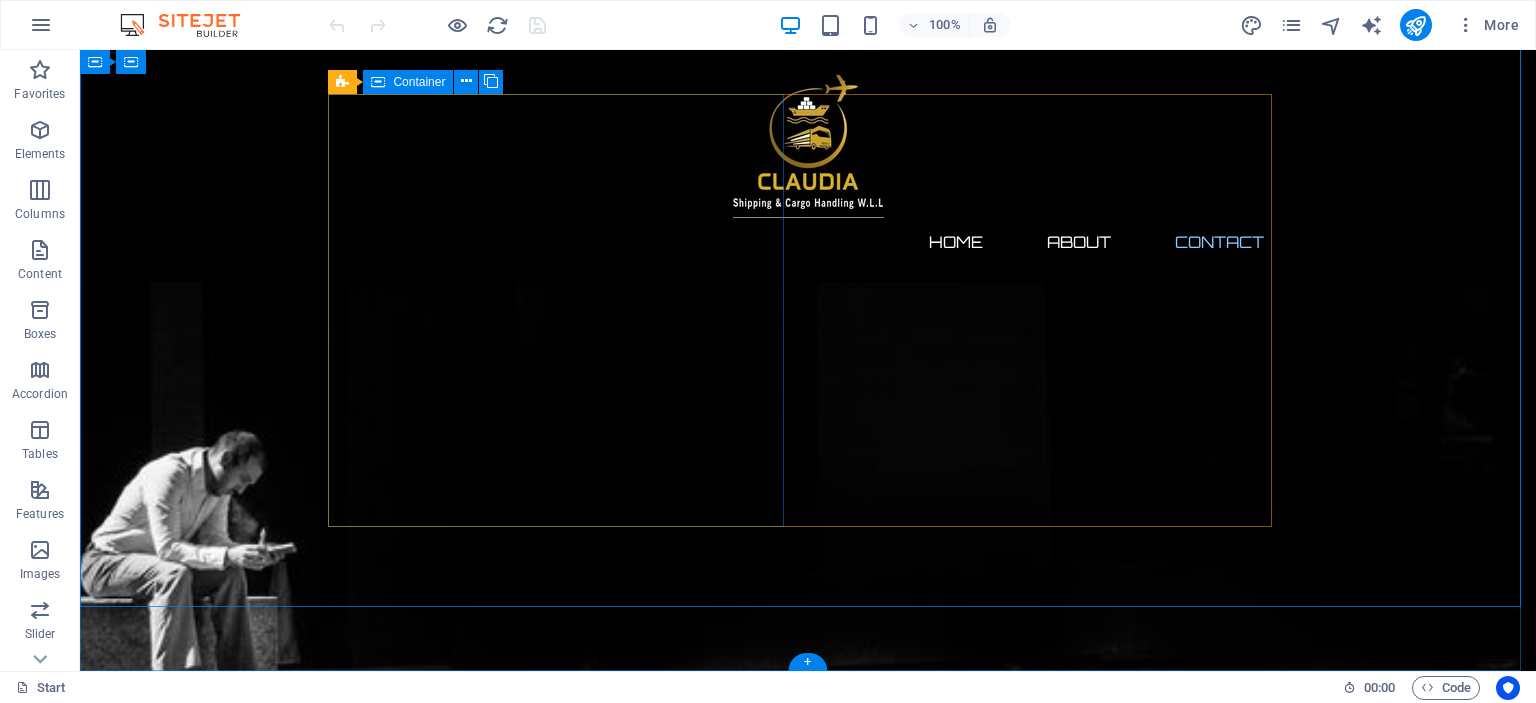 scroll, scrollTop: 1803, scrollLeft: 0, axis: vertical 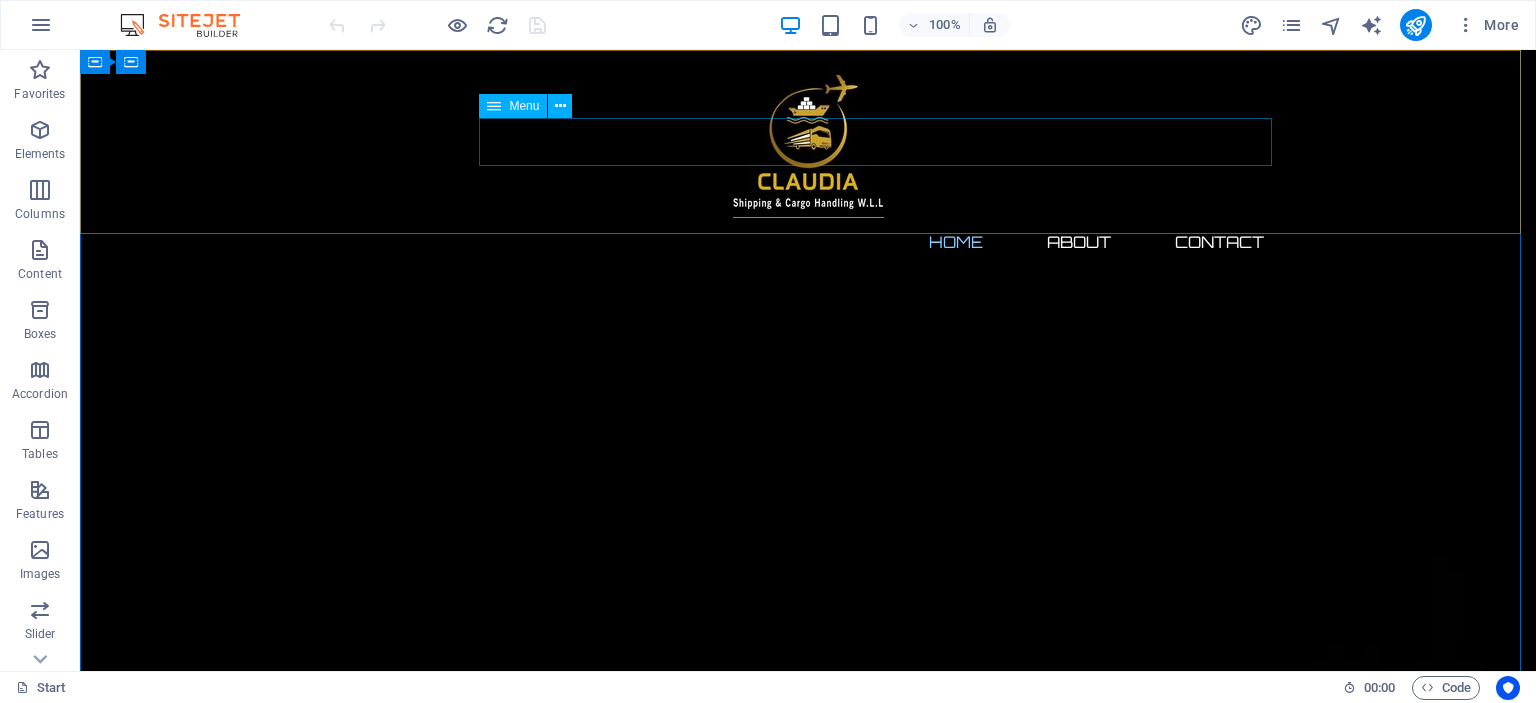 click on "Home About Contact" at bounding box center (808, 242) 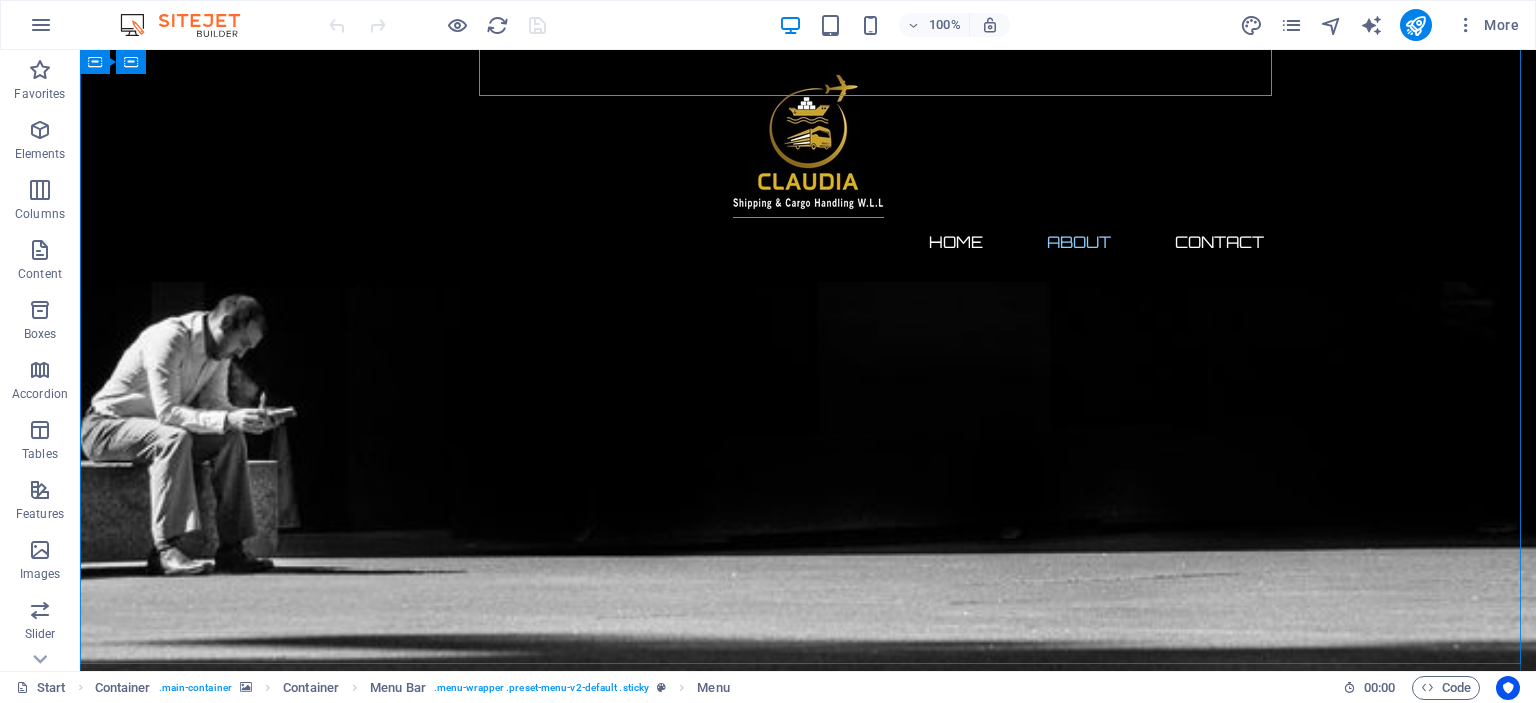 scroll, scrollTop: 1803, scrollLeft: 0, axis: vertical 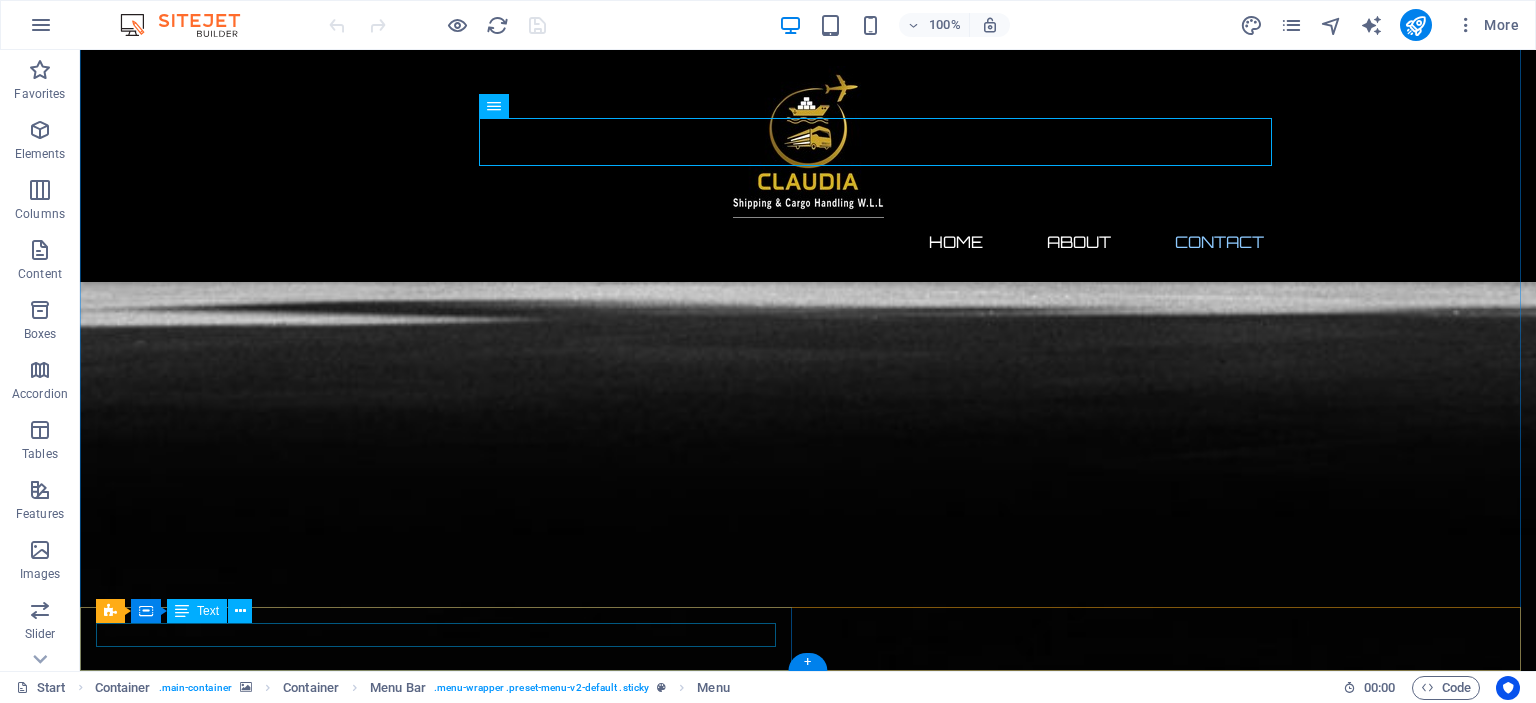 click on "Legal notice  |  Privacy" at bounding box center (808, 3726) 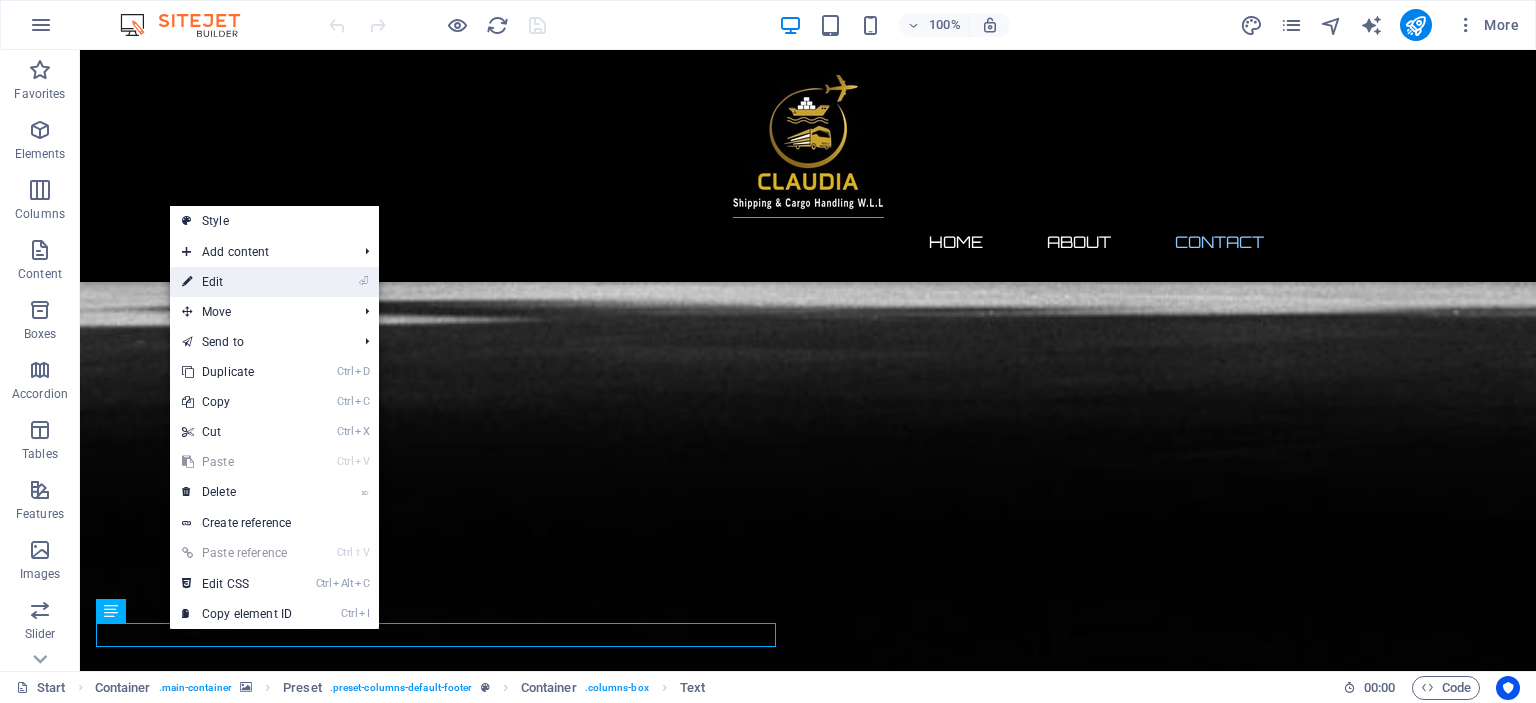 click on "⏎  Edit" at bounding box center [237, 282] 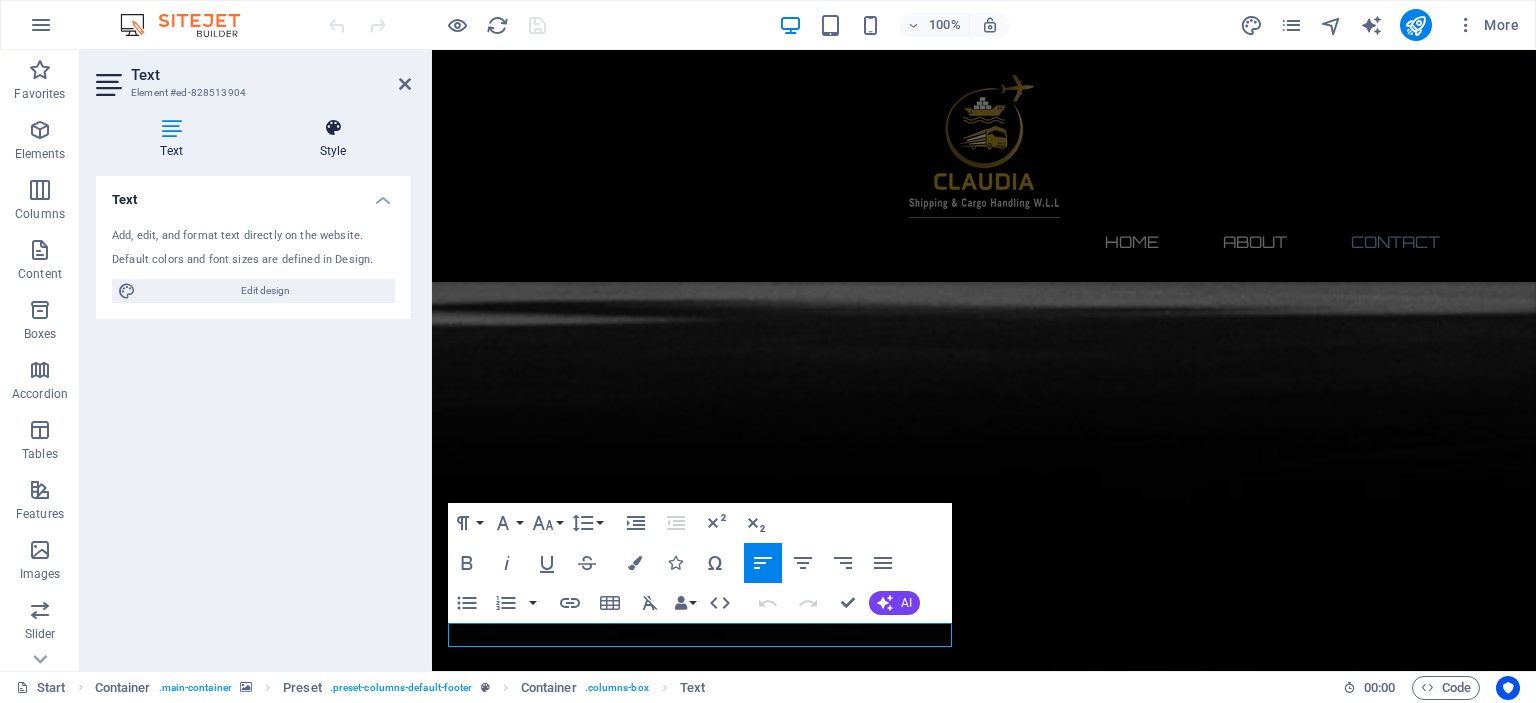 click on "Style" at bounding box center (333, 139) 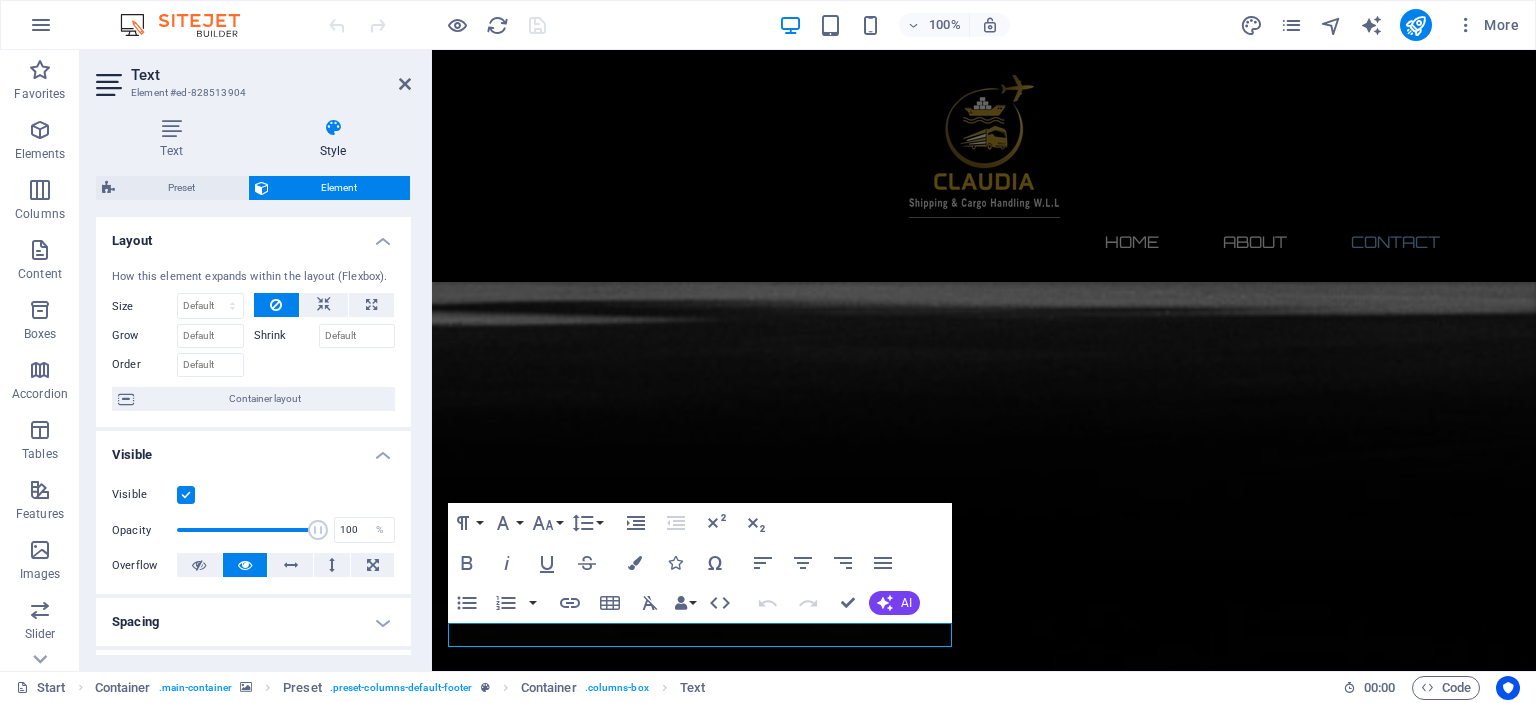 scroll, scrollTop: 333, scrollLeft: 0, axis: vertical 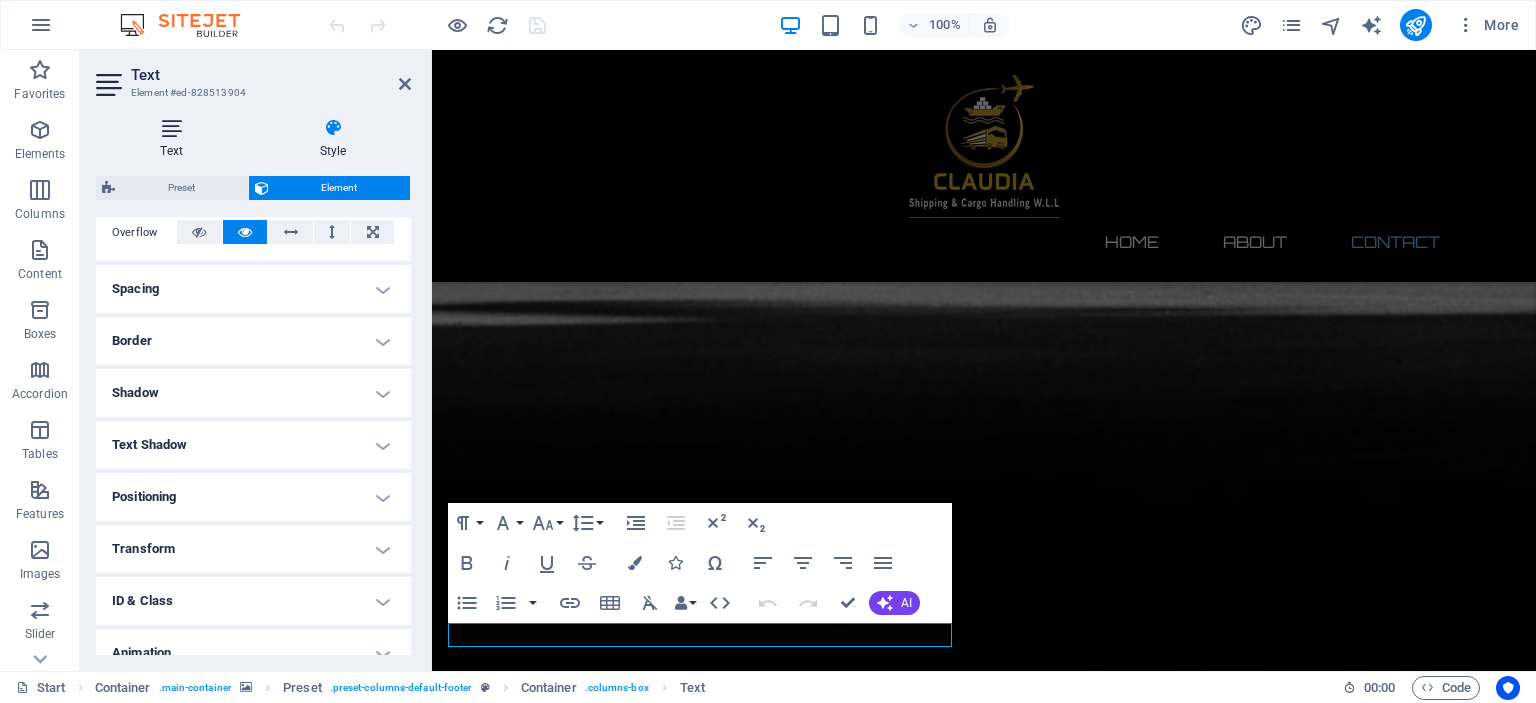 click on "Text" at bounding box center [175, 139] 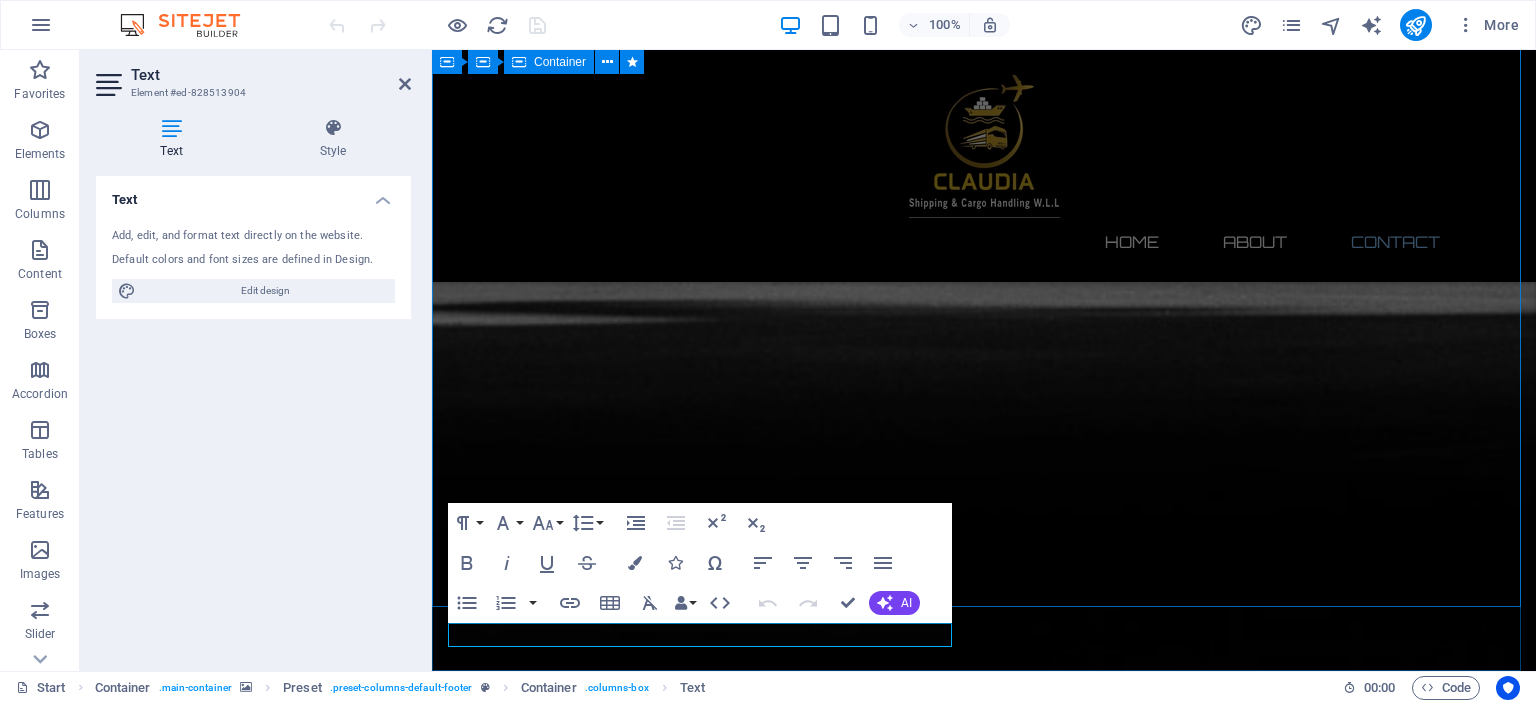 click on "Contact us We   Claudia Shipping And Cargo Handling W.L.L are glad to inform you that we are offering a wide range of services in logistics, and we would like to participate in your logistics activity. Address : Office [NUMBER], Block [NUMBER], Road [NUMBER], [CITY] Phone :  + [COUNTRY_CODE]-[PHONE] Email : [EMAIL_LOCAL_PART]@[DOMAIN]   I have read and understand the privacy policy. Unreadable? Load new Submit" at bounding box center (984, 3257) 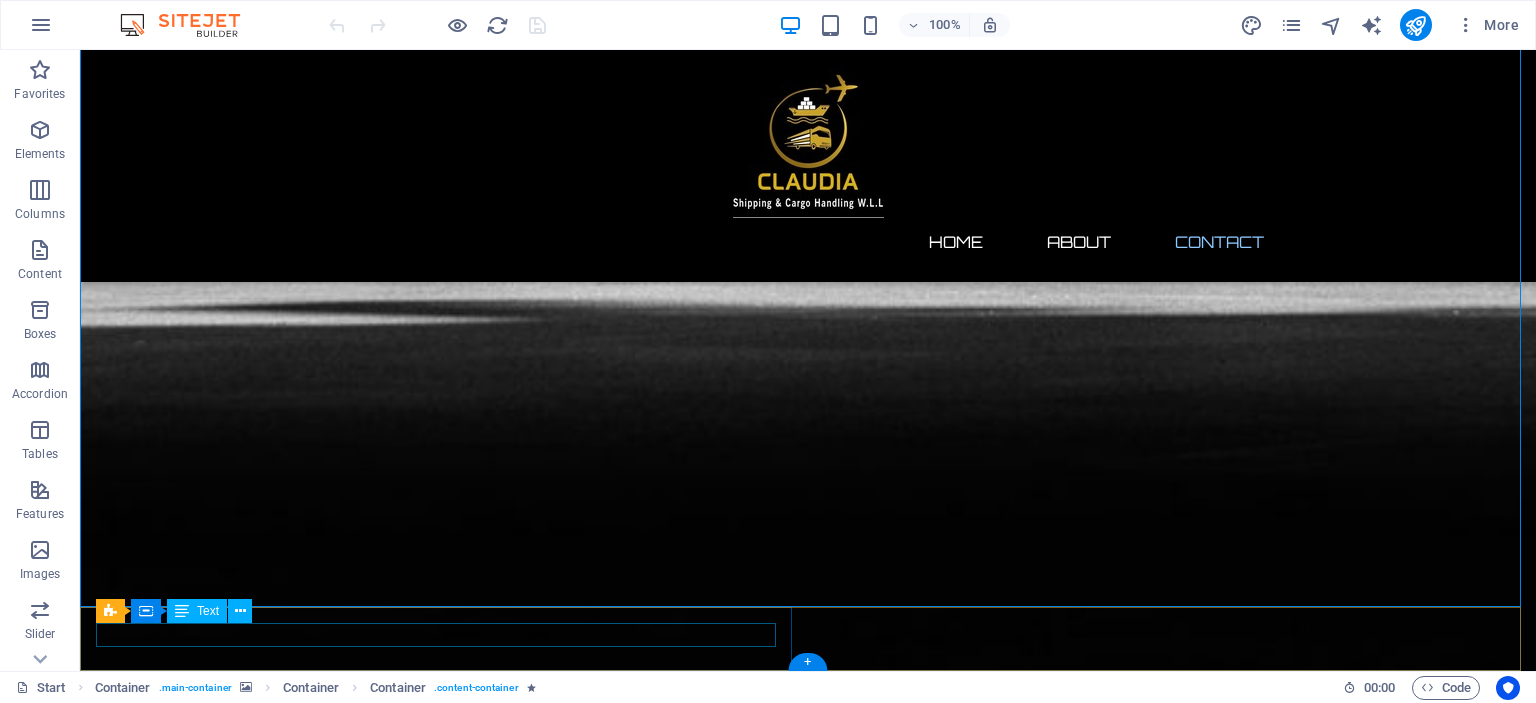 click on "Legal notice  |  Privacy" at bounding box center (808, 3726) 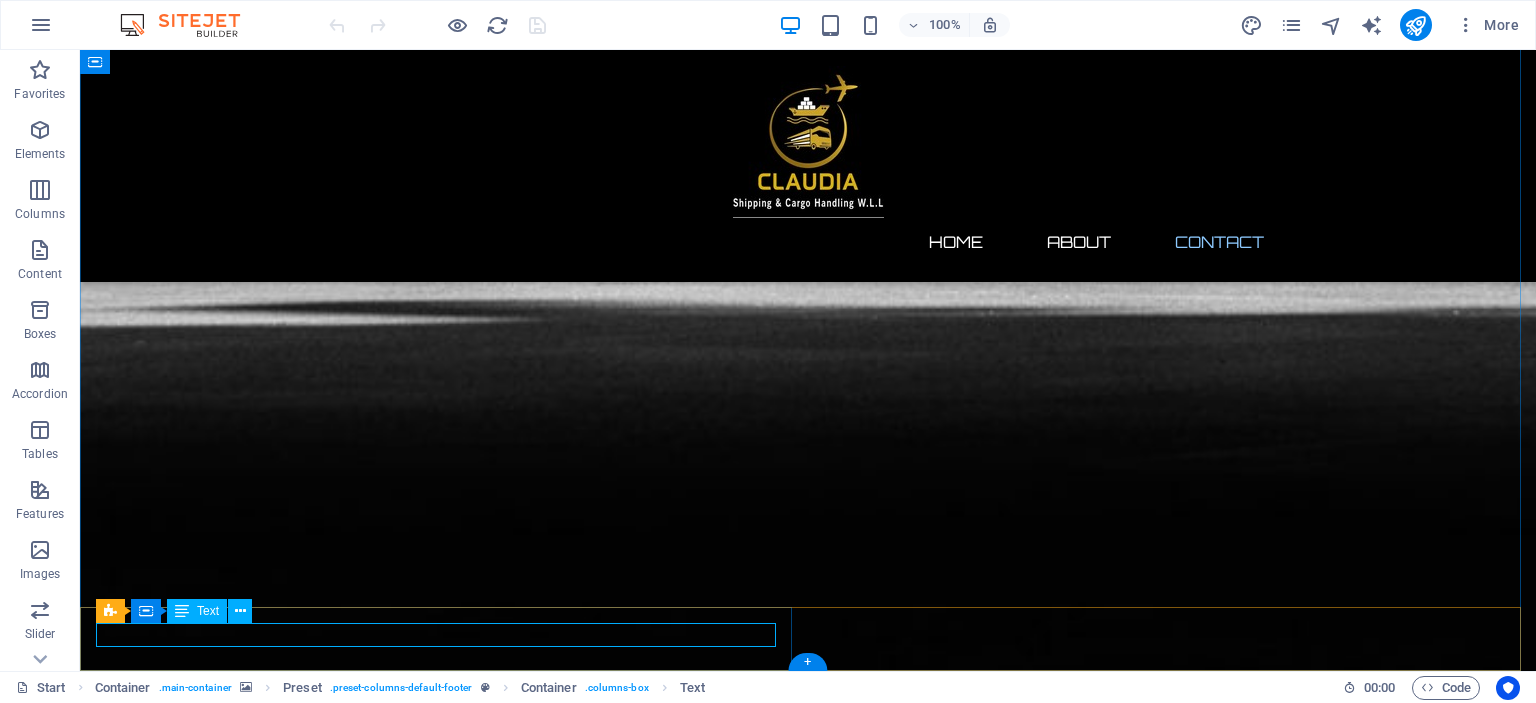 click on "Legal notice  |  Privacy" at bounding box center [808, 3726] 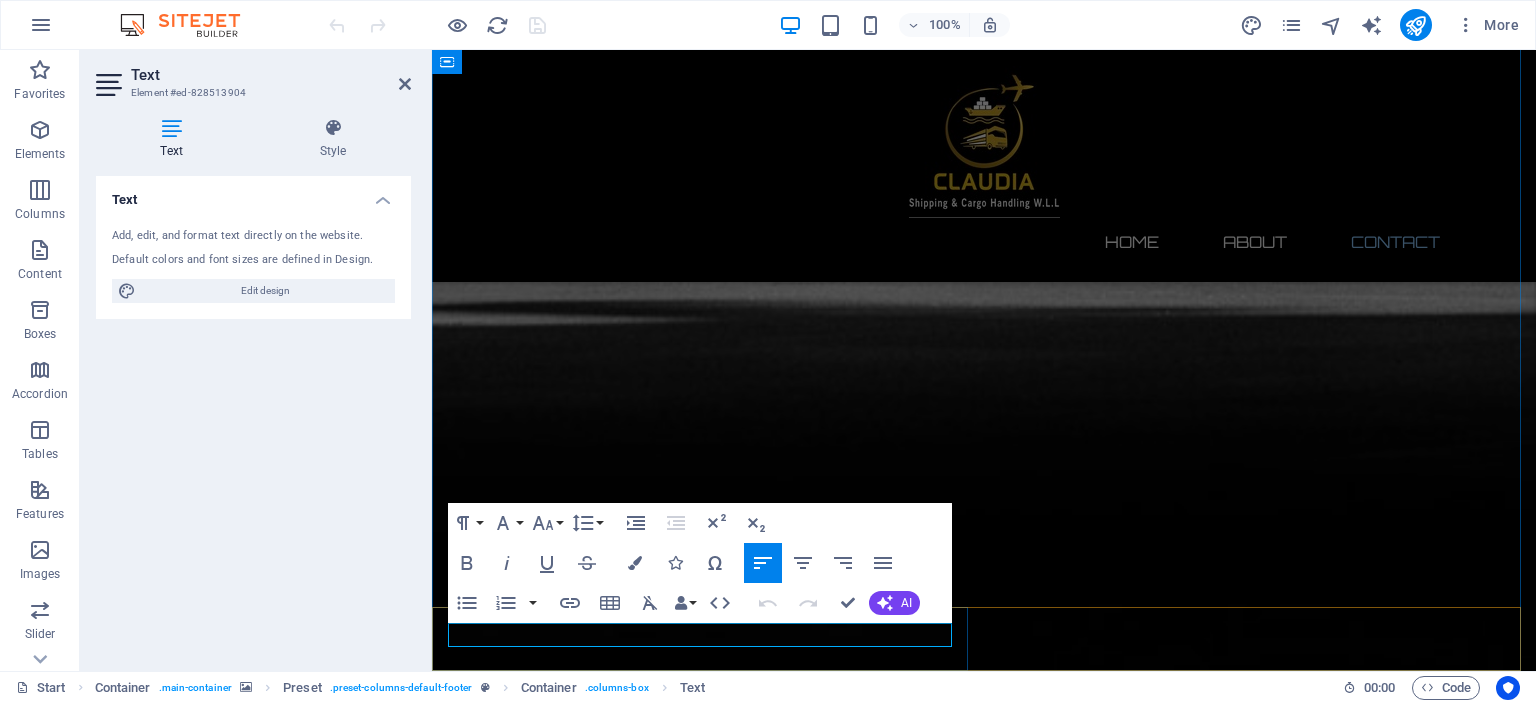 click on "Legal notice" at bounding box center [490, 3726] 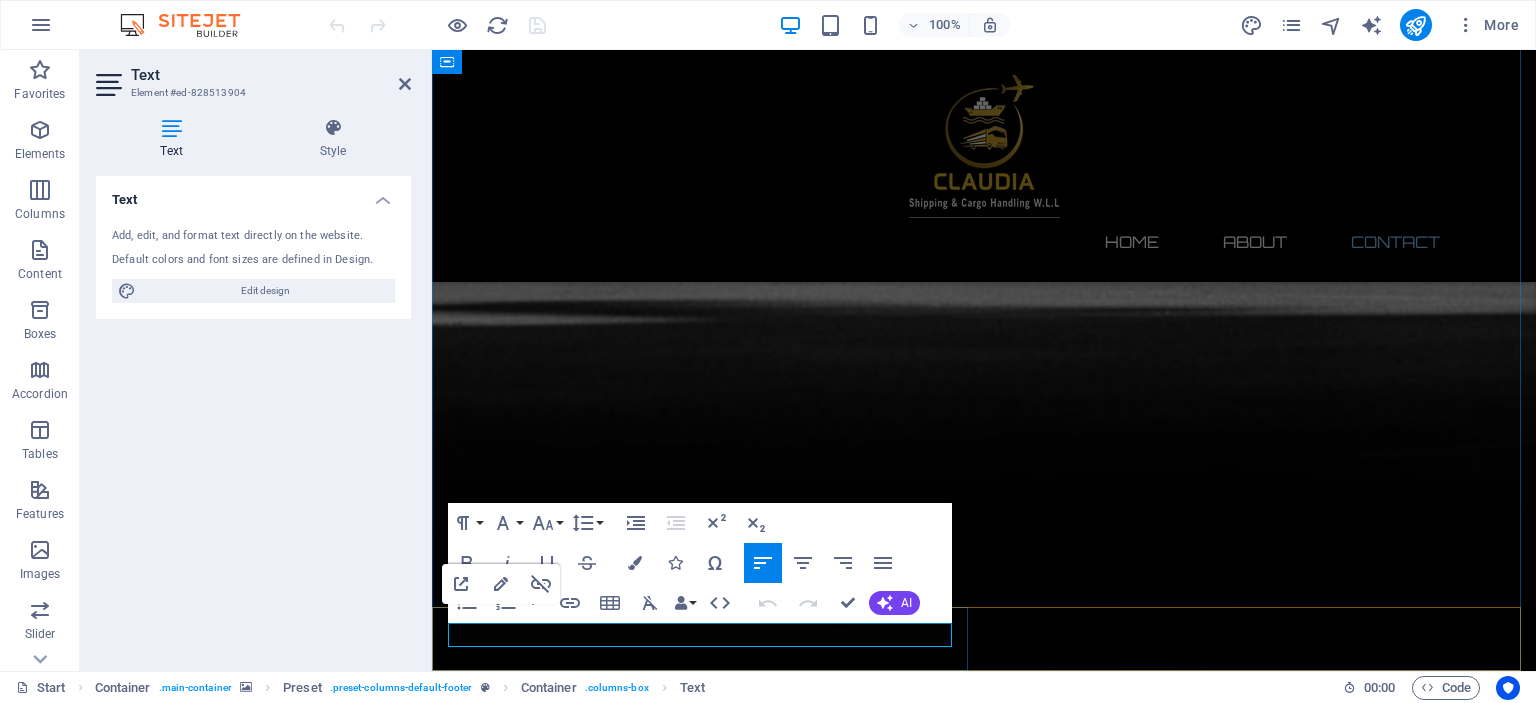 click on "Legal notice" at bounding box center (490, 3726) 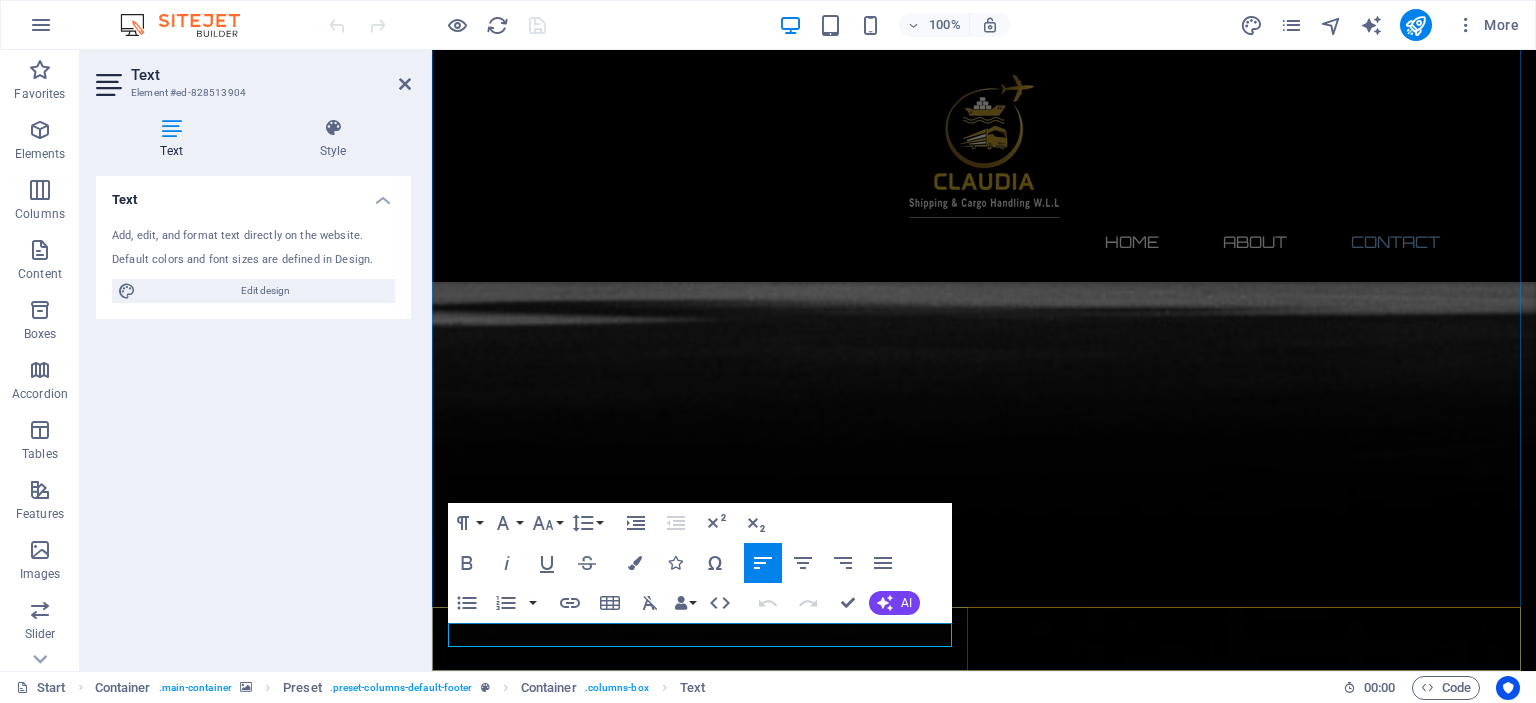 click on "Privacy" at bounding box center [566, 3726] 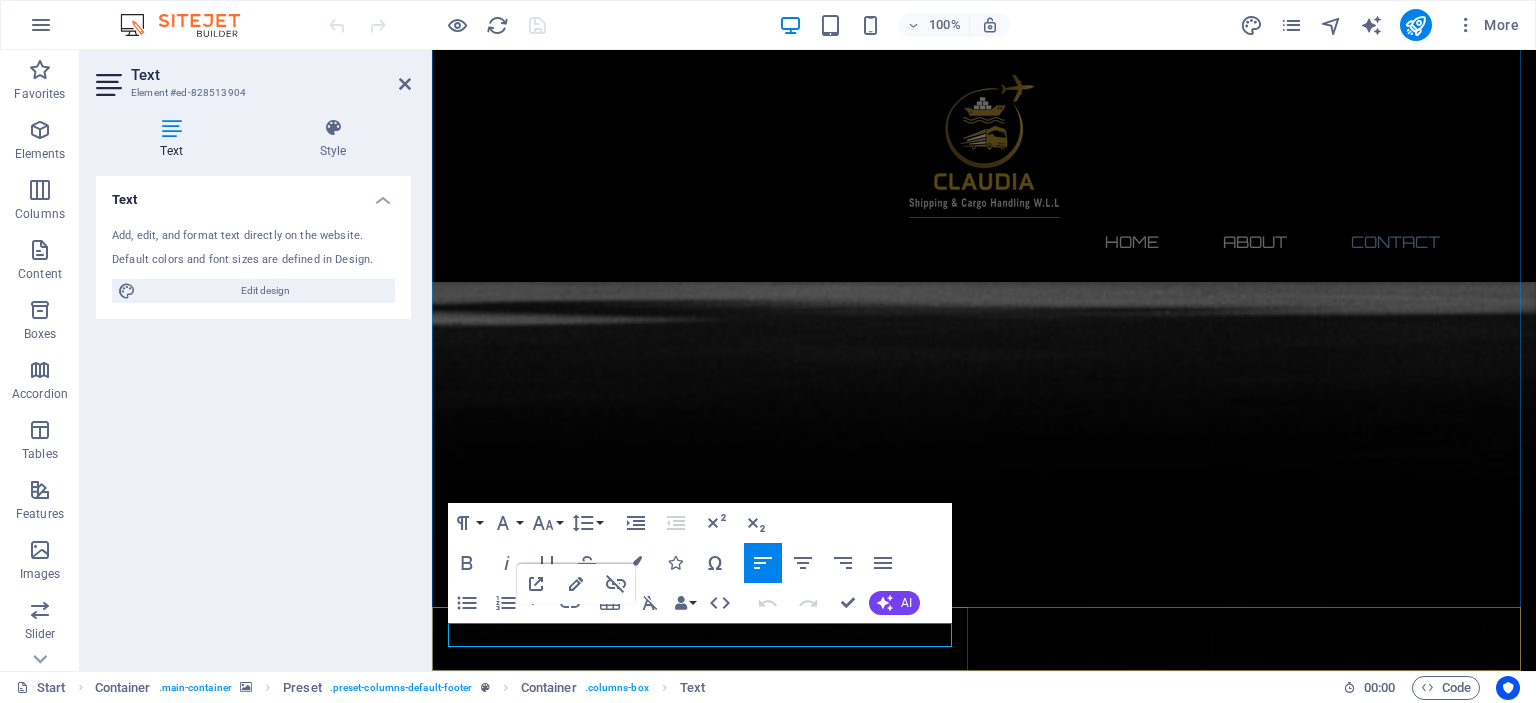 click on "Legal notice" at bounding box center [490, 3726] 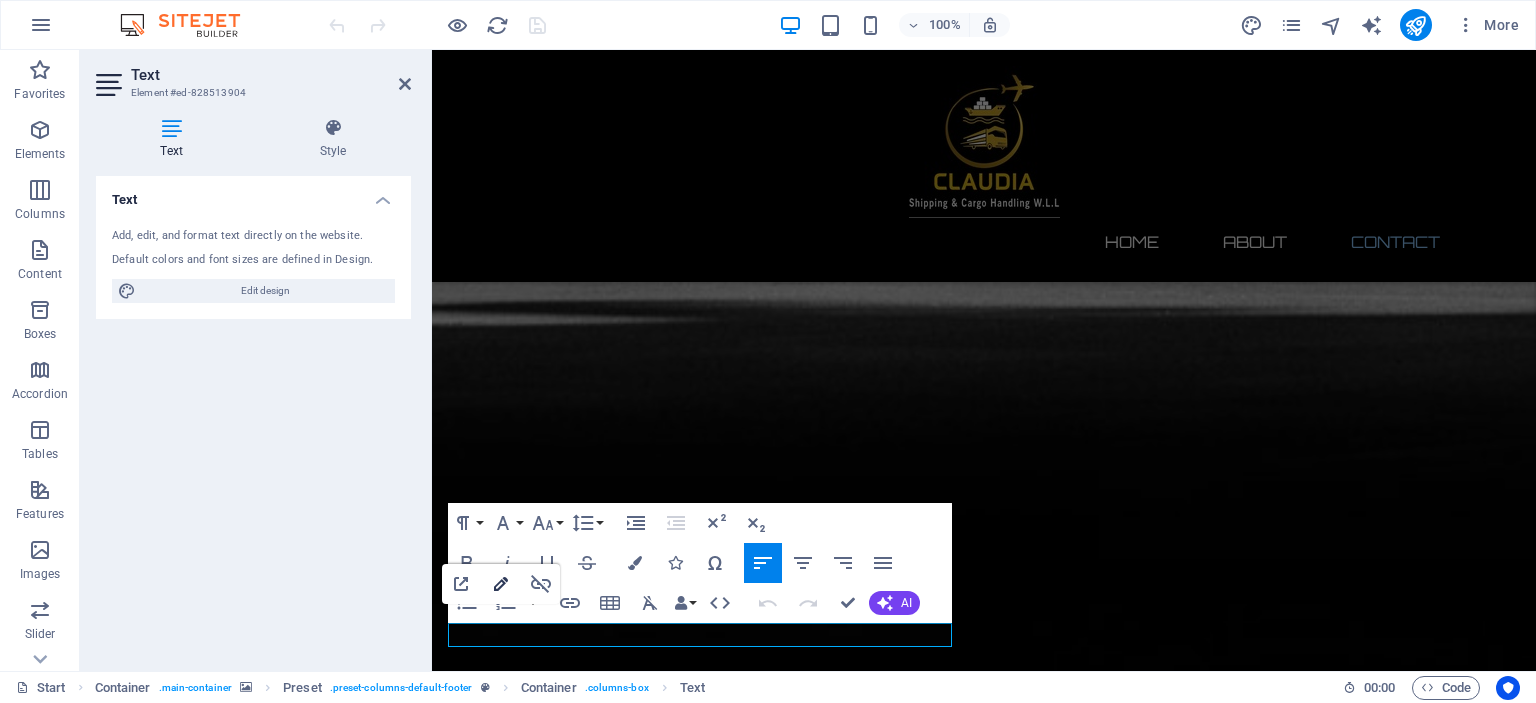 click 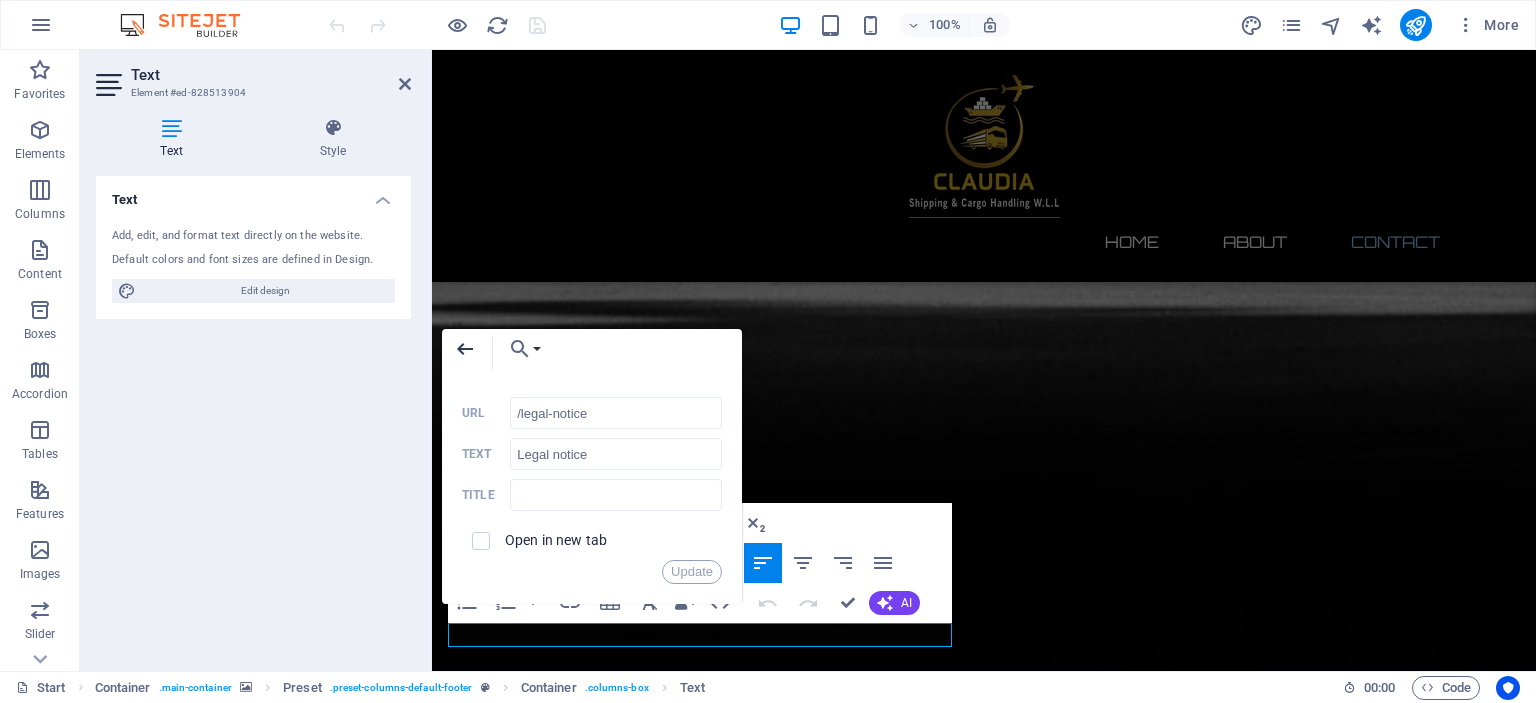 click 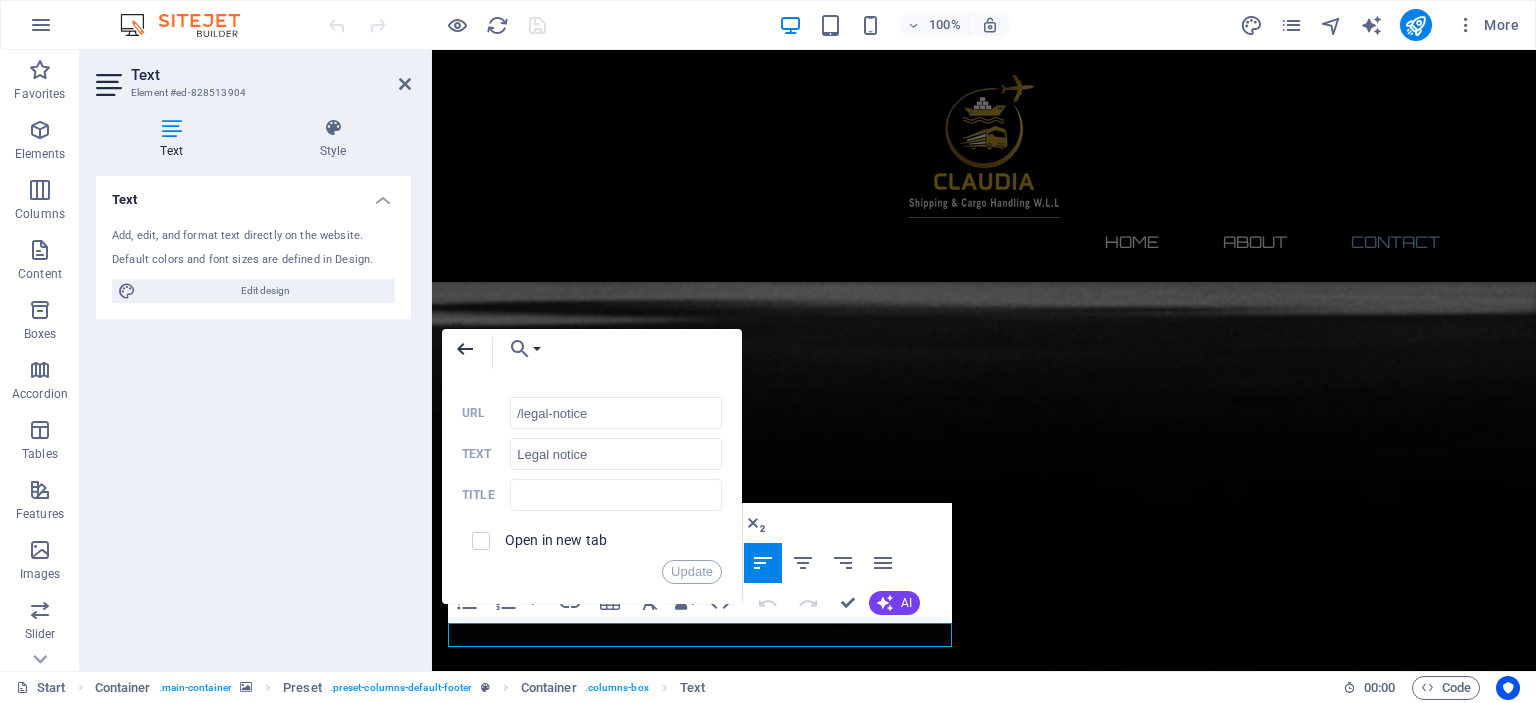 click 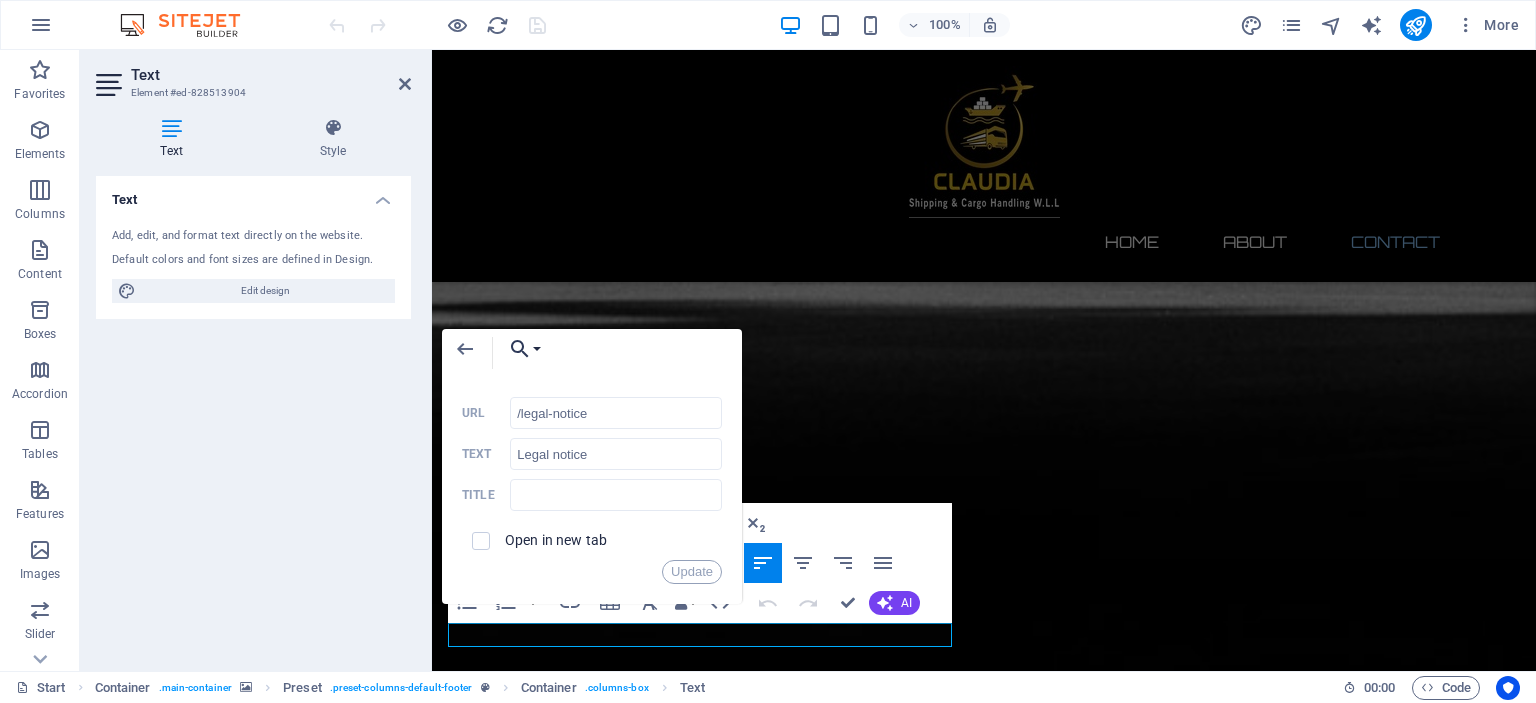 click 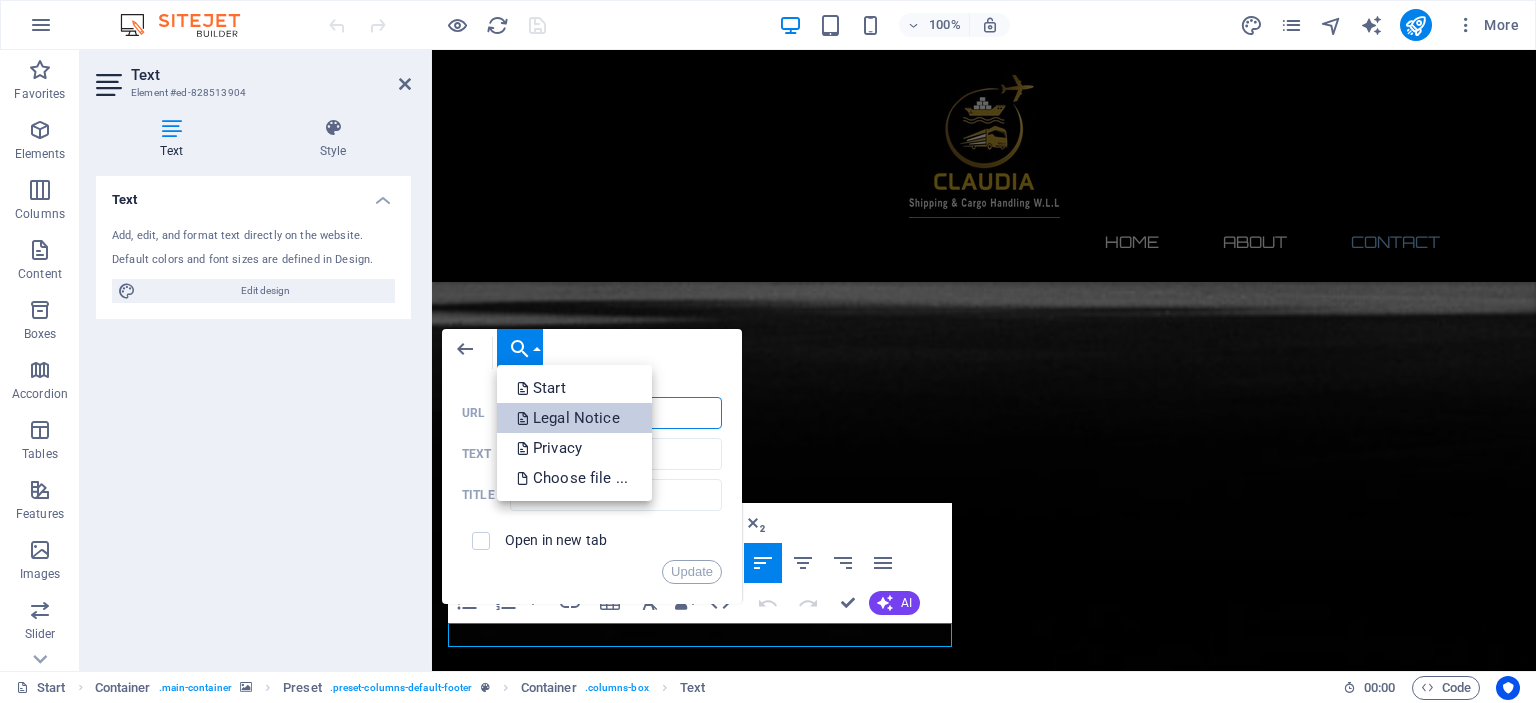 click on "Legal Notice" at bounding box center (570, 418) 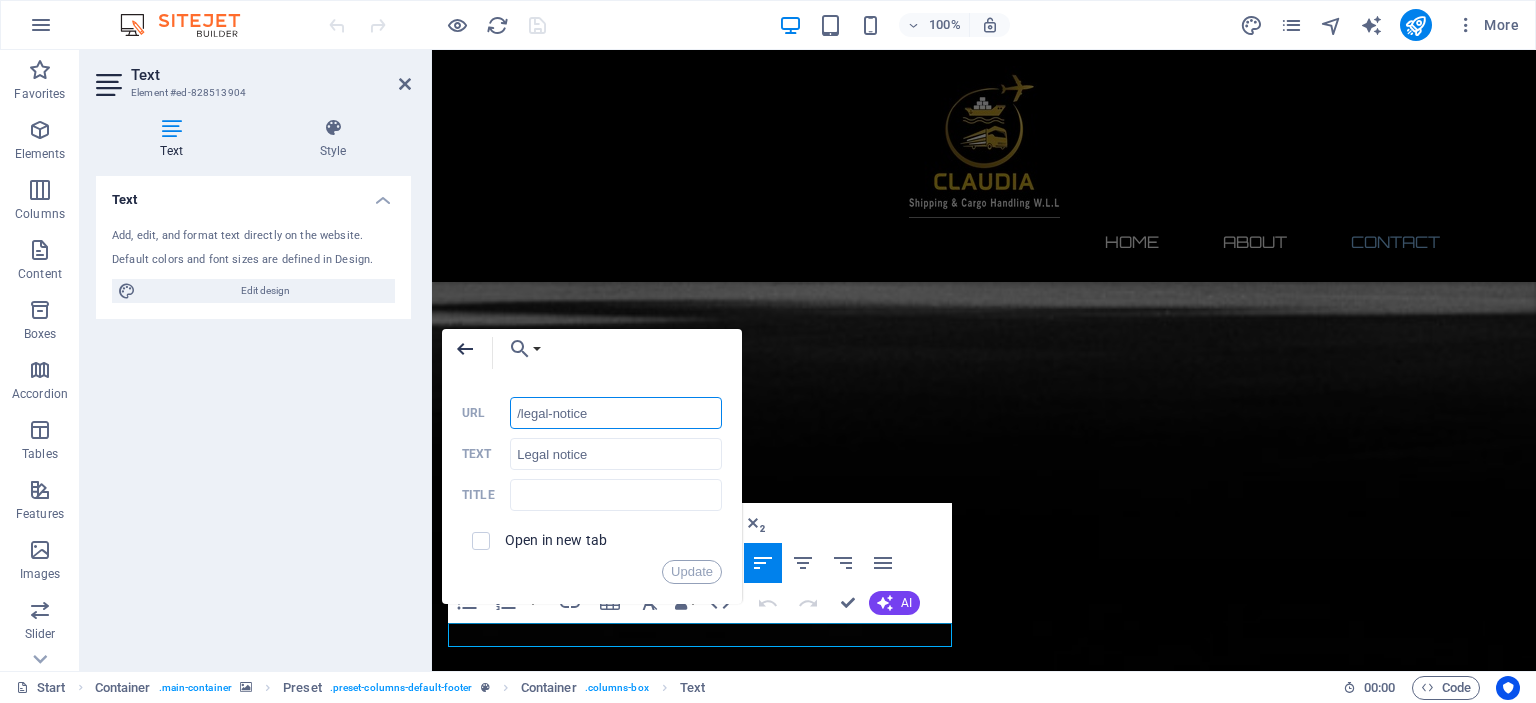 click 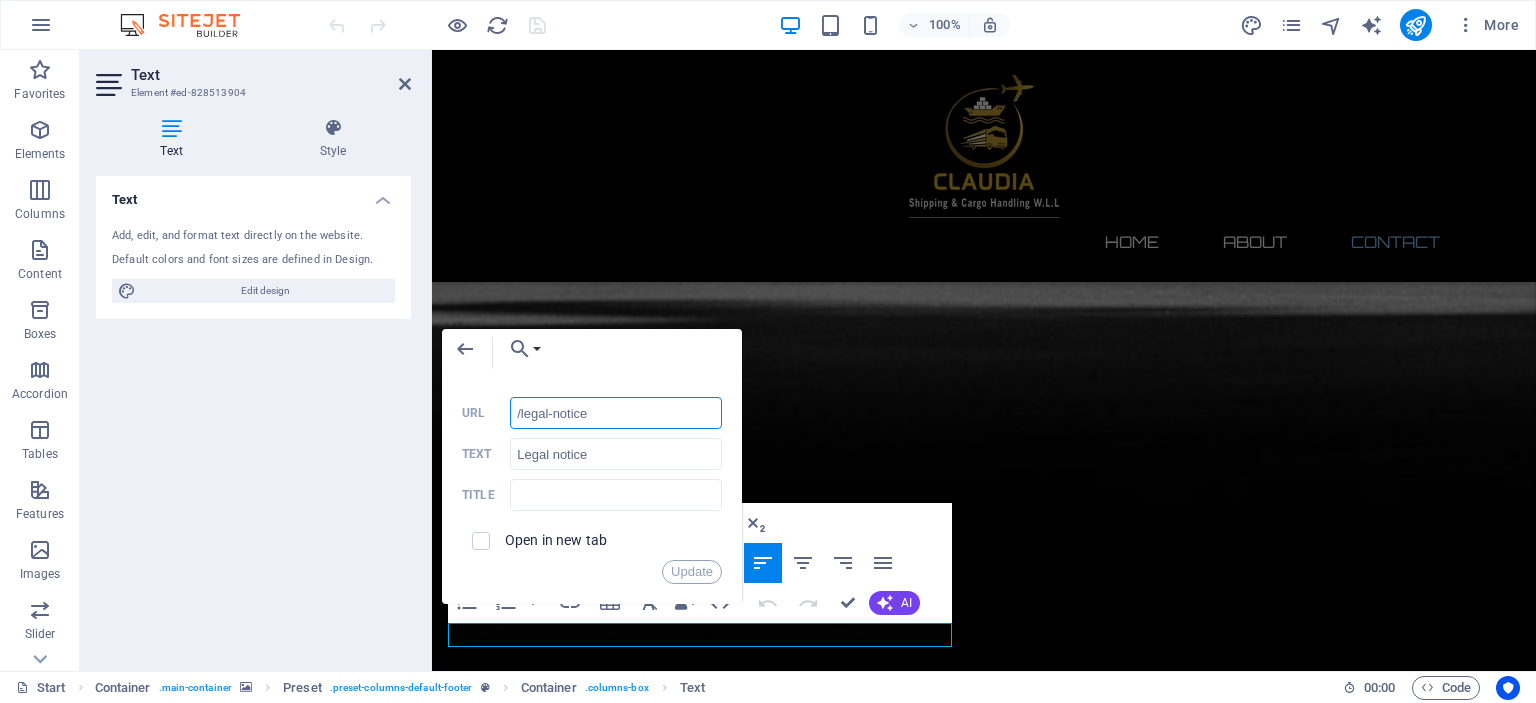 click on "/legal-notice" at bounding box center [616, 413] 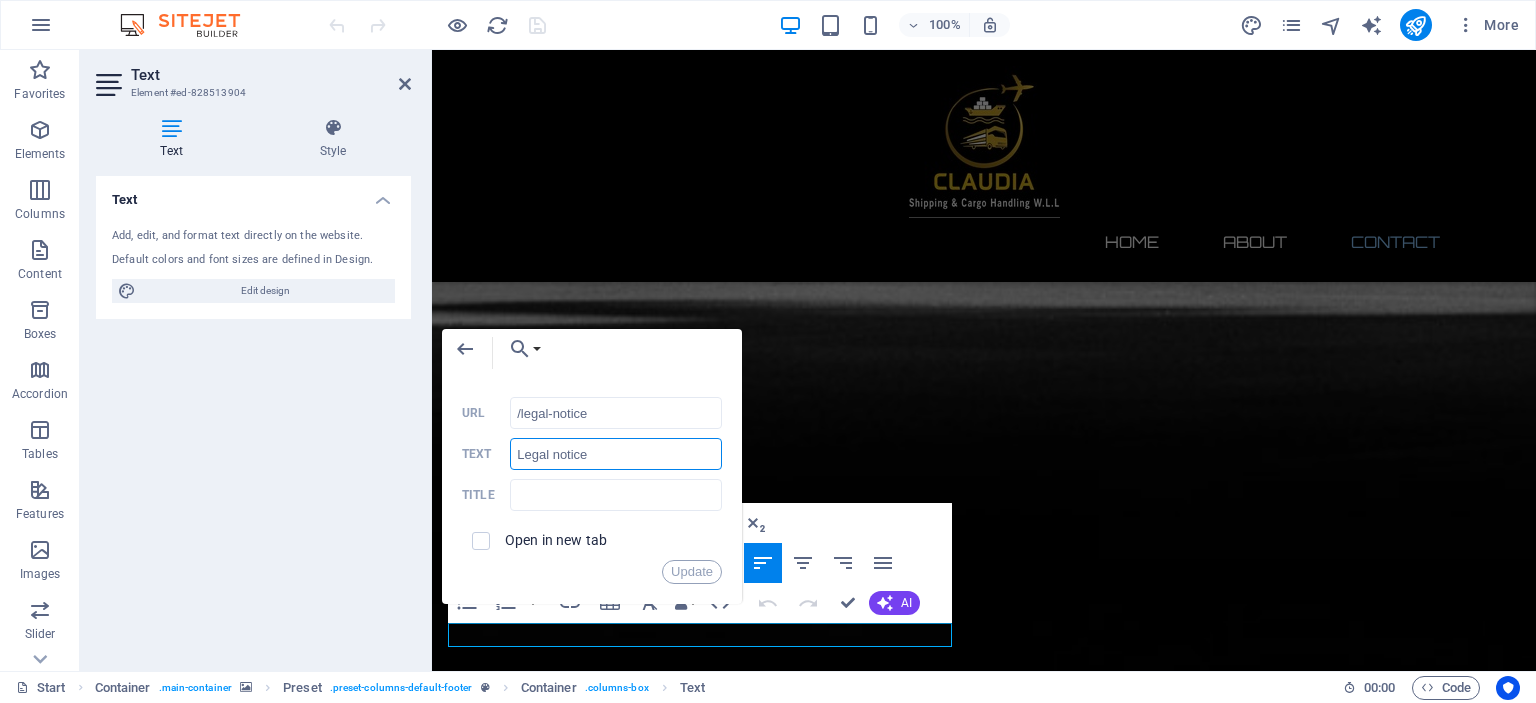 click on "Legal notice" at bounding box center [616, 454] 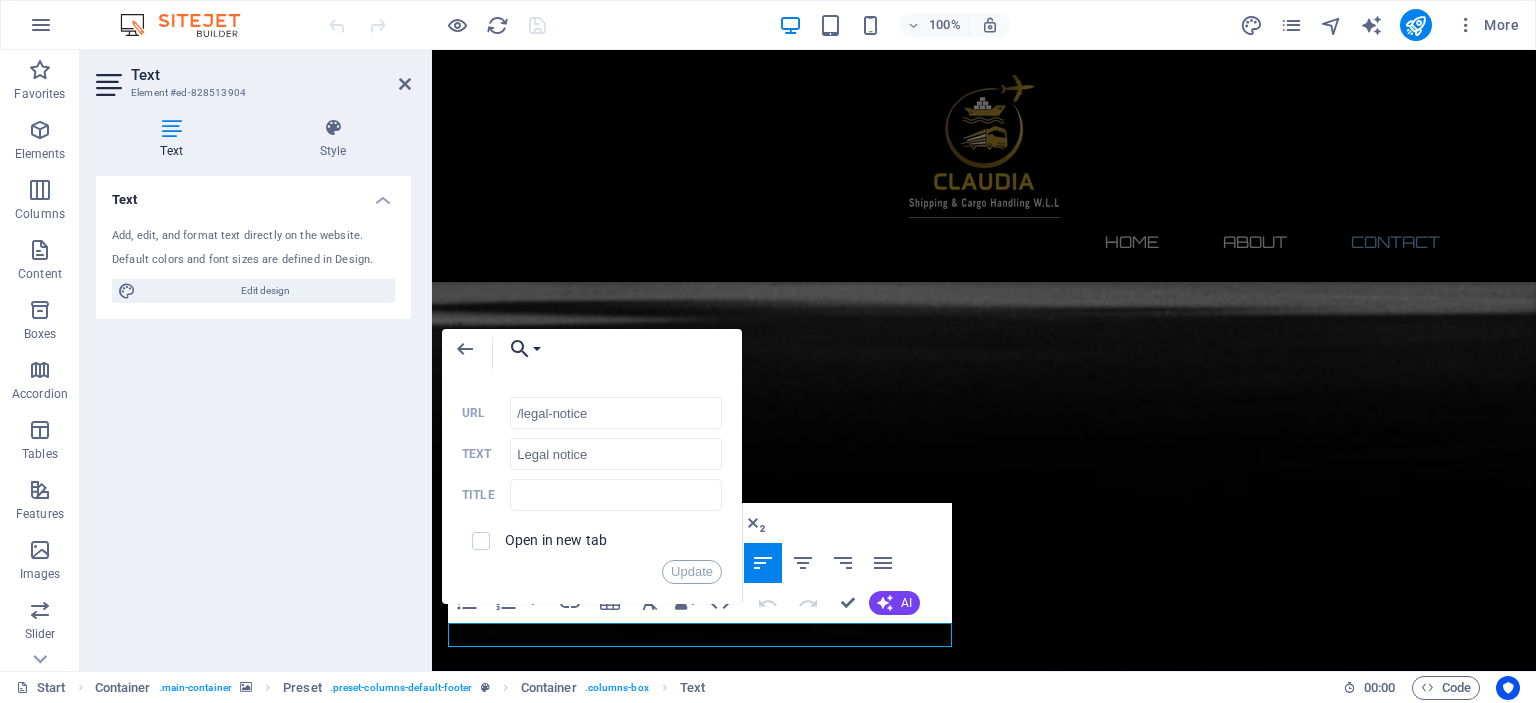 click on "Choose Link" at bounding box center (520, 349) 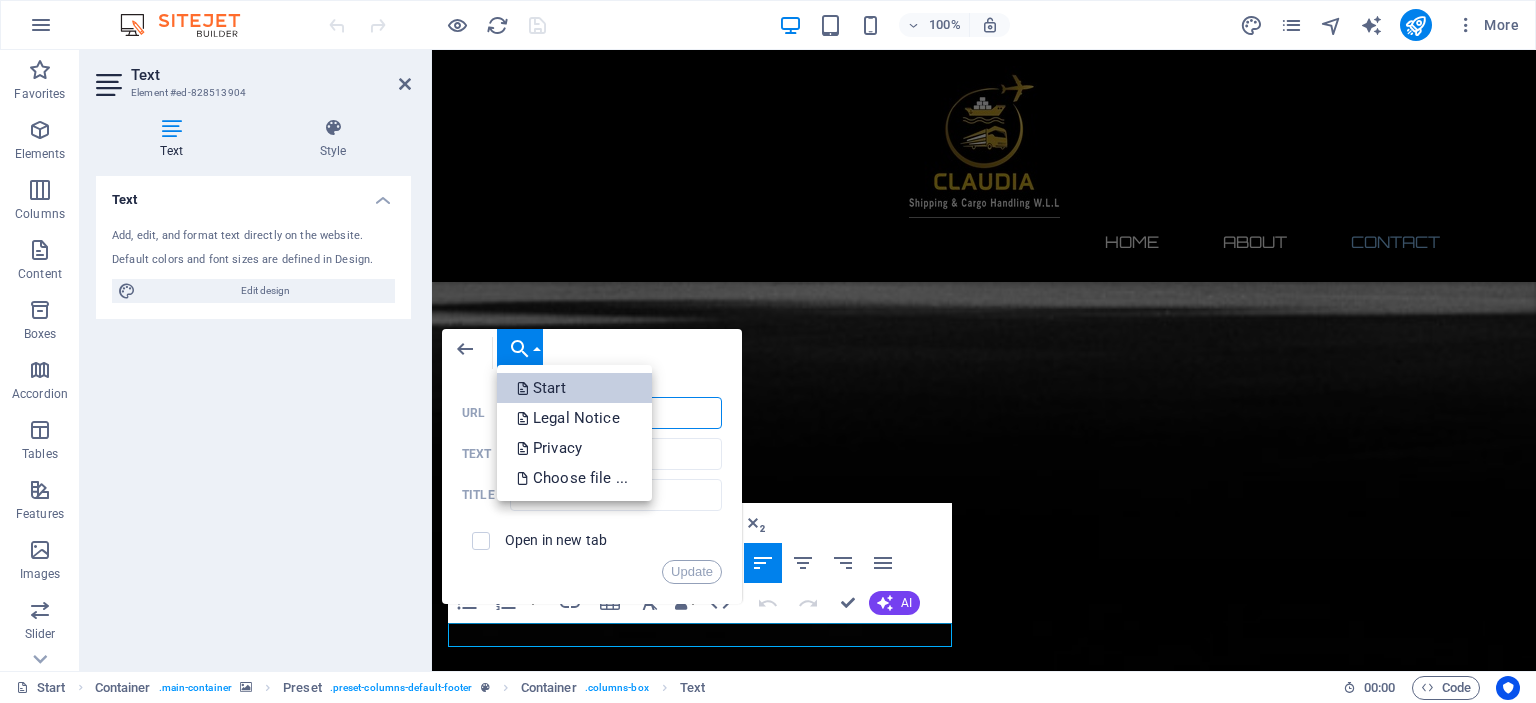 click on "Start" at bounding box center [543, 388] 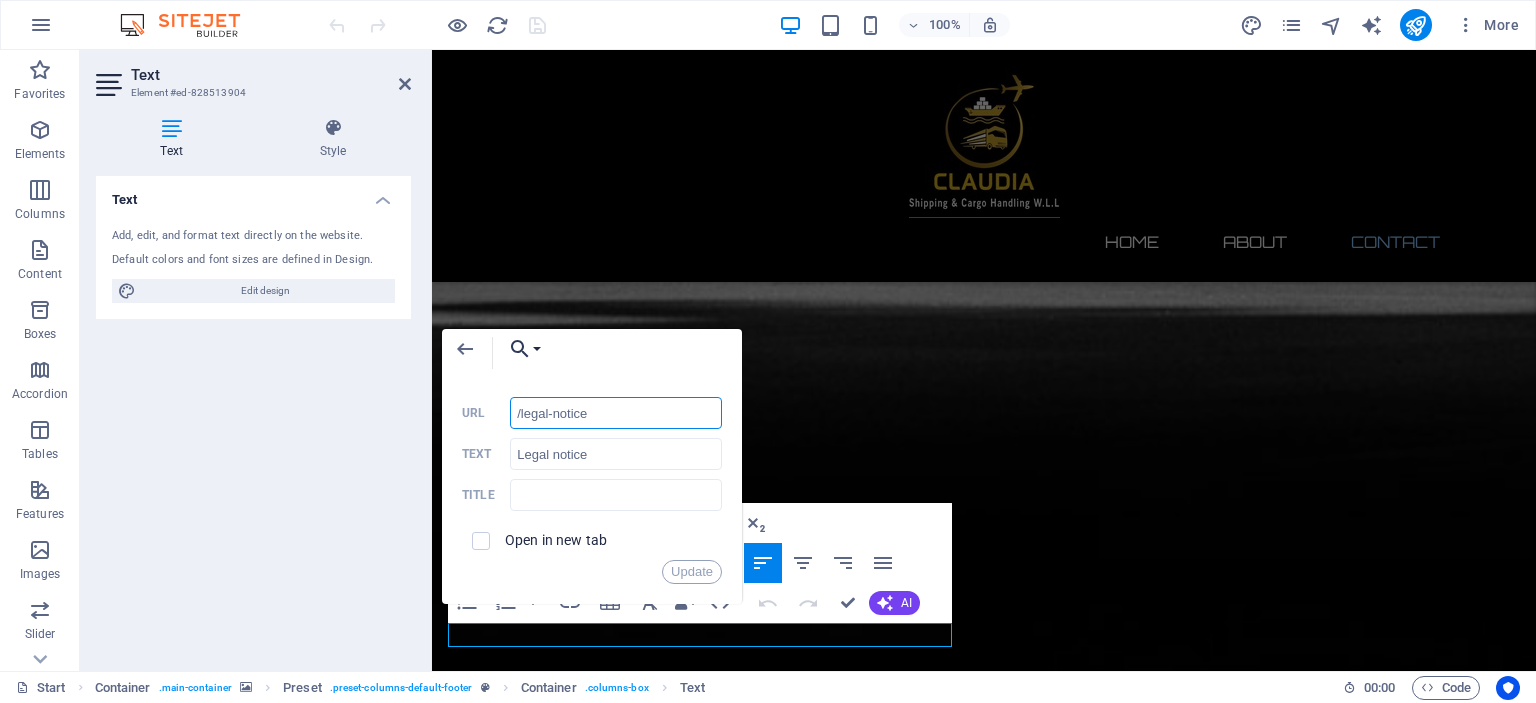 drag, startPoint x: 476, startPoint y: 356, endPoint x: 496, endPoint y: 356, distance: 20 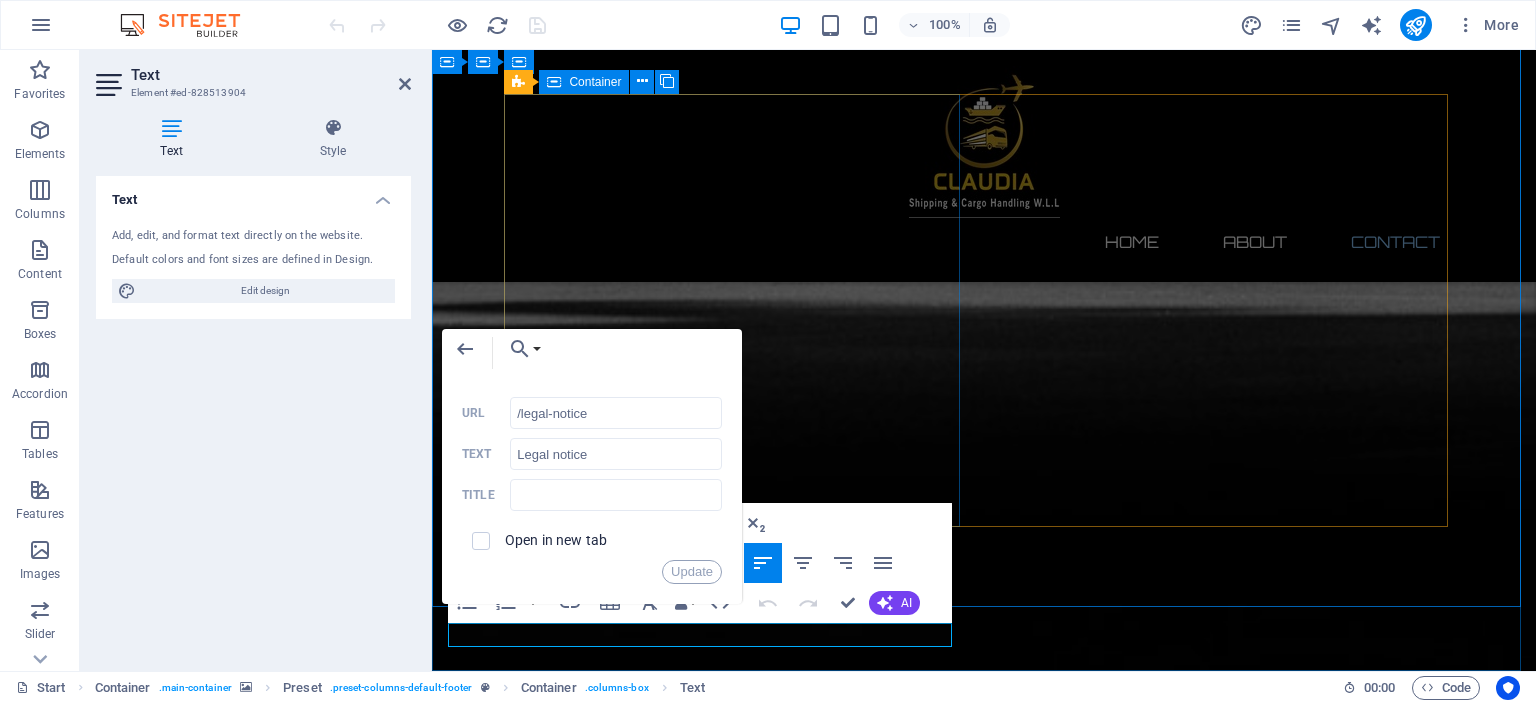click on "We   Claudia Shipping And Cargo Handling W.L.L are glad to inform you that we are offering a wide range of services in logistics, and we would like to participate in your logistics activity. Address : Office [NUMBER], Block [NUMBER], Road [NUMBER], [CITY] Phone :  + [COUNTRY_CODE]-[PHONE] Email : [EMAIL_LOCAL_PART]@[DOMAIN]" at bounding box center (984, 3068) 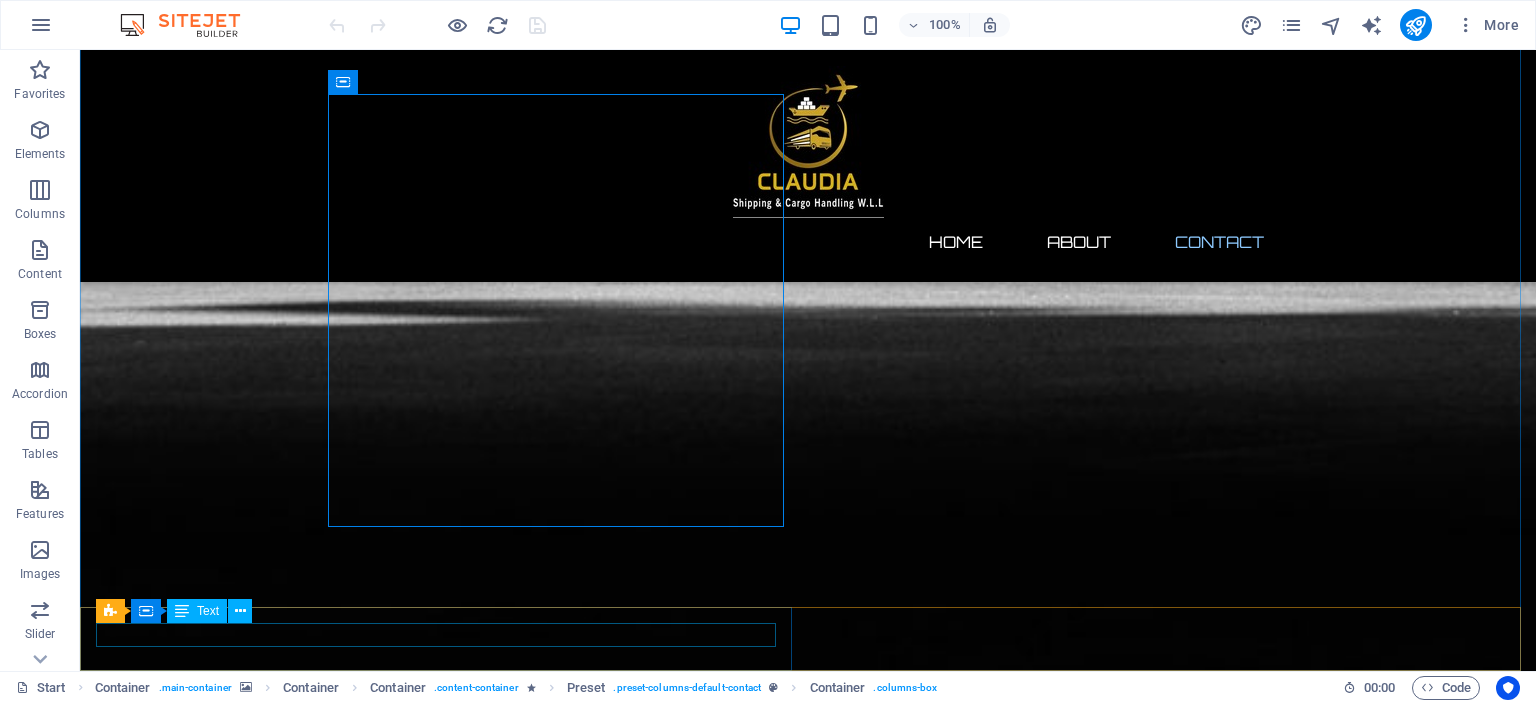 click on "Text" at bounding box center [197, 611] 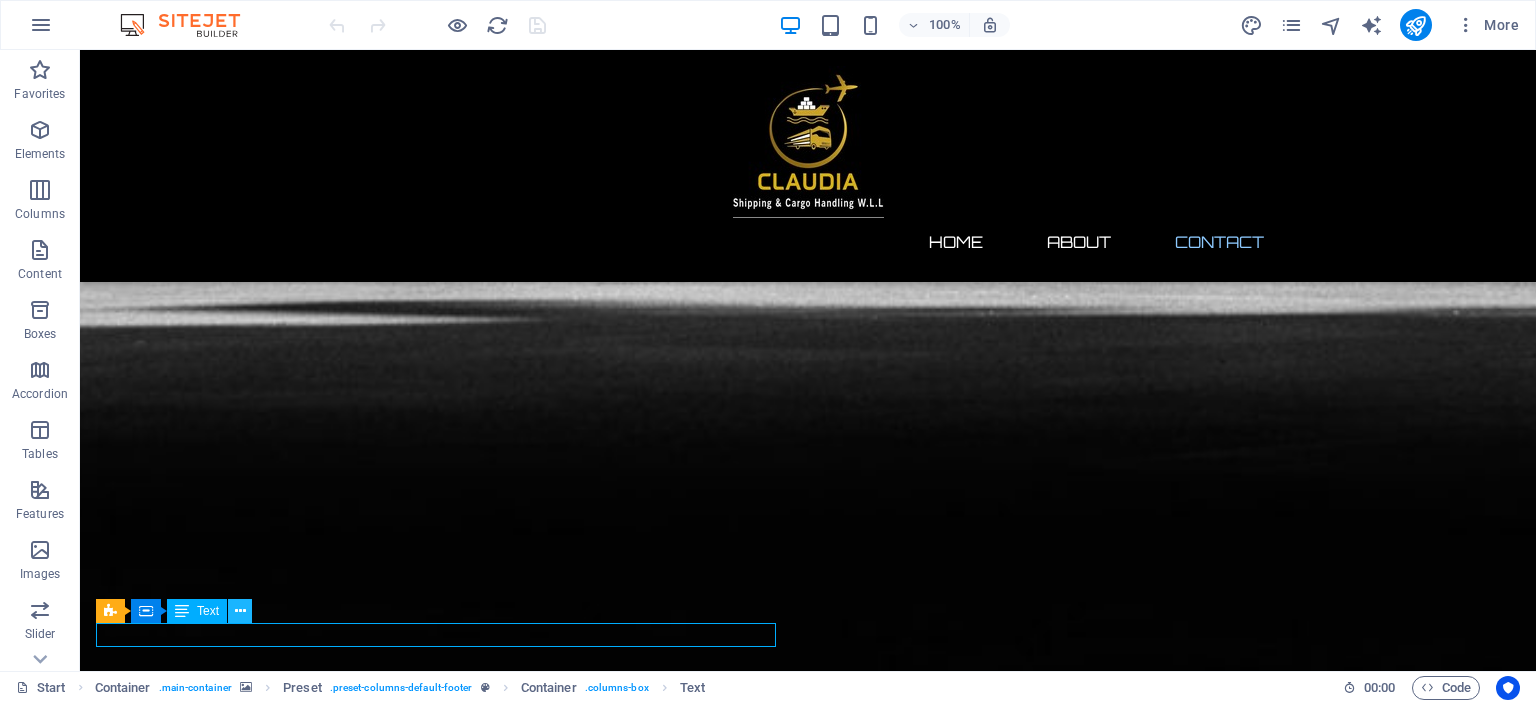 click at bounding box center (240, 611) 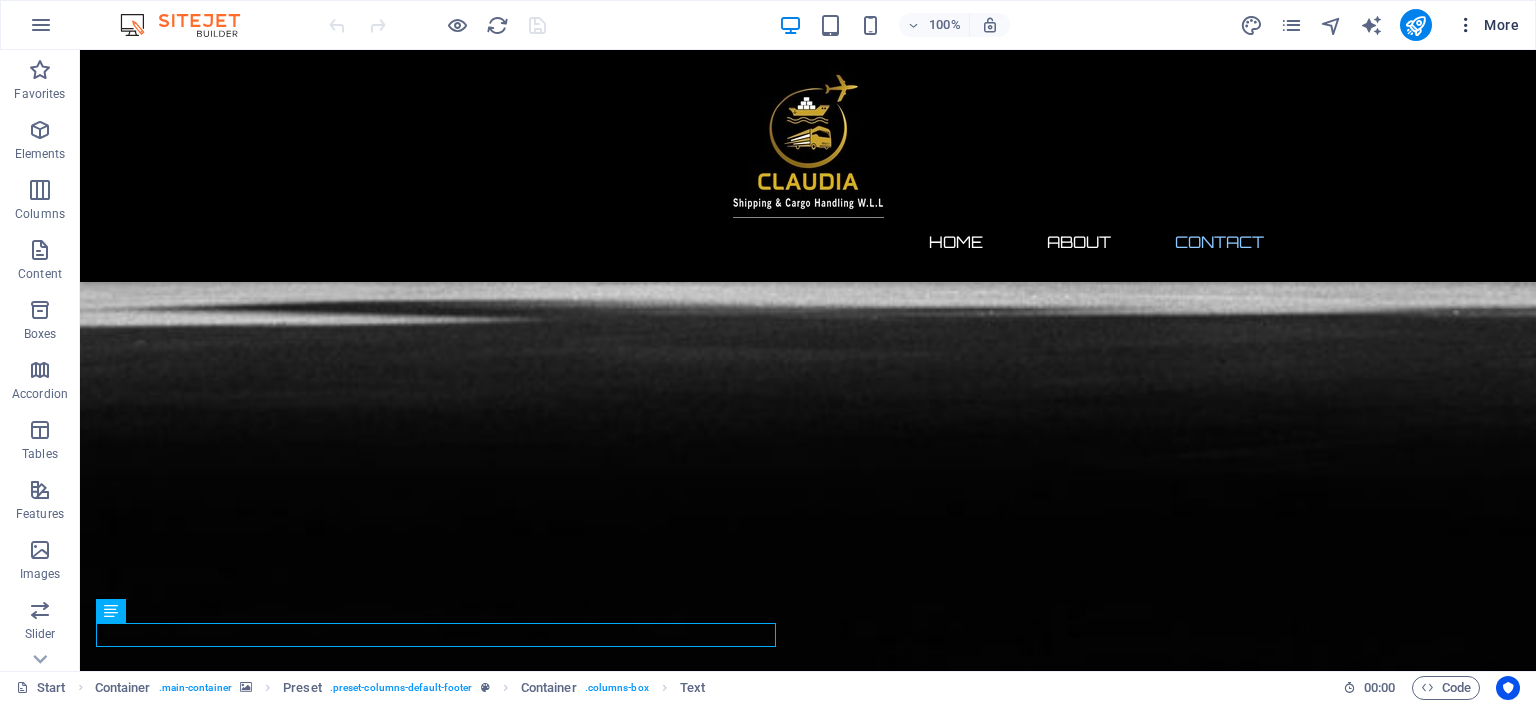 click on "More" at bounding box center (1487, 25) 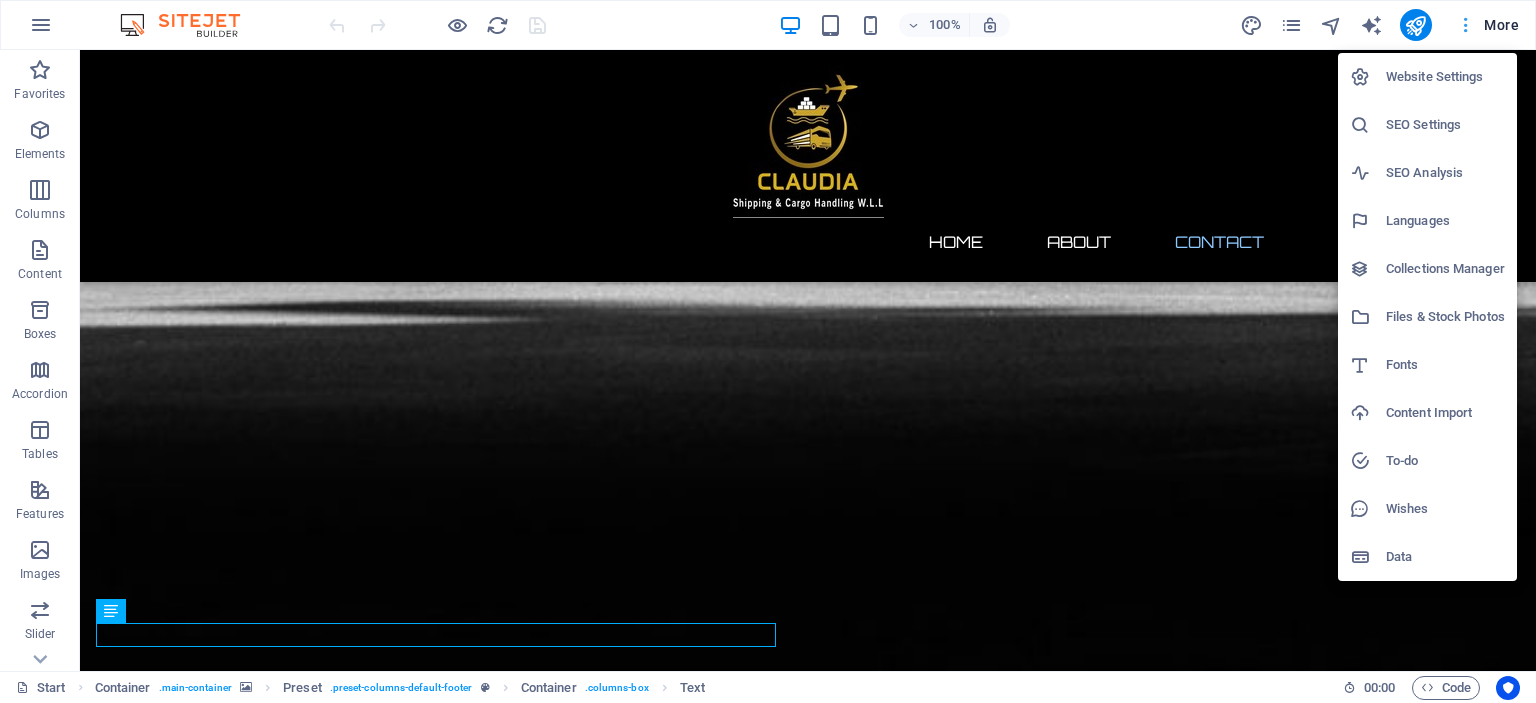 click at bounding box center [768, 351] 